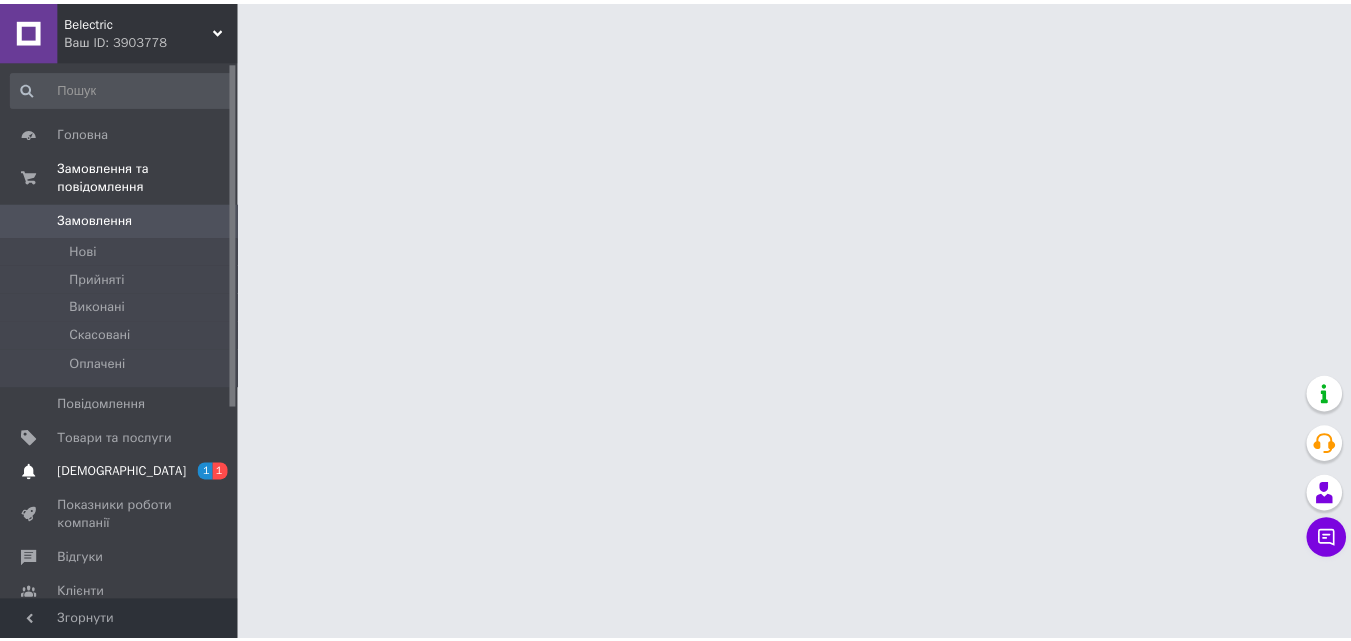 scroll, scrollTop: 0, scrollLeft: 0, axis: both 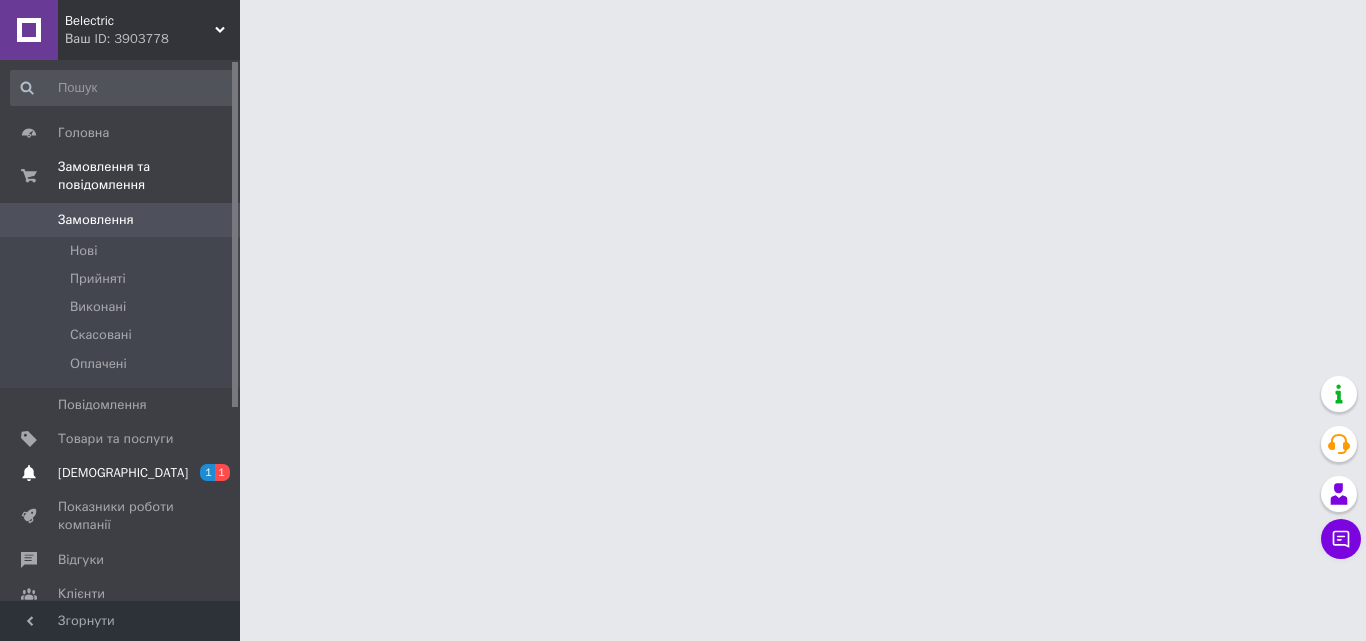 click on "1" at bounding box center [207, 472] 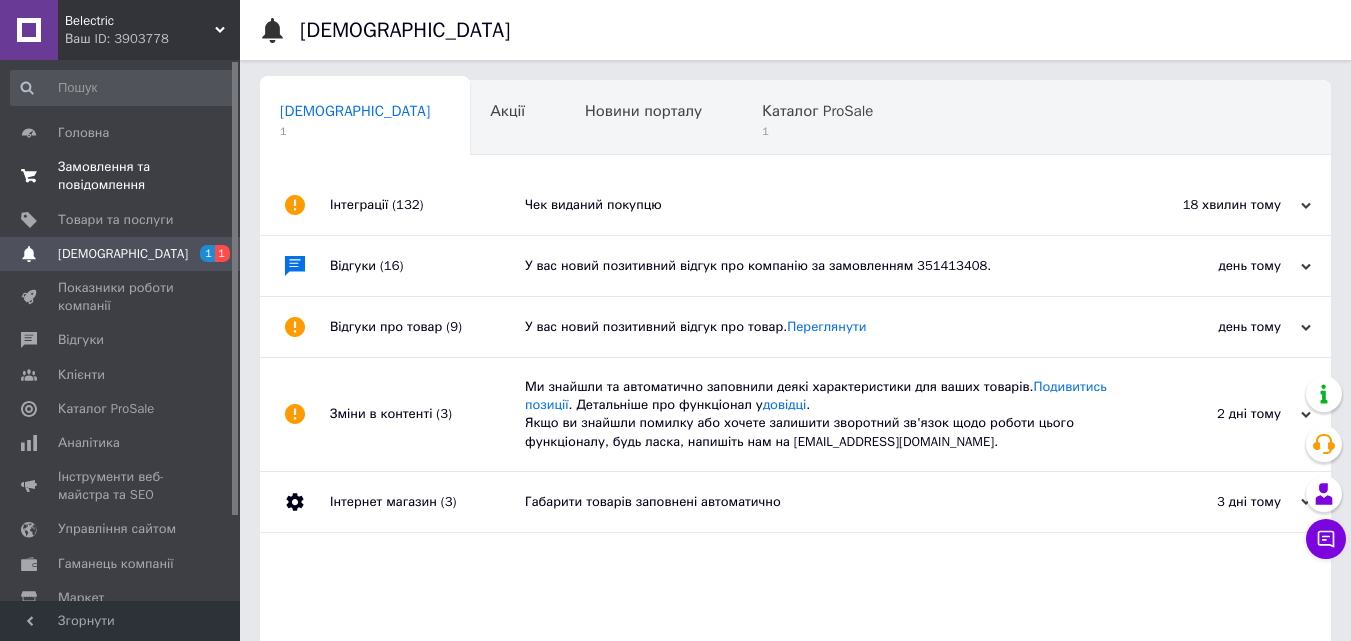 click on "Замовлення та повідомлення" at bounding box center [121, 176] 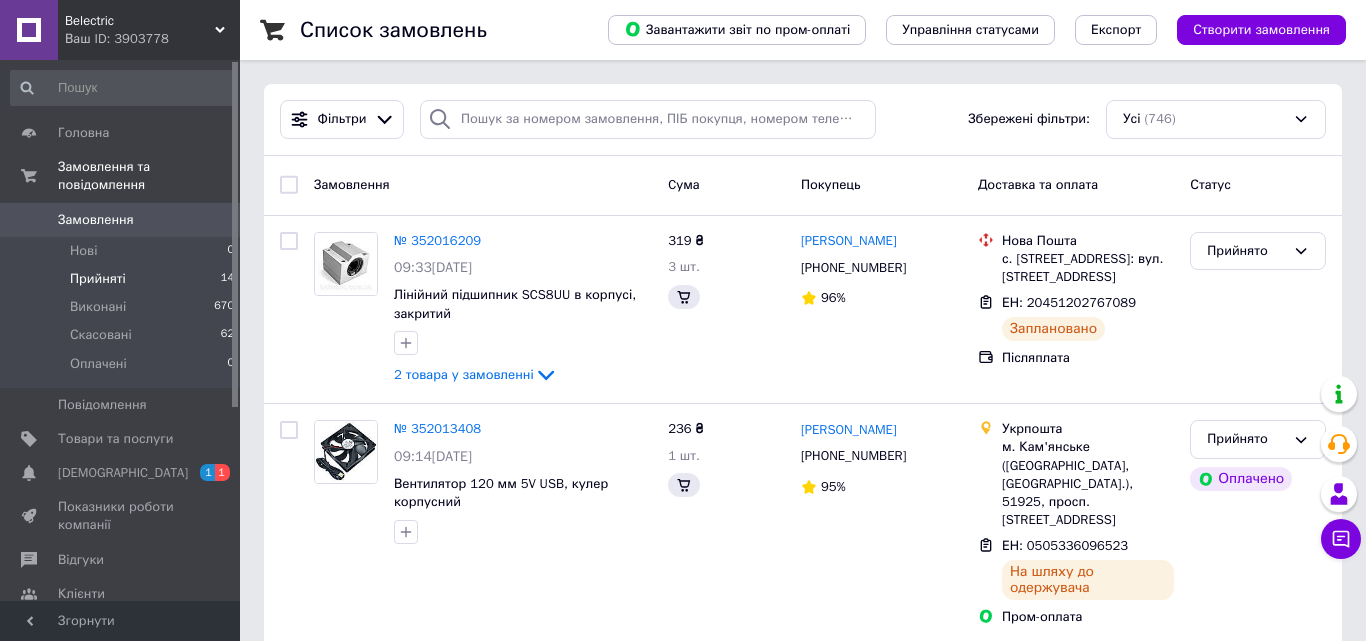 click on "Прийняті 14" at bounding box center [123, 279] 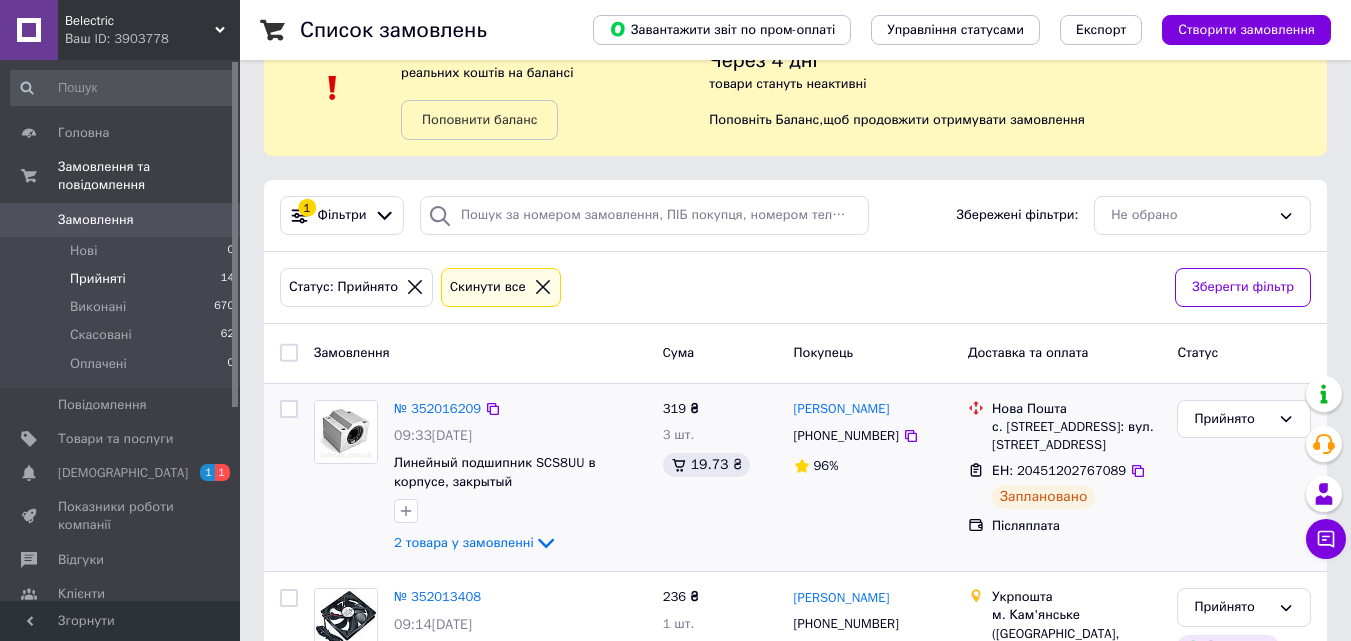 scroll, scrollTop: 100, scrollLeft: 0, axis: vertical 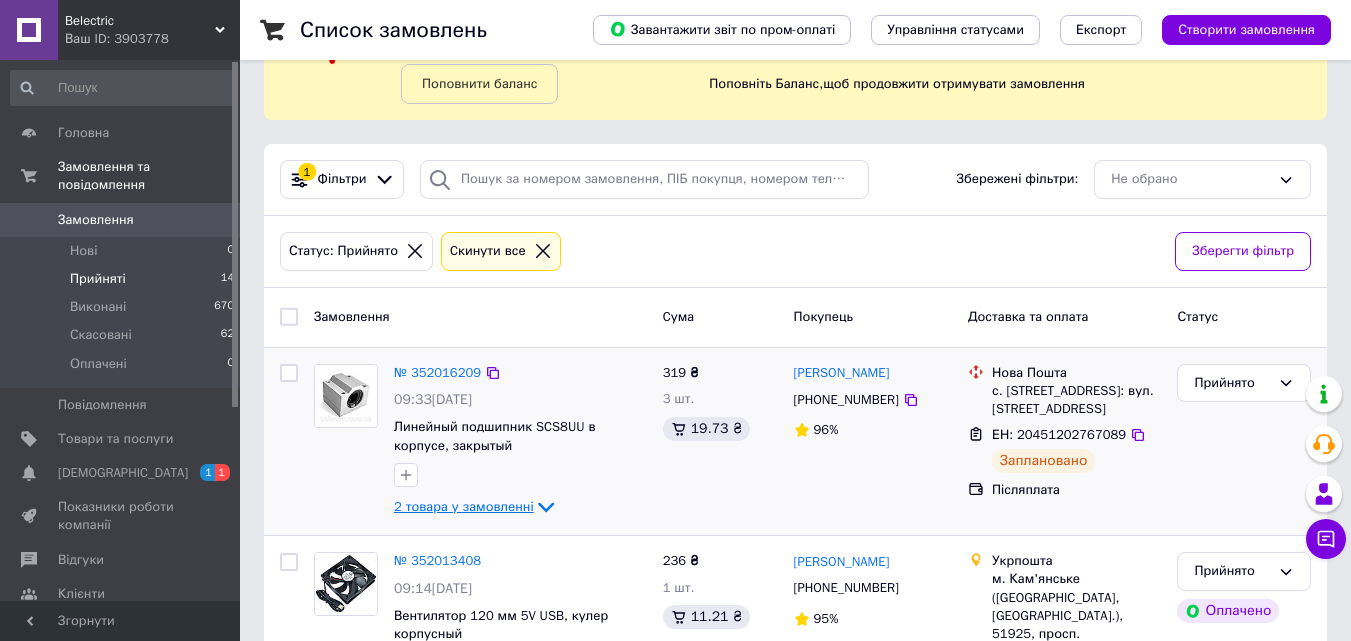 click on "2 товара у замовленні" at bounding box center [464, 506] 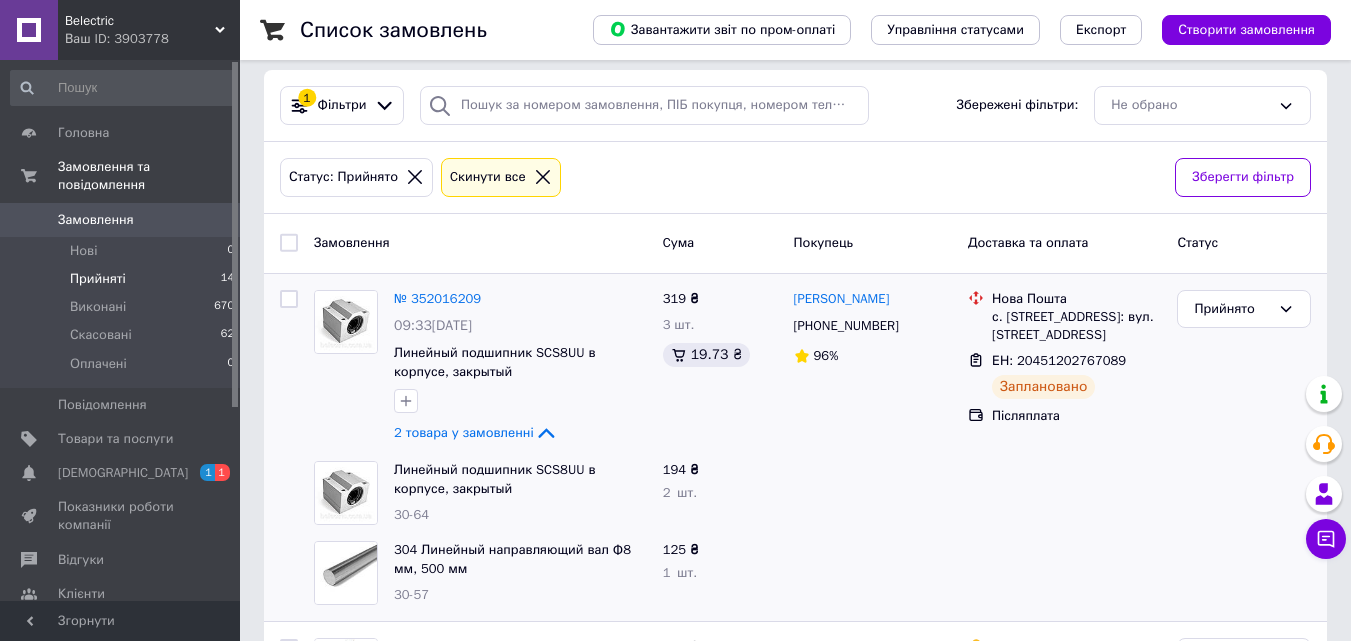 scroll, scrollTop: 300, scrollLeft: 0, axis: vertical 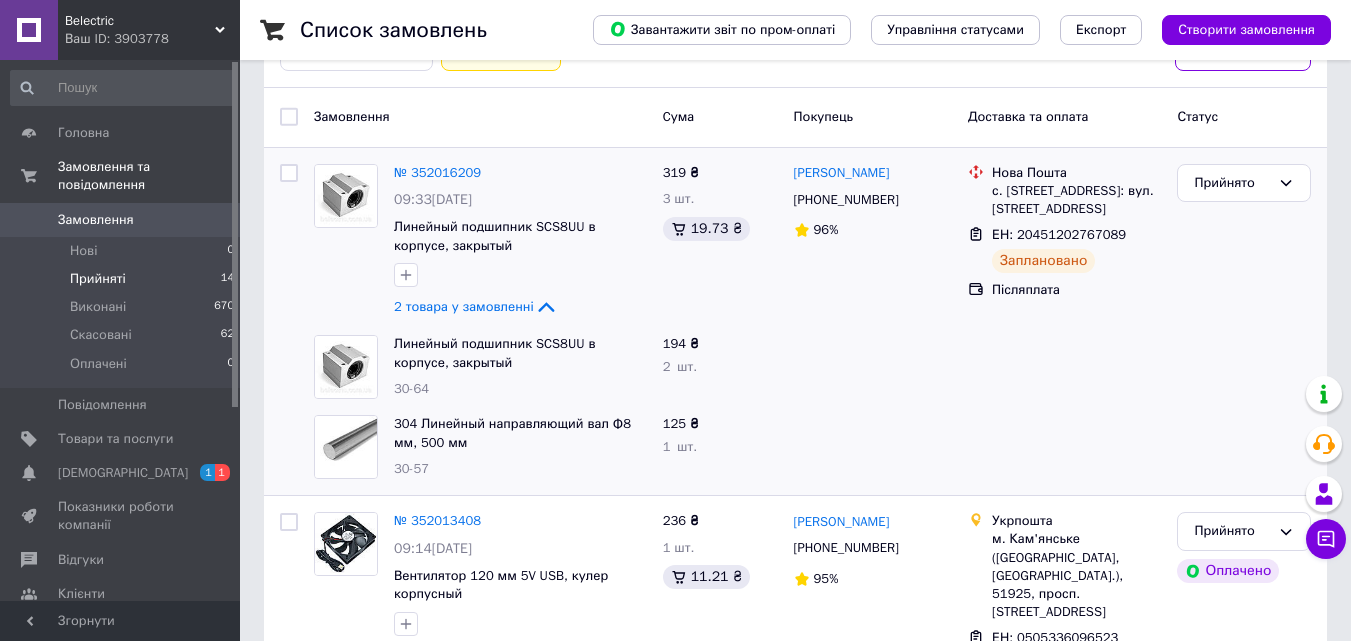 click on "Замовлення" at bounding box center (96, 220) 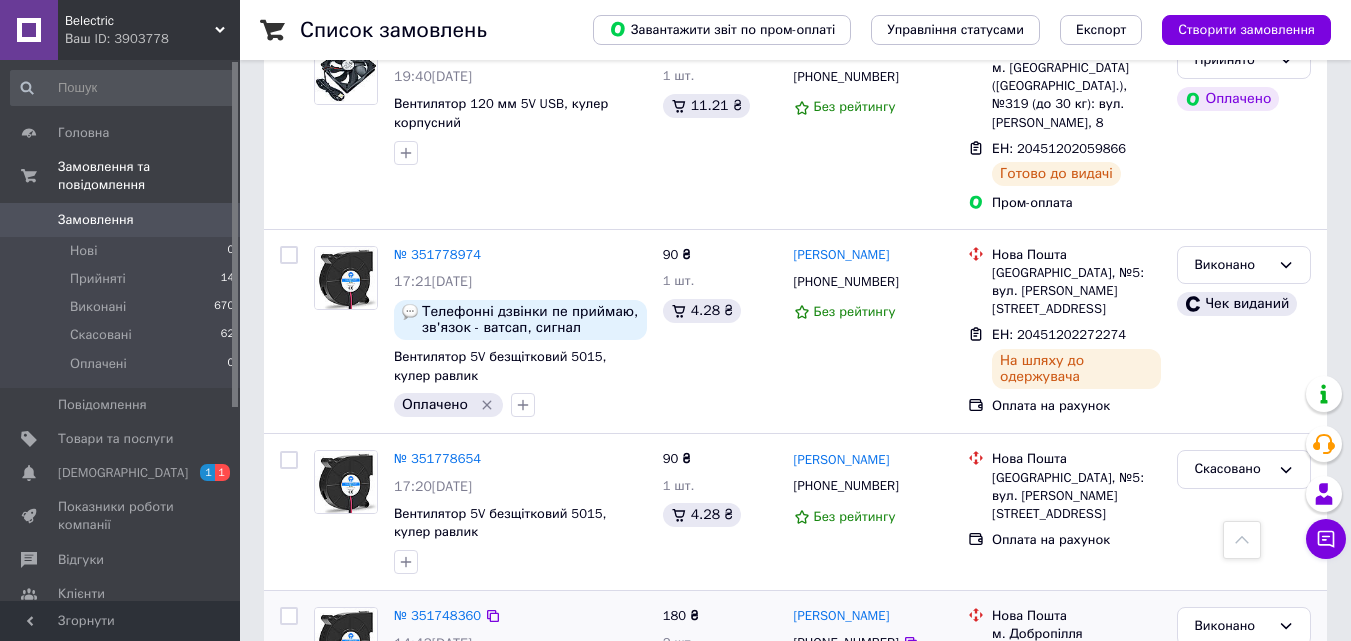 scroll, scrollTop: 2160, scrollLeft: 0, axis: vertical 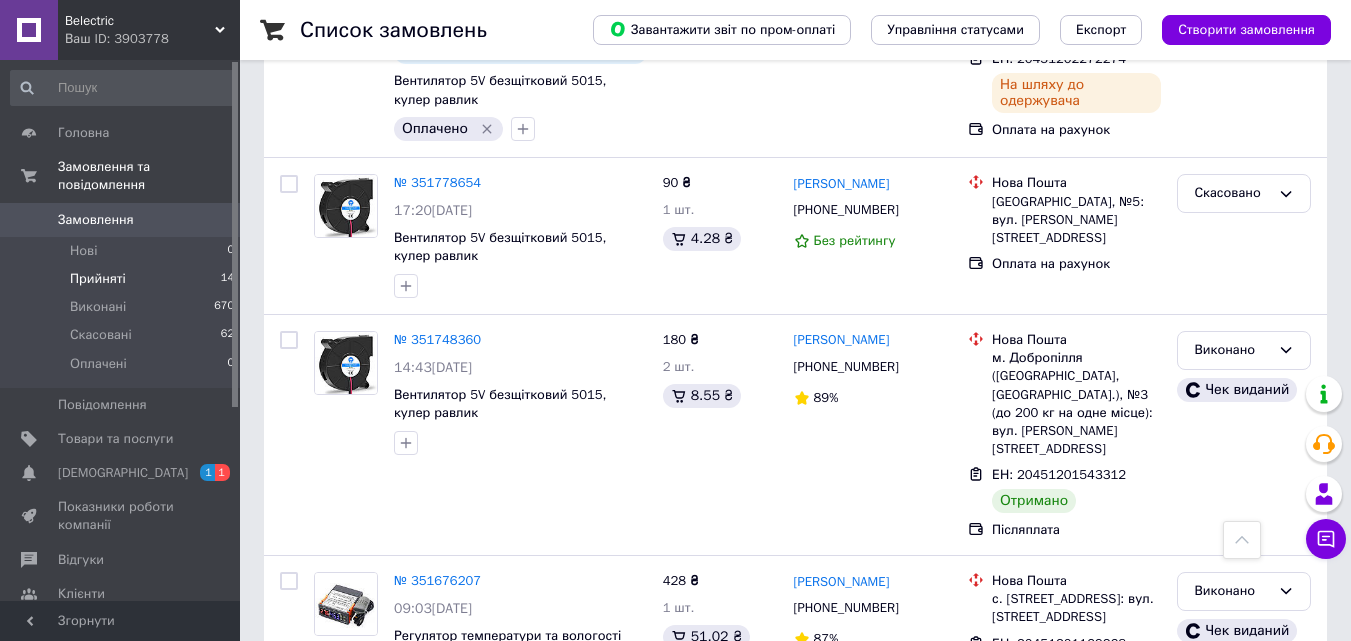 click on "Прийняті 14" at bounding box center (123, 279) 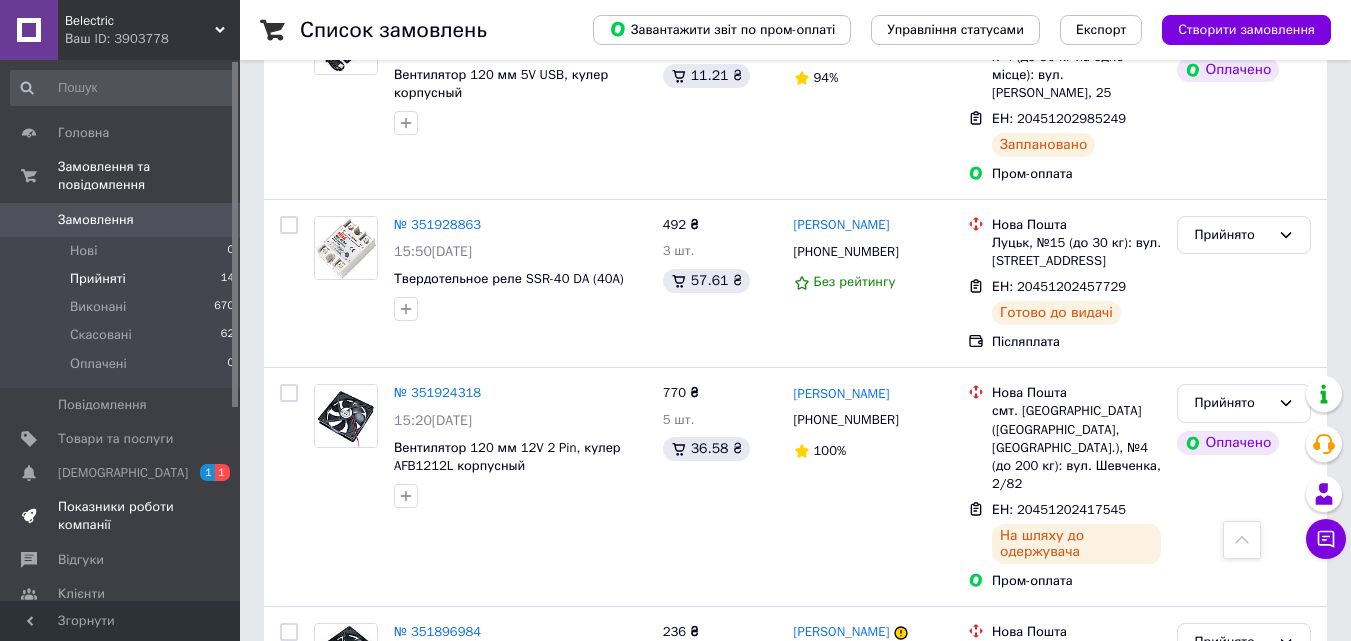 scroll, scrollTop: 843, scrollLeft: 0, axis: vertical 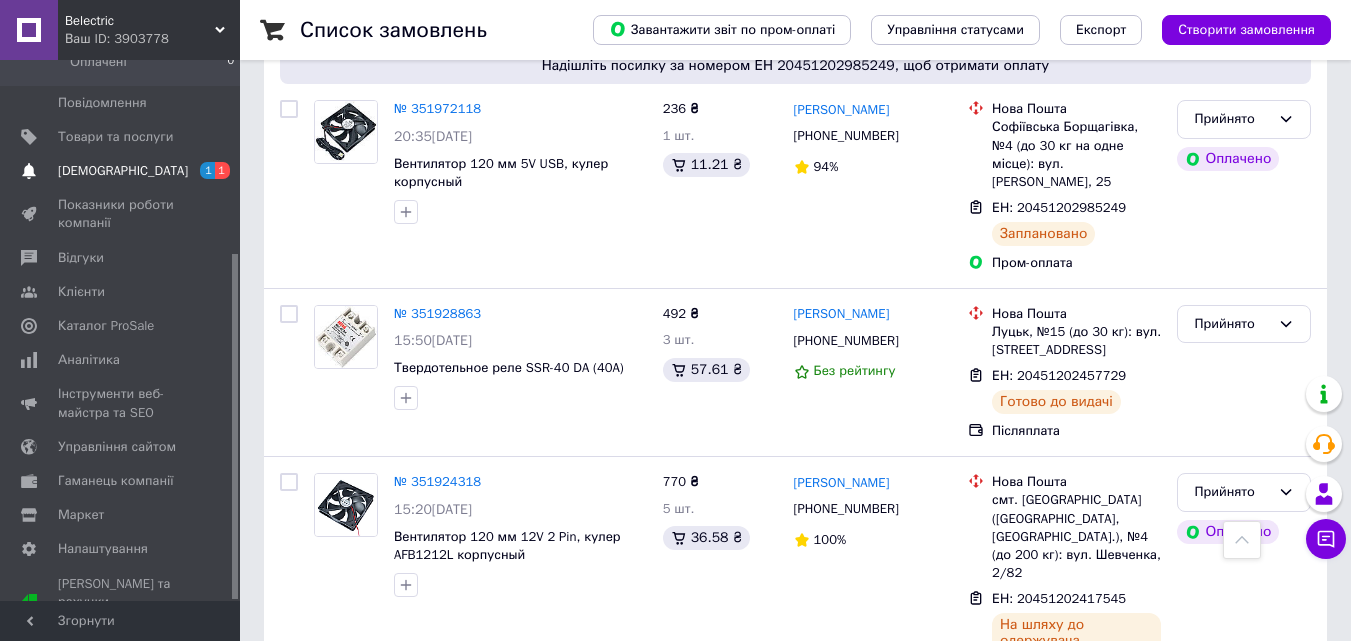click on "1" at bounding box center (207, 170) 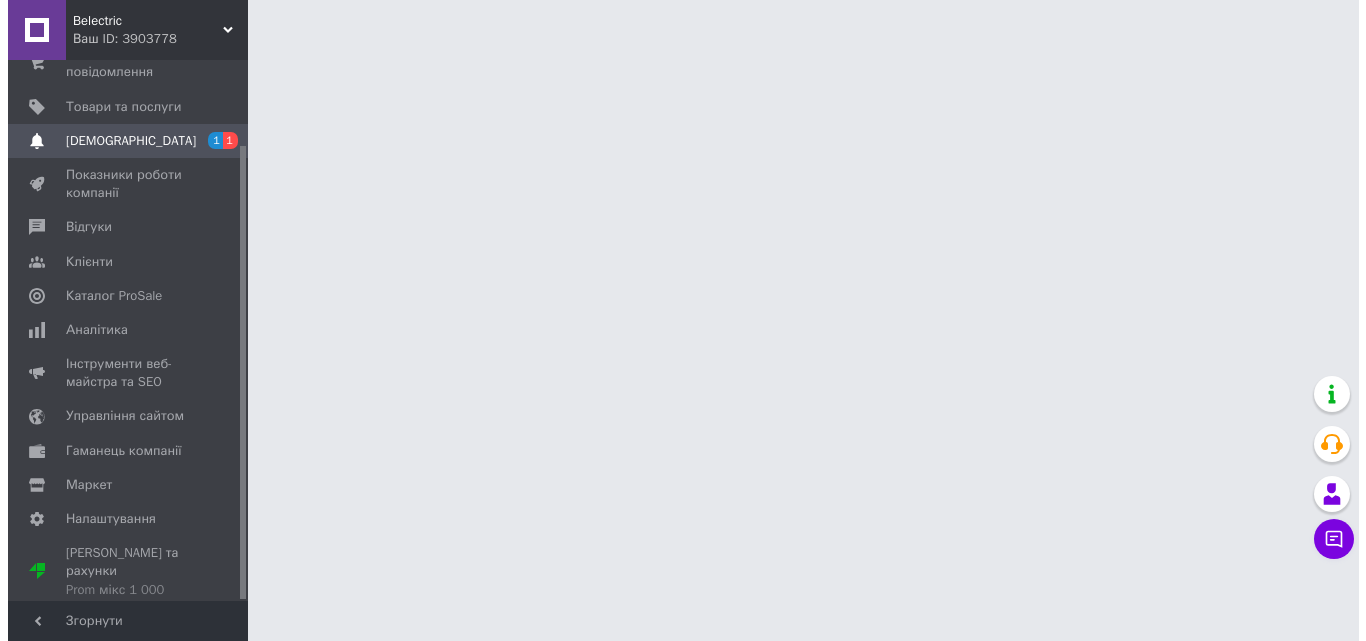 scroll, scrollTop: 0, scrollLeft: 0, axis: both 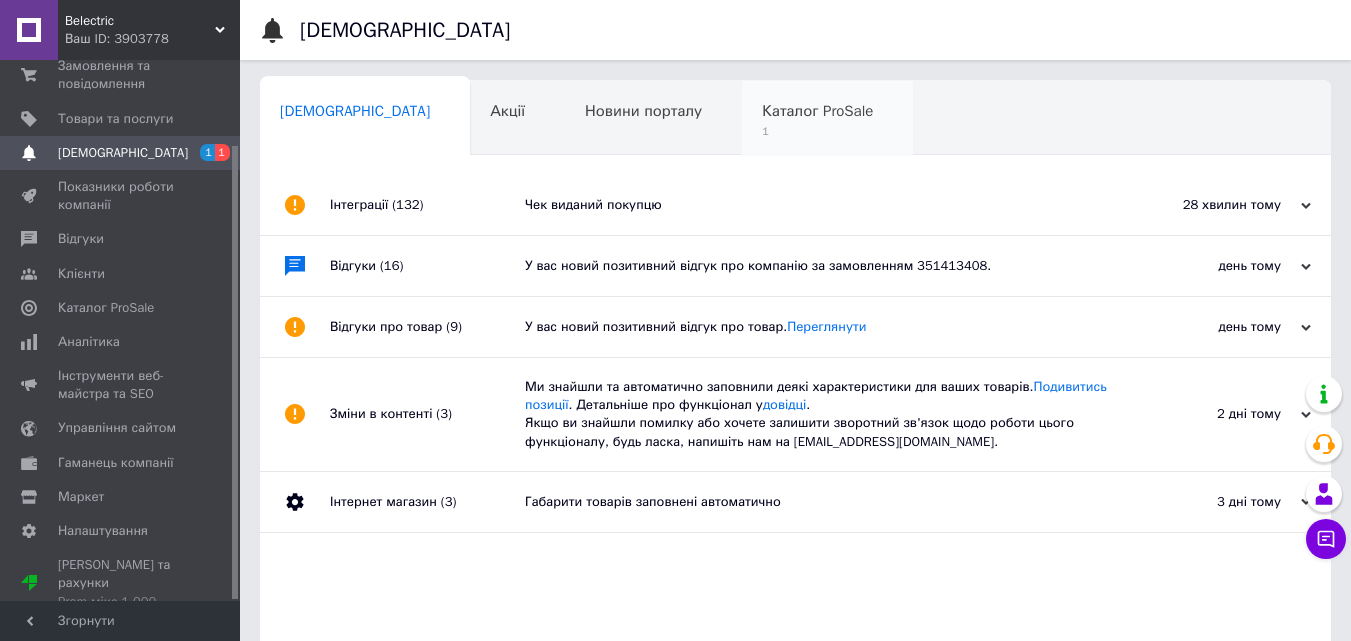 click on "1" at bounding box center (817, 131) 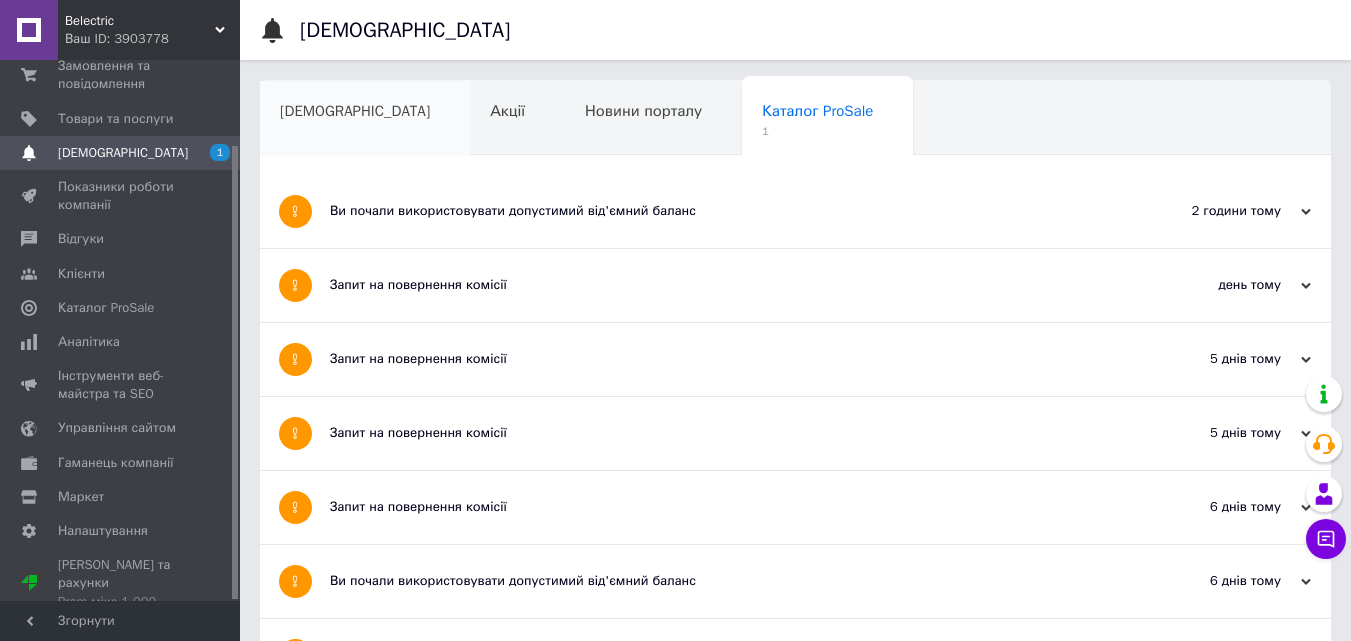 click on "[DEMOGRAPHIC_DATA]" at bounding box center [365, 119] 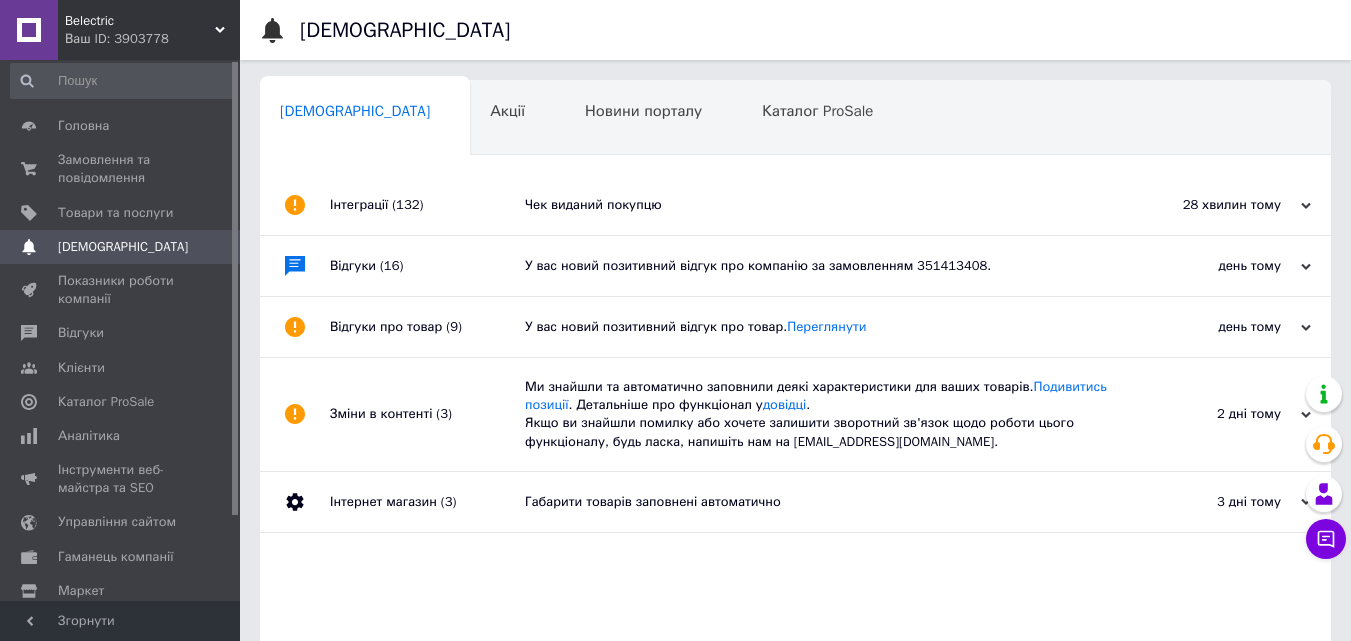 scroll, scrollTop: 0, scrollLeft: 0, axis: both 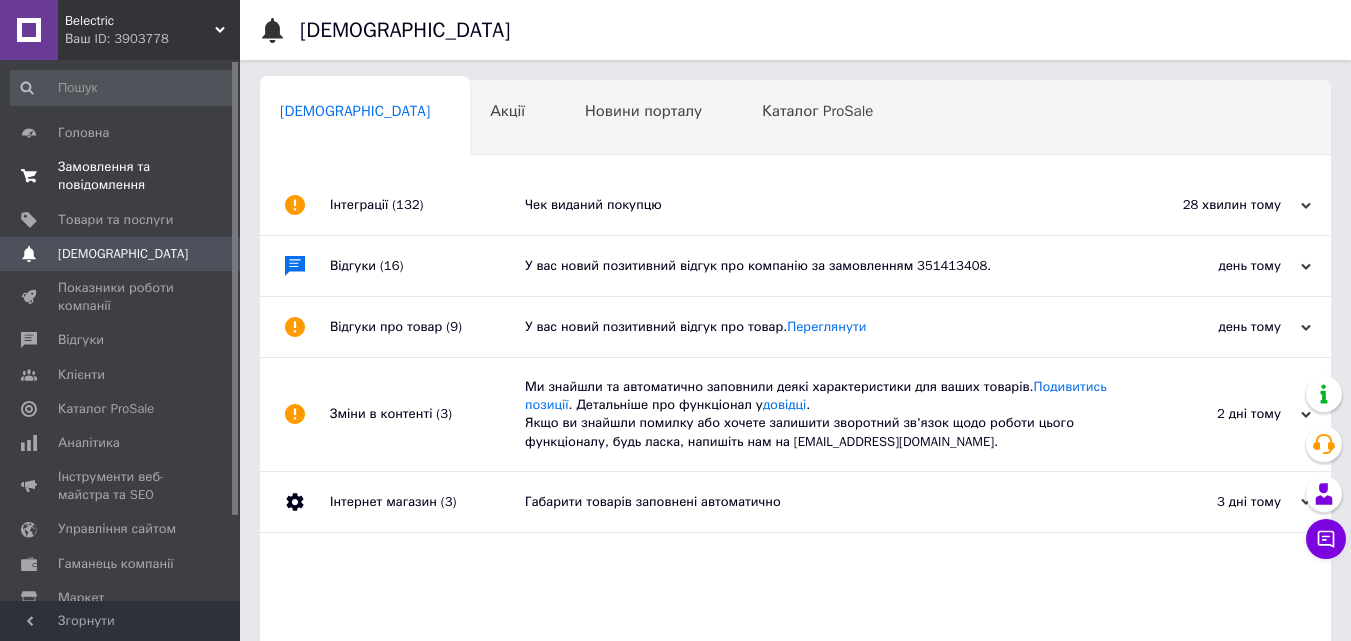 click on "Замовлення та повідомлення" at bounding box center [121, 176] 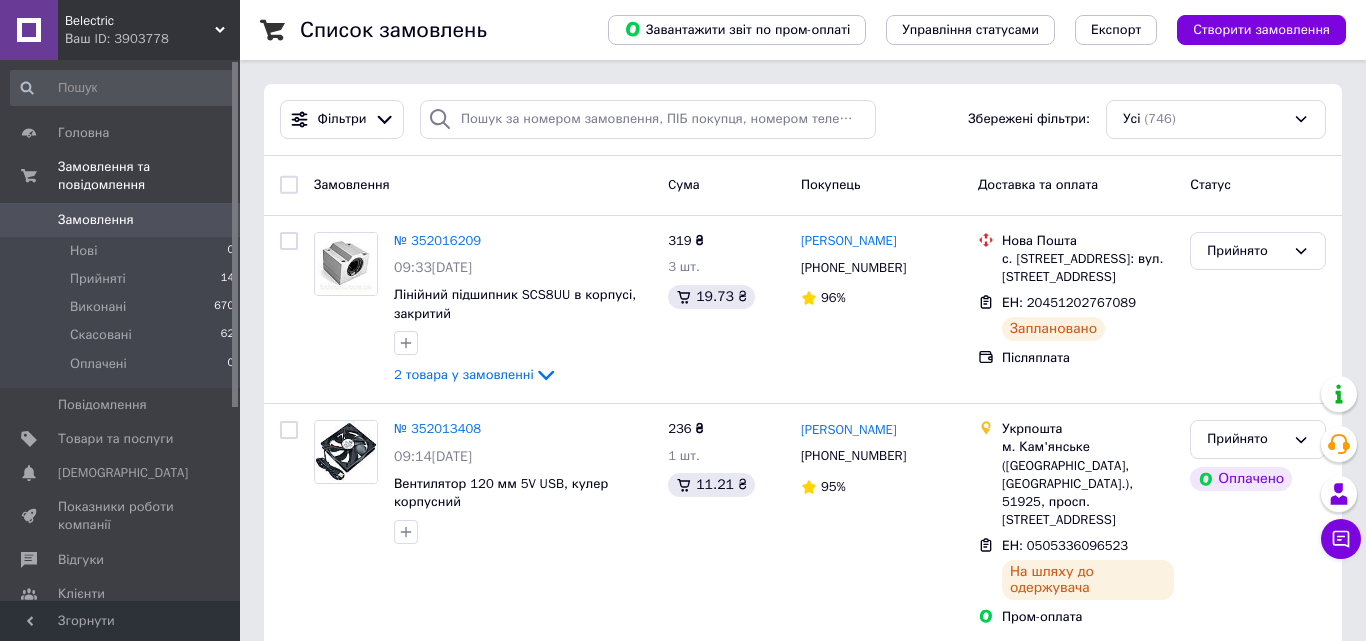 click on "Замовлення Cума Покупець Доставка та оплата Статус" at bounding box center (803, 186) 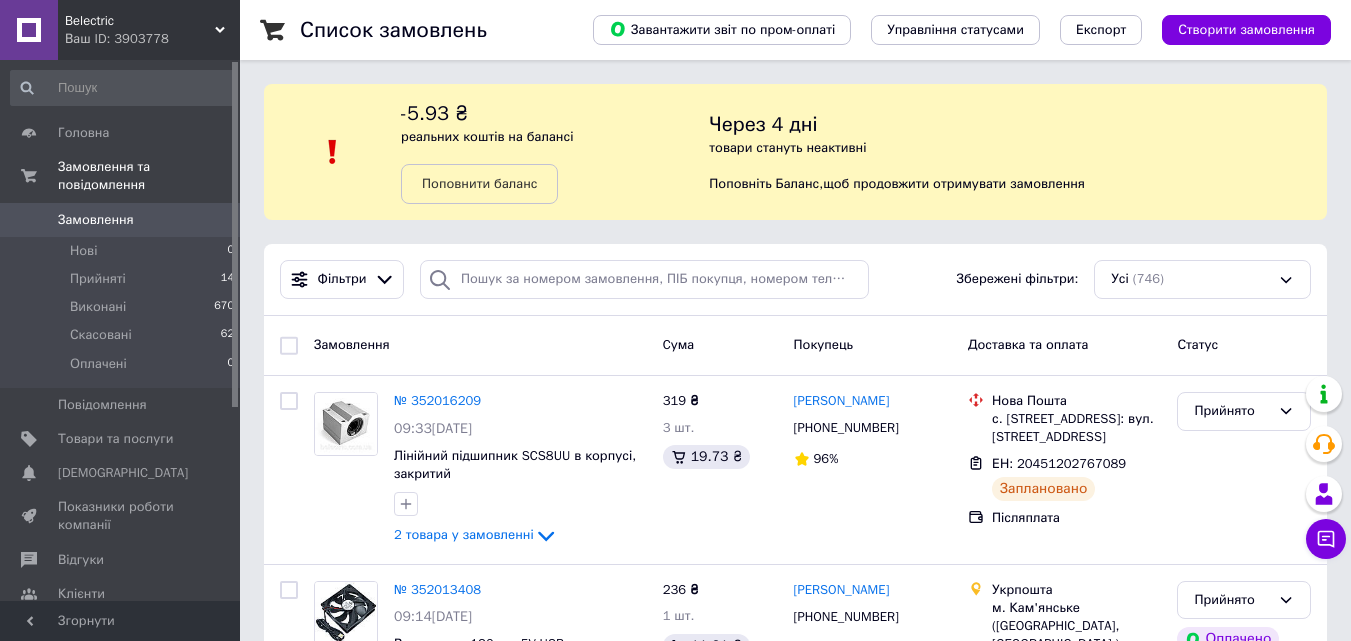 click on "Замовлення Cума Покупець Доставка та оплата Статус" at bounding box center [795, 346] 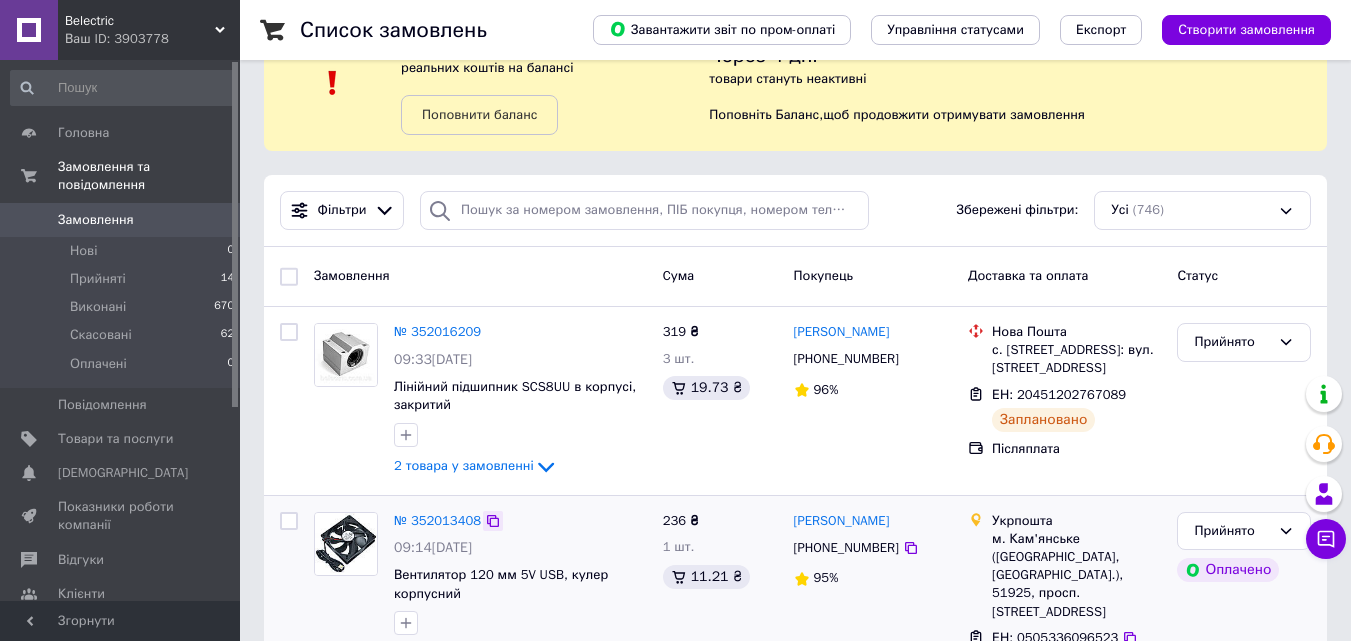 scroll, scrollTop: 200, scrollLeft: 0, axis: vertical 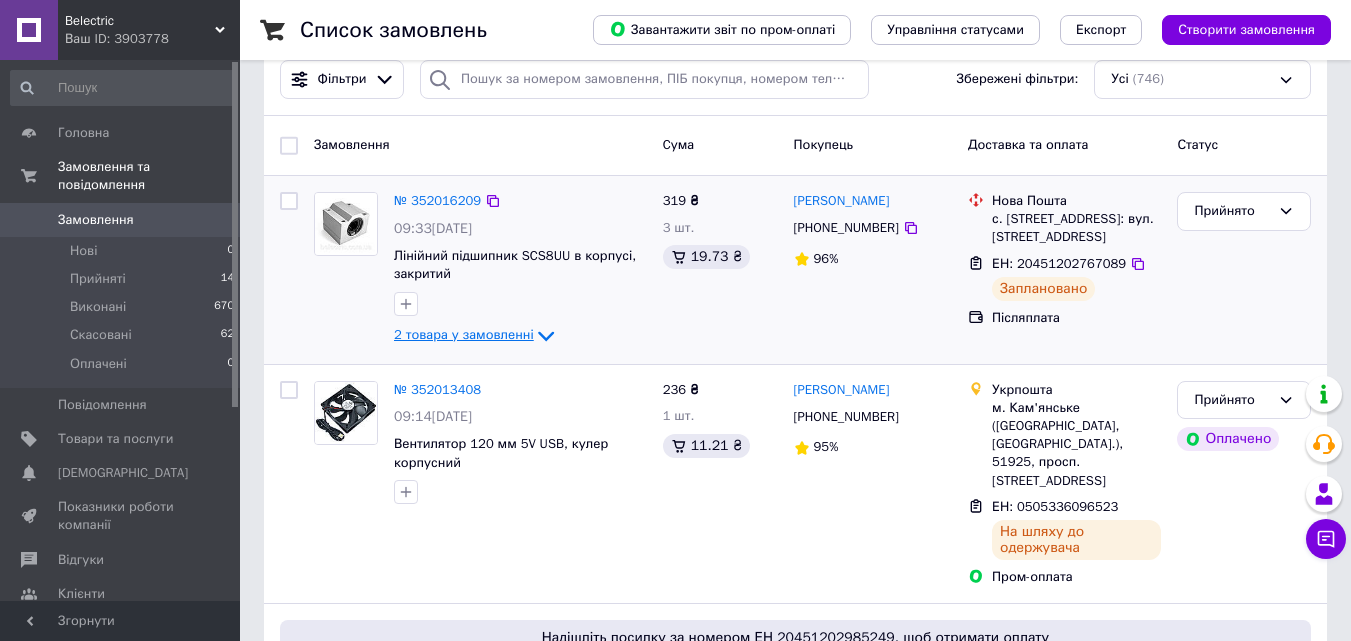 click on "2 товара у замовленні" at bounding box center [464, 334] 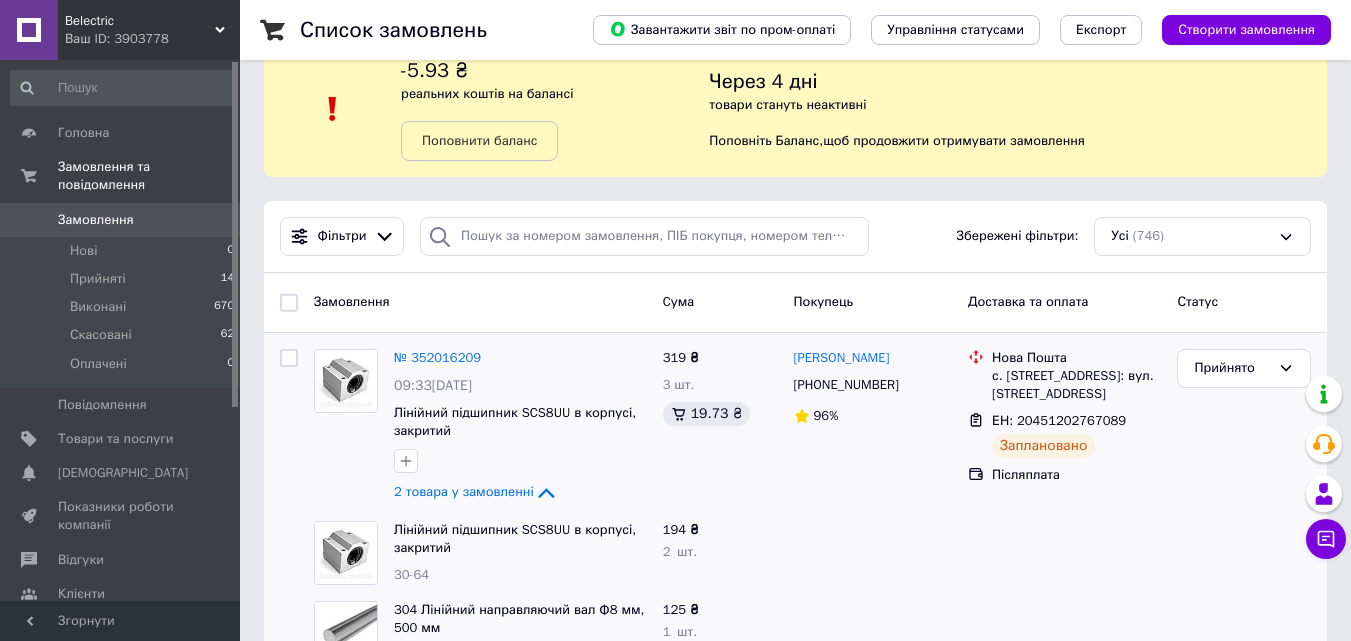 scroll, scrollTop: 0, scrollLeft: 0, axis: both 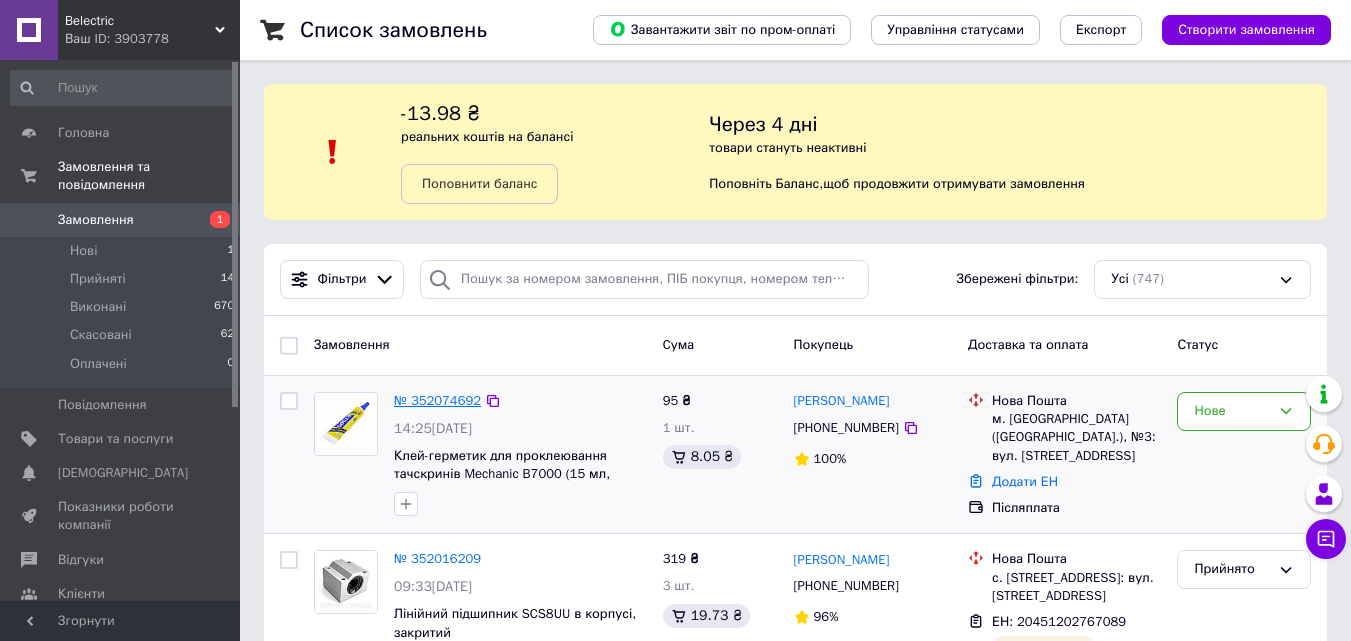 click on "№ 352074692" at bounding box center [437, 400] 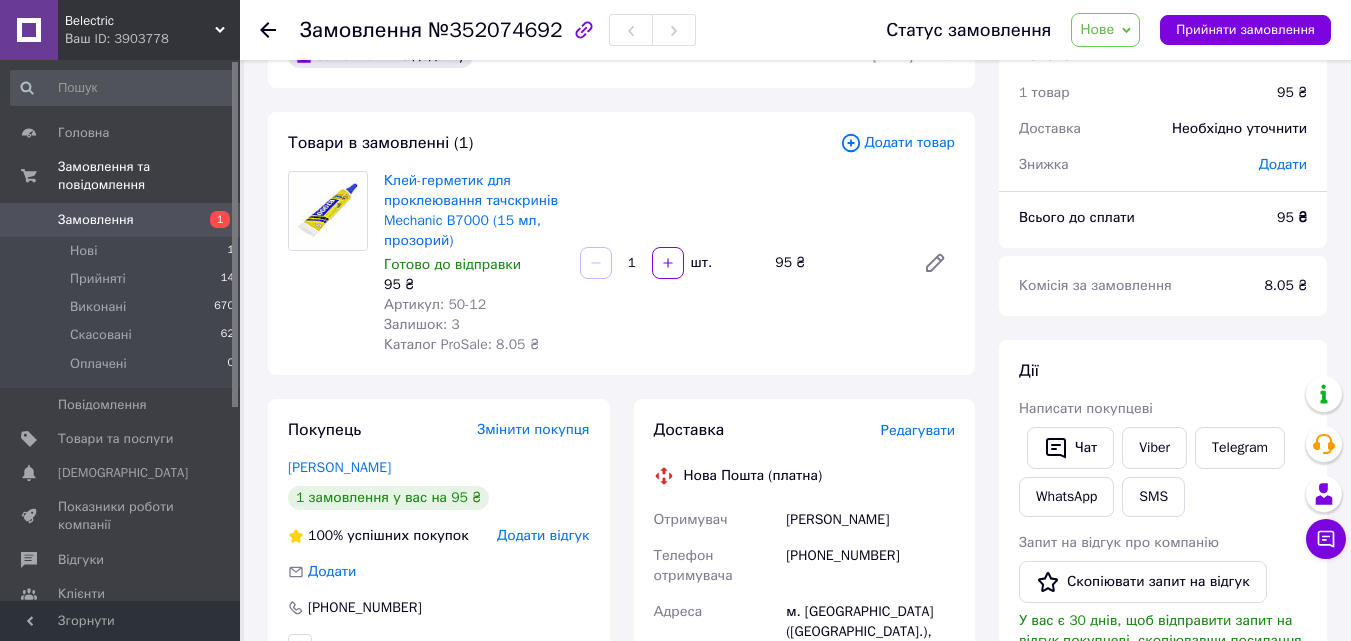 scroll, scrollTop: 0, scrollLeft: 0, axis: both 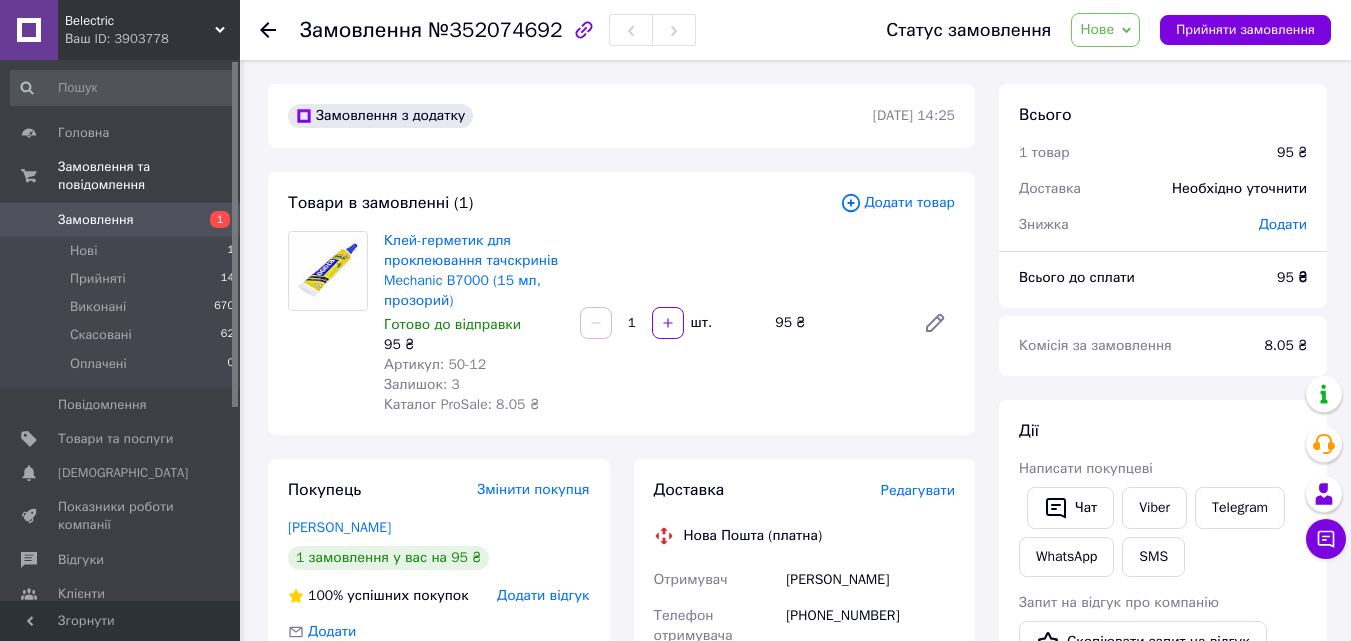 click on "Замовлення" at bounding box center [121, 220] 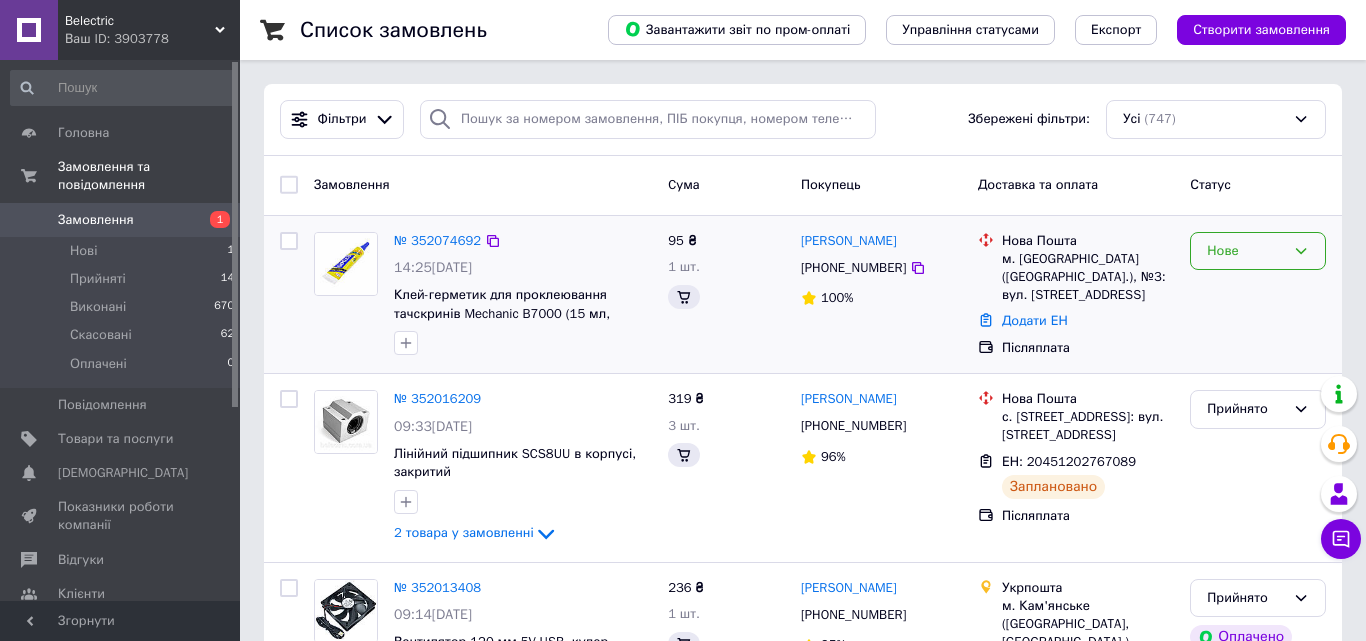 click on "Нове" at bounding box center (1246, 251) 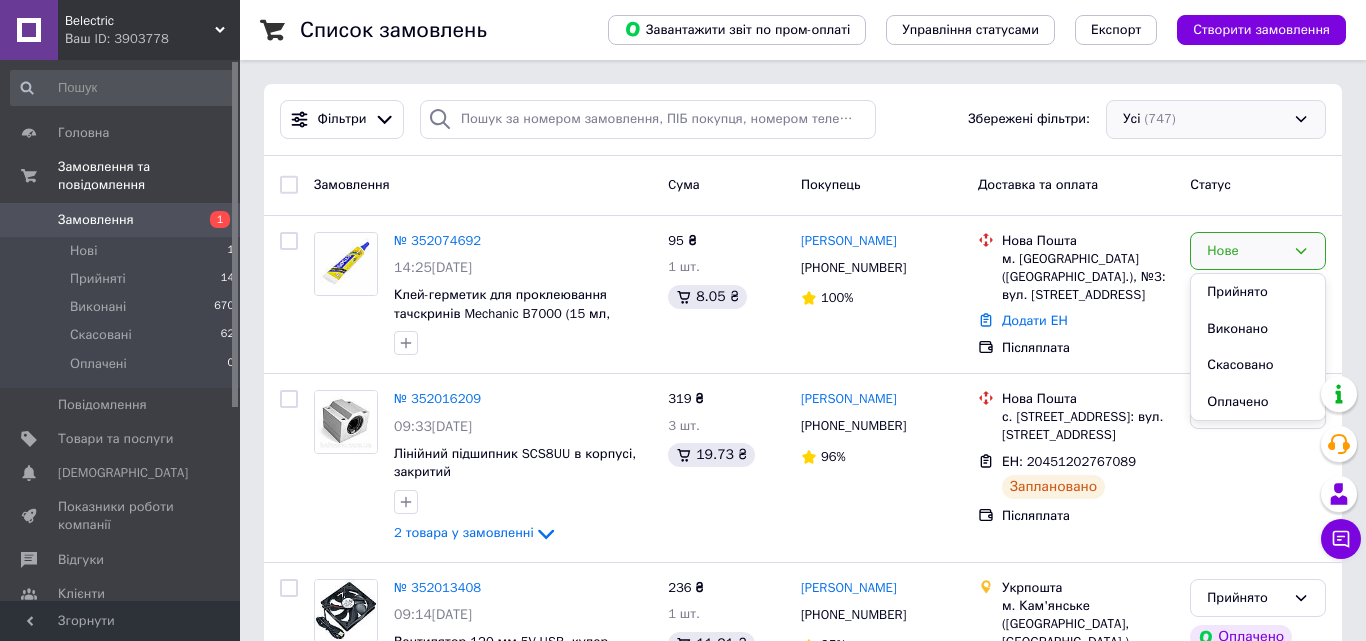 click on "Усі (747)" at bounding box center (1216, 119) 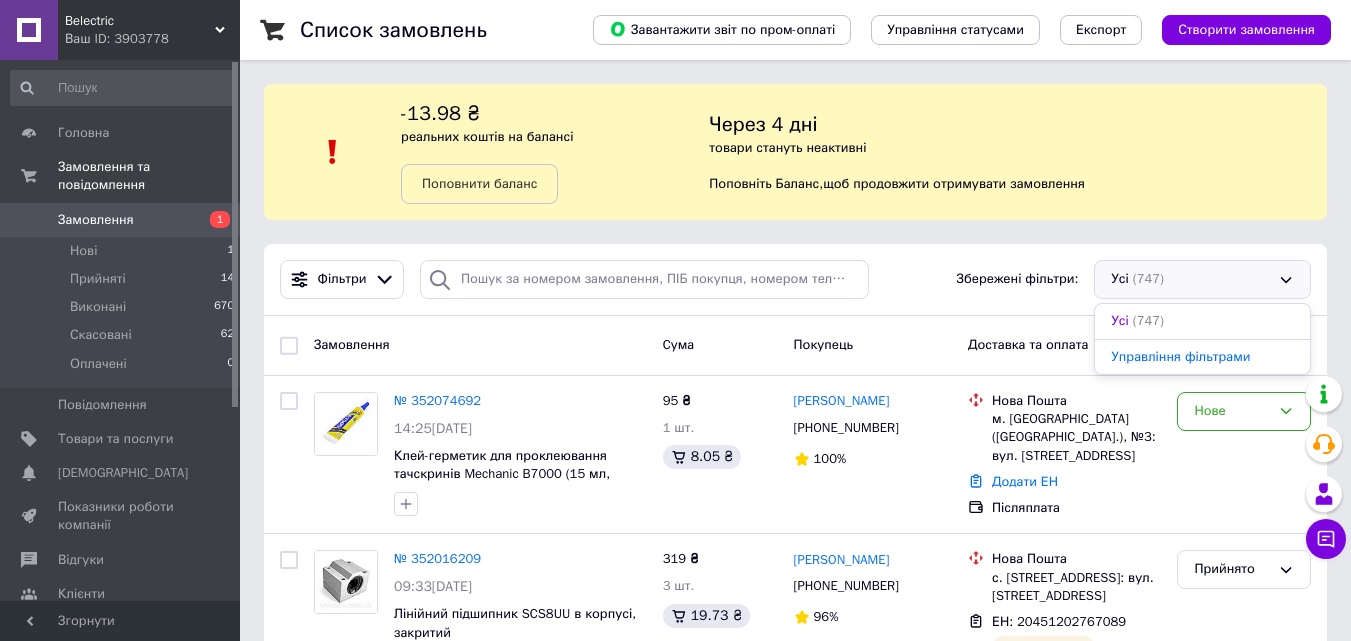 click on "Фільтри Збережені фільтри: Усі (747) Усі (747) Управління фільтрами" at bounding box center (795, 279) 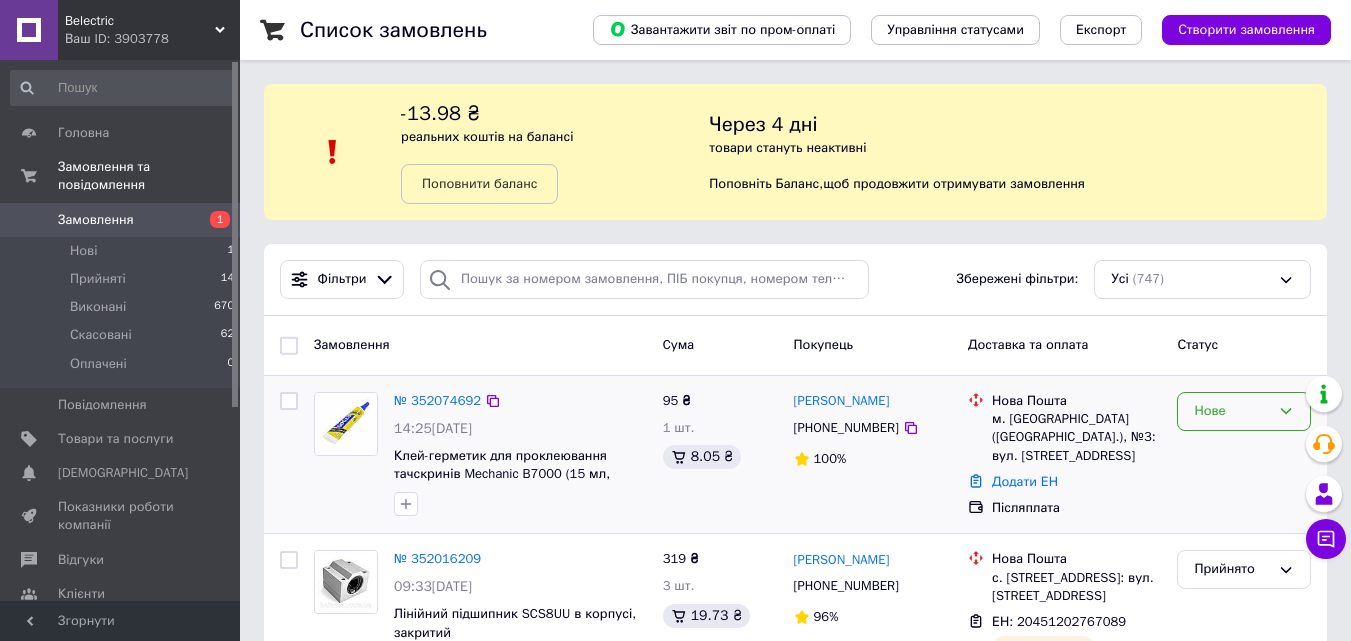click on "Нове" at bounding box center [1244, 411] 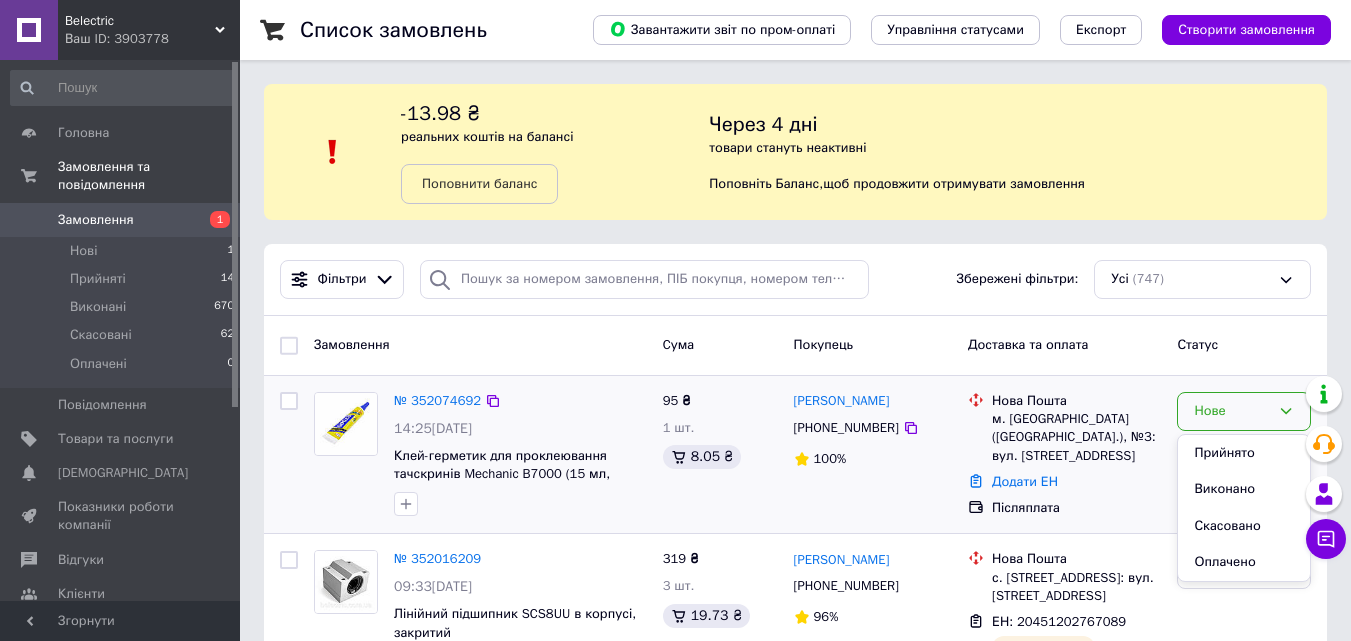 click on "Прийнято" at bounding box center [1244, 453] 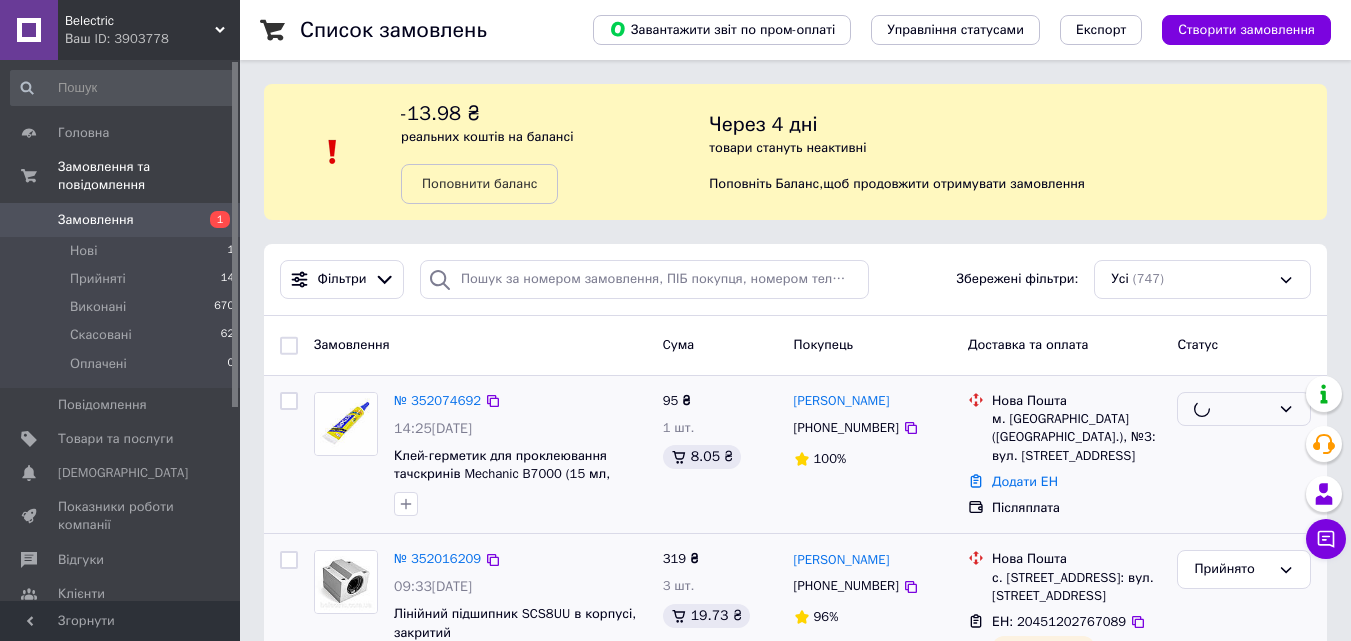 scroll, scrollTop: 200, scrollLeft: 0, axis: vertical 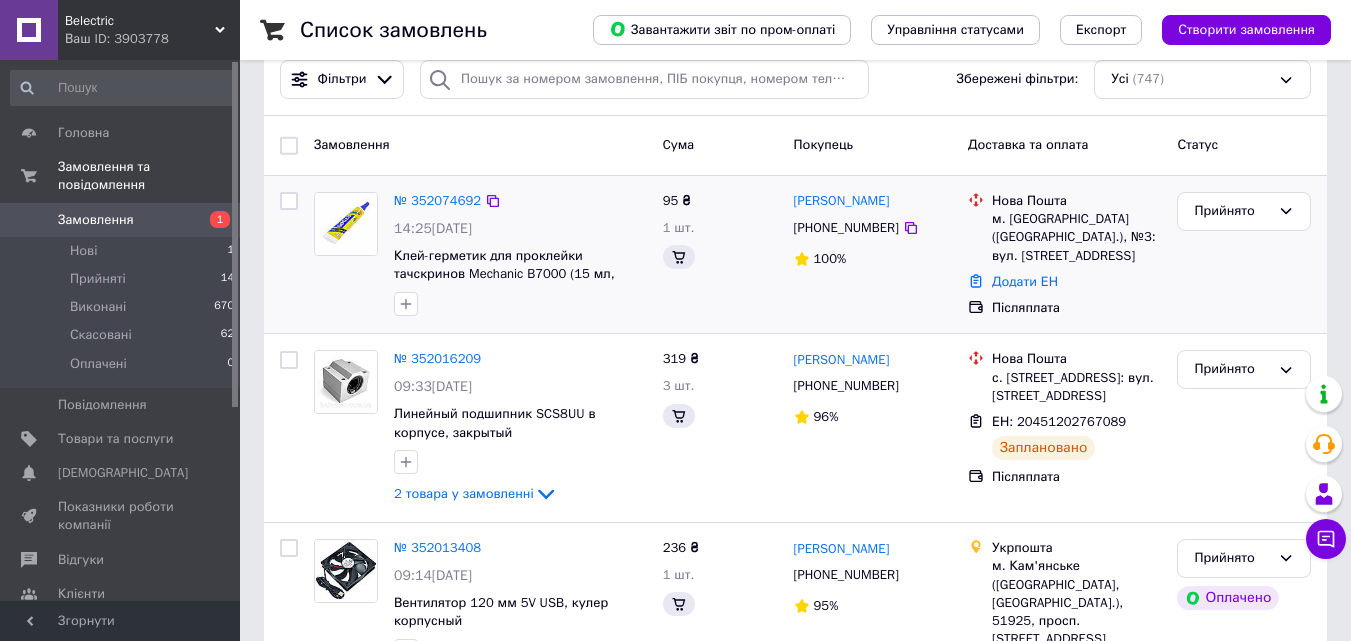 click on "№ 352074692" at bounding box center (437, 200) 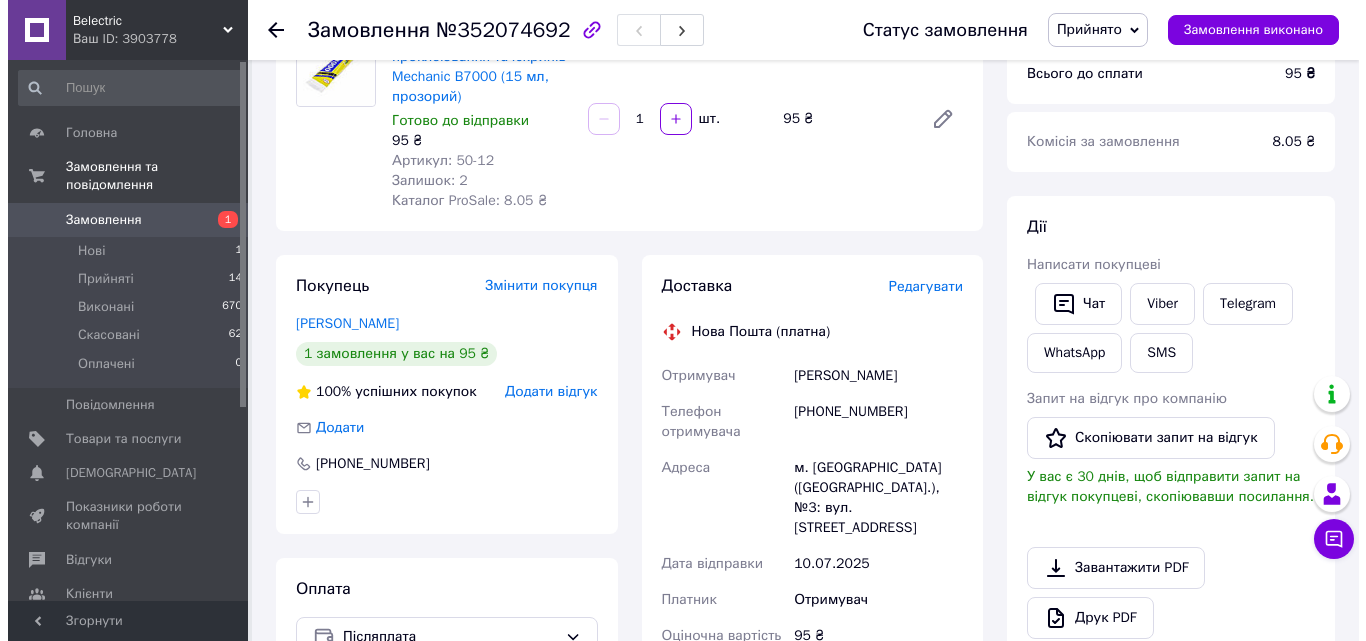 scroll, scrollTop: 200, scrollLeft: 0, axis: vertical 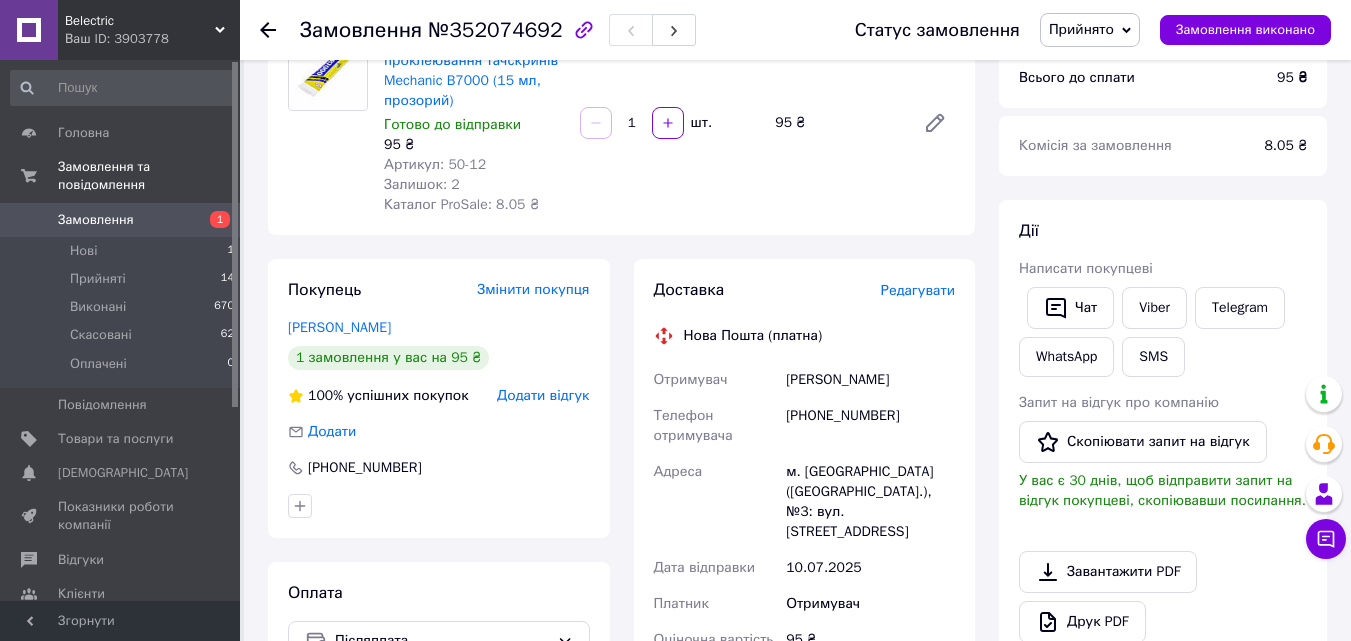click on "Редагувати" at bounding box center [918, 290] 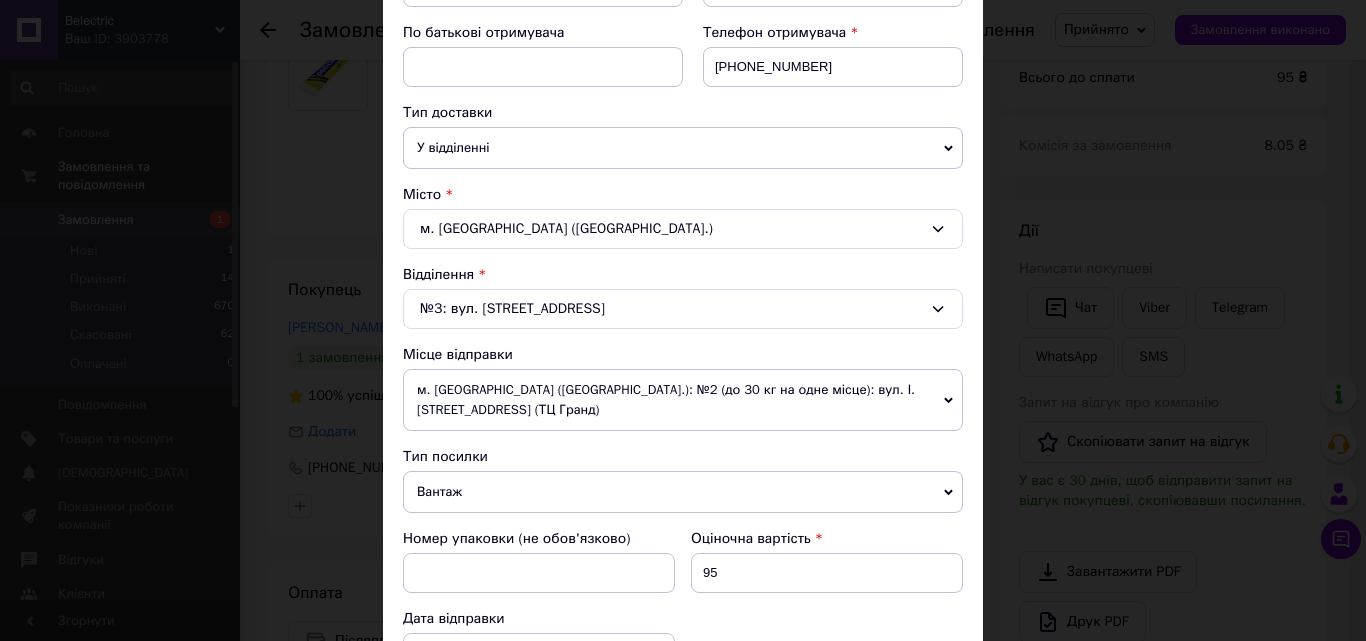 scroll, scrollTop: 500, scrollLeft: 0, axis: vertical 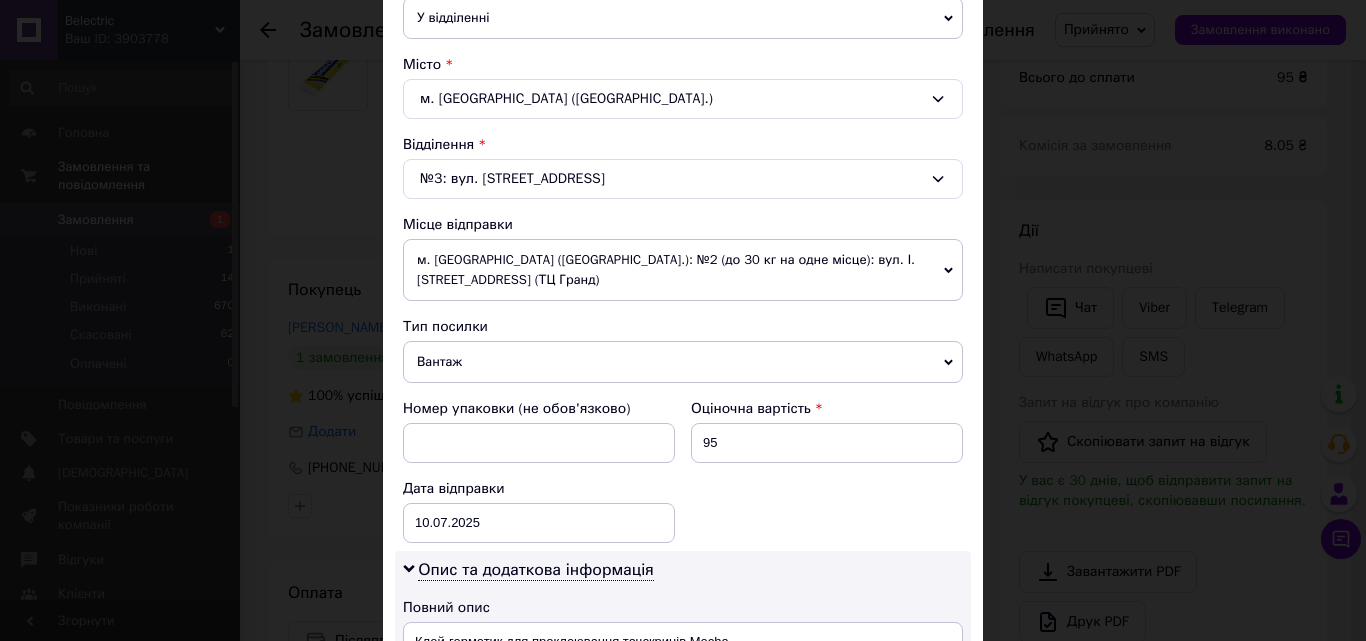 click on "Вантаж" at bounding box center (683, 362) 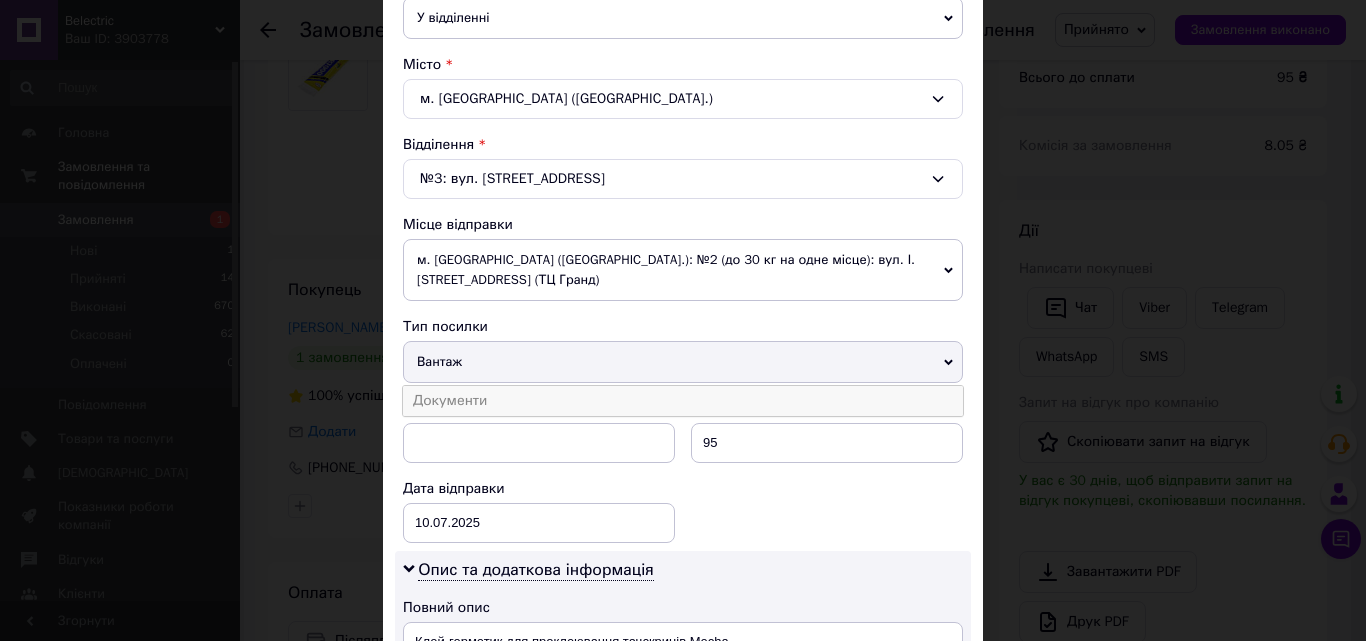 click on "Документи" at bounding box center (683, 401) 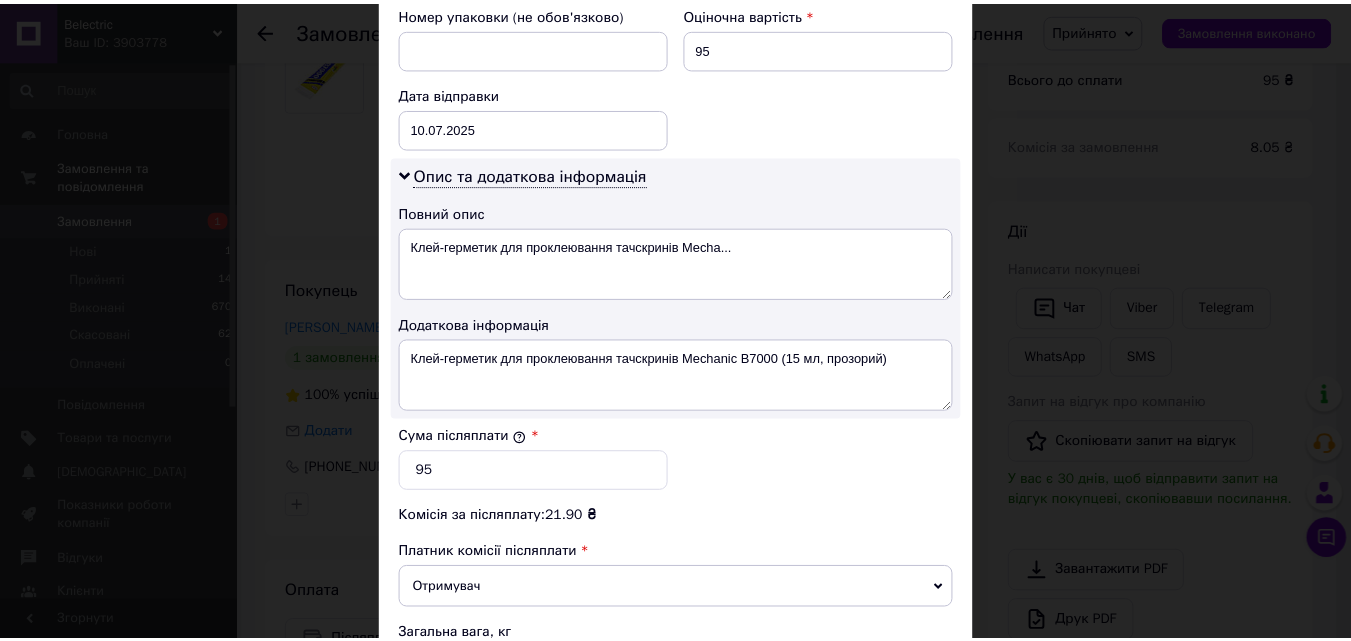 scroll, scrollTop: 1149, scrollLeft: 0, axis: vertical 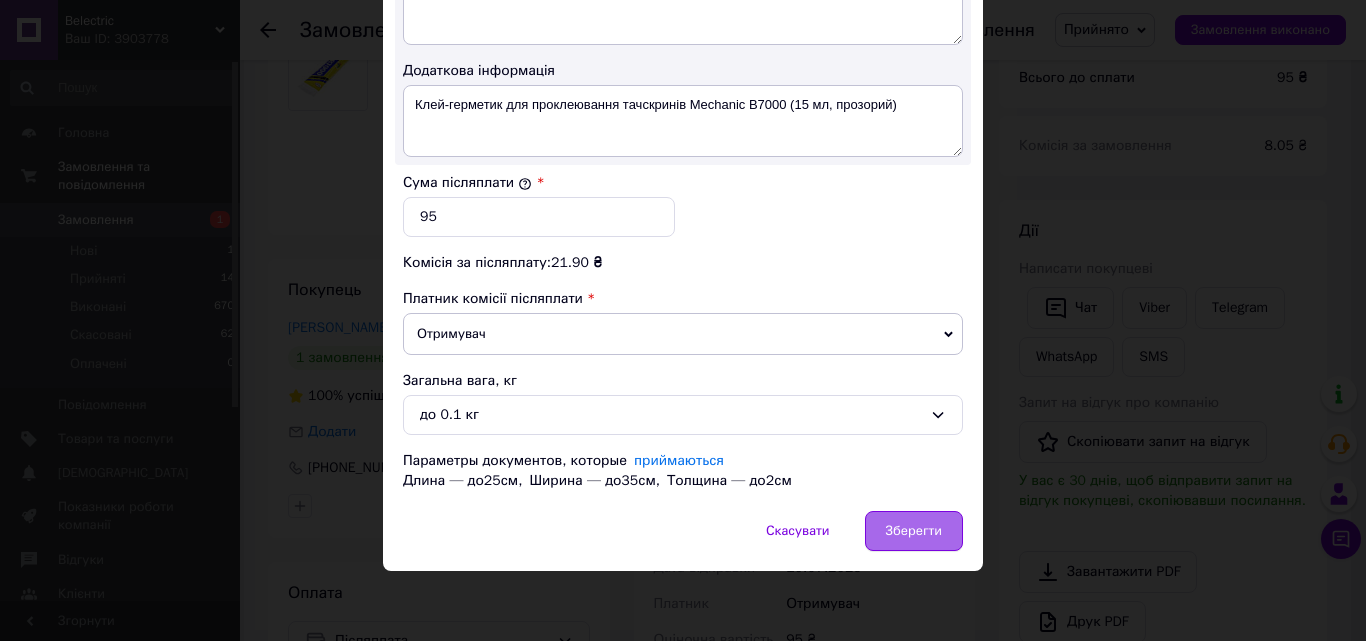 click on "Зберегти" at bounding box center [914, 531] 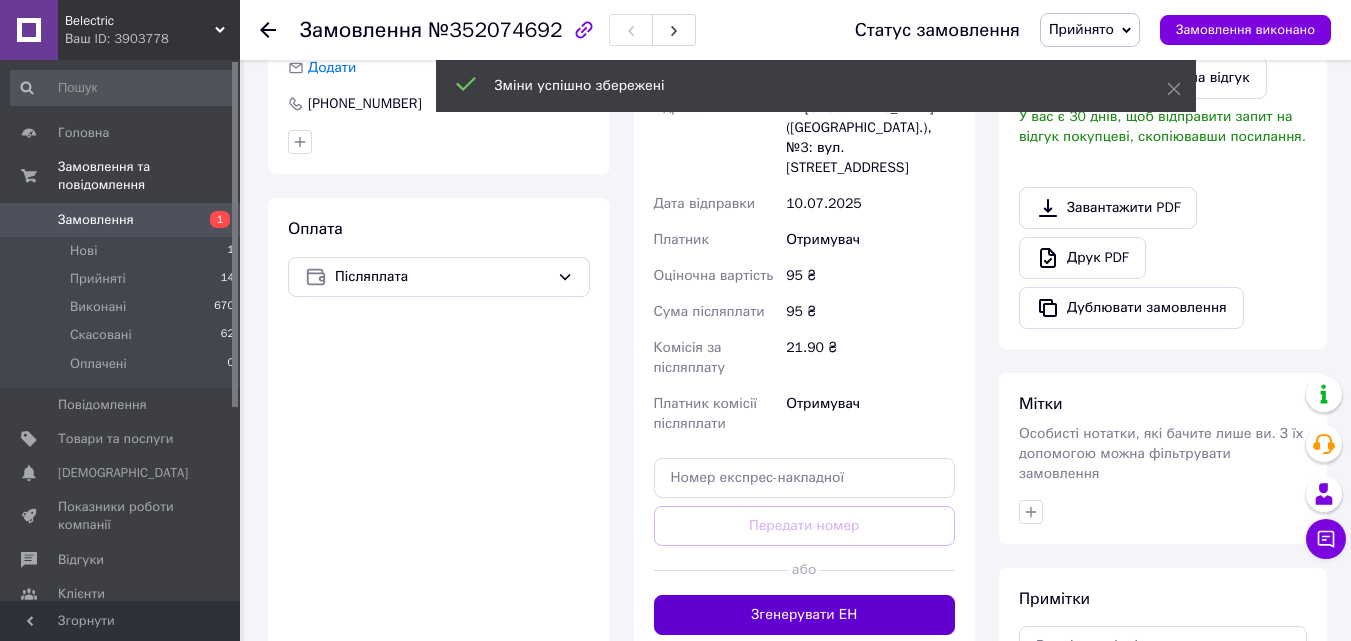 scroll, scrollTop: 600, scrollLeft: 0, axis: vertical 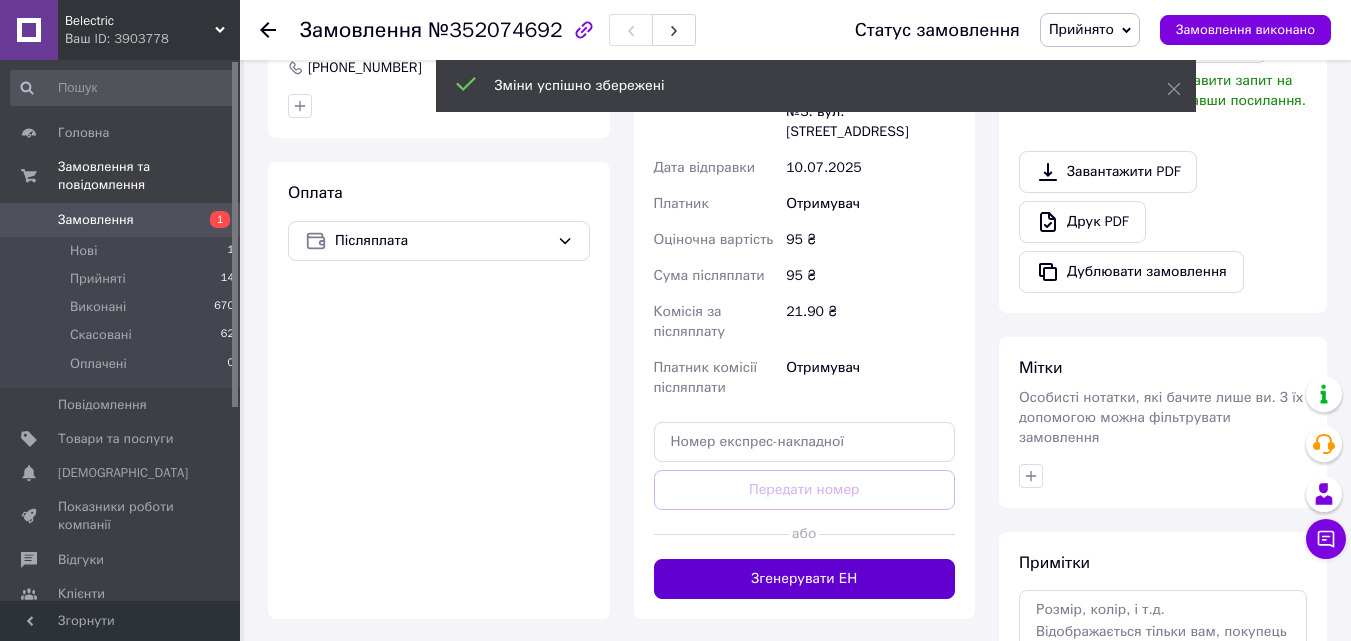 click on "Згенерувати ЕН" at bounding box center [805, 579] 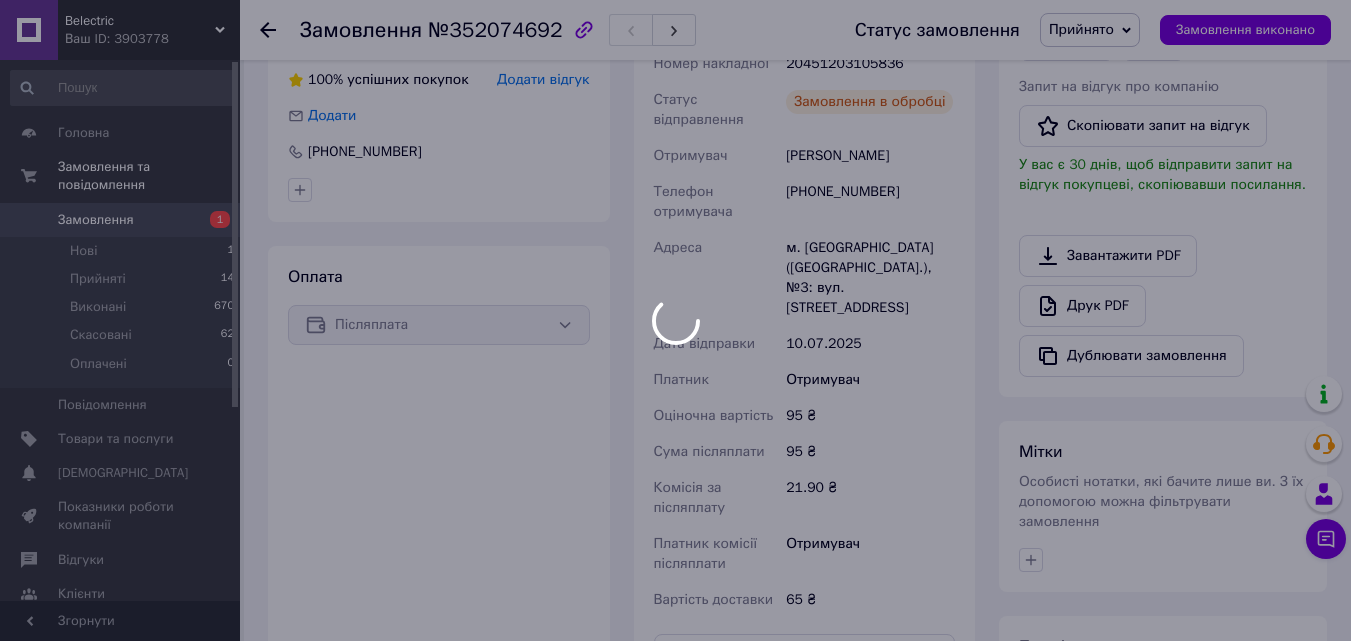 scroll, scrollTop: 400, scrollLeft: 0, axis: vertical 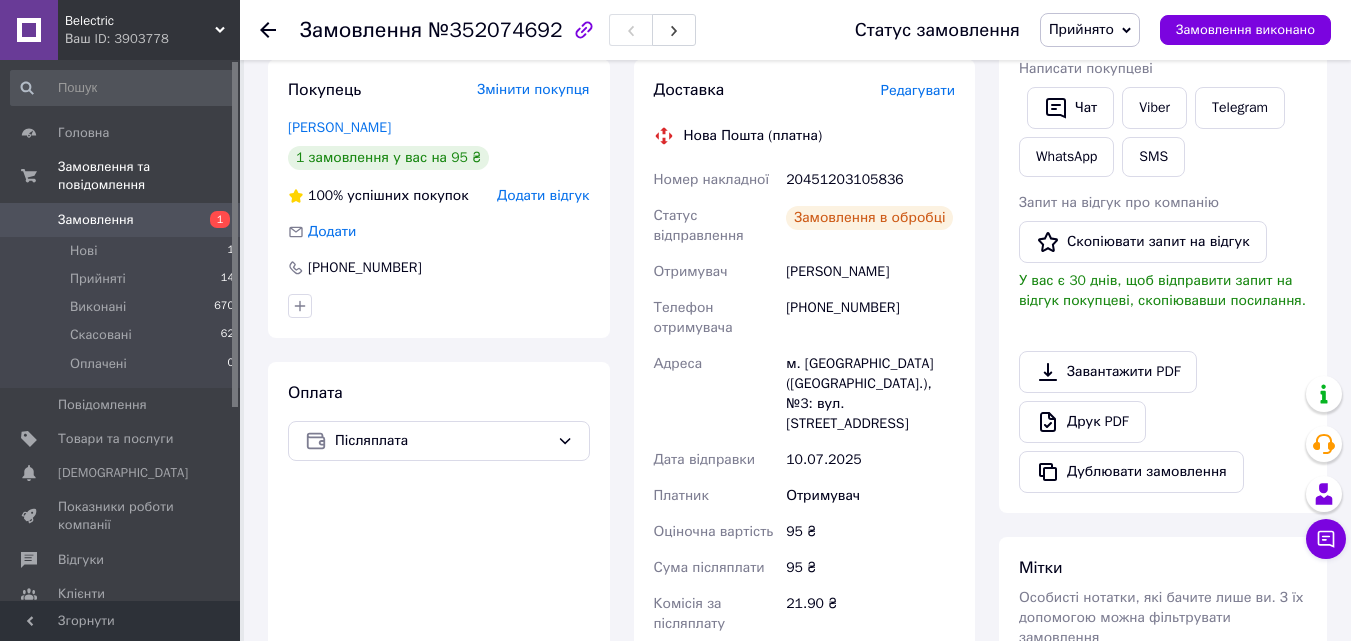 click on "20451203105836" at bounding box center (870, 180) 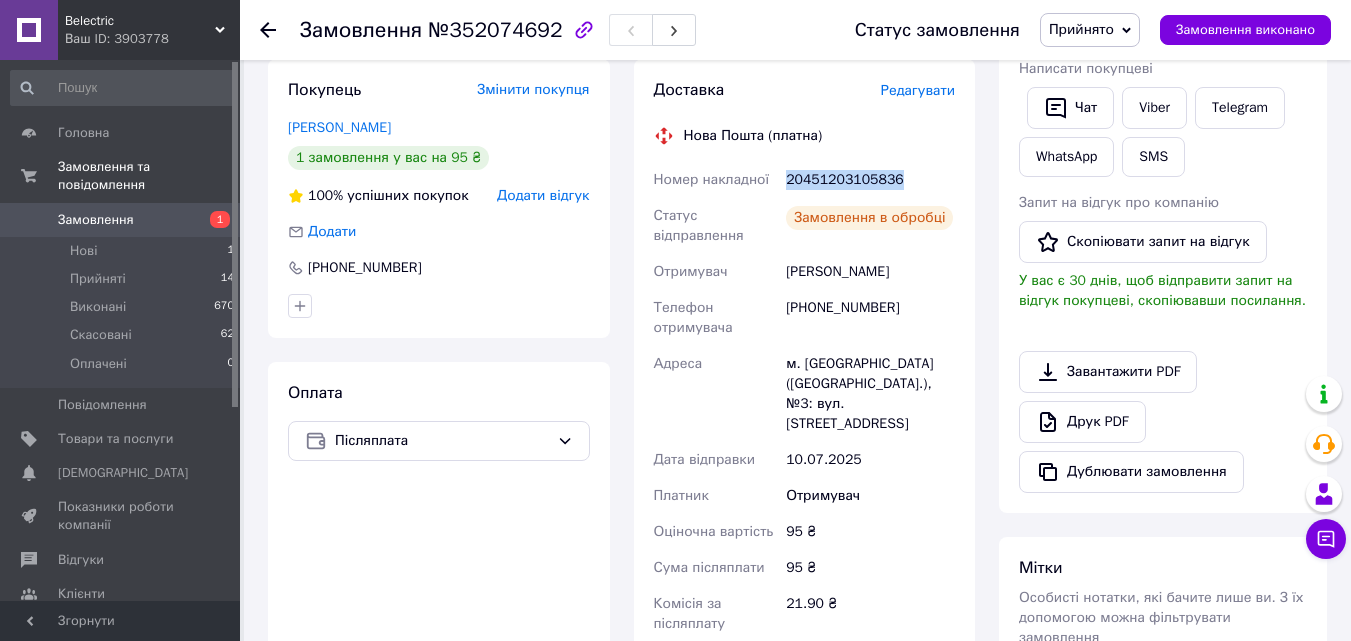 click on "20451203105836" at bounding box center [870, 180] 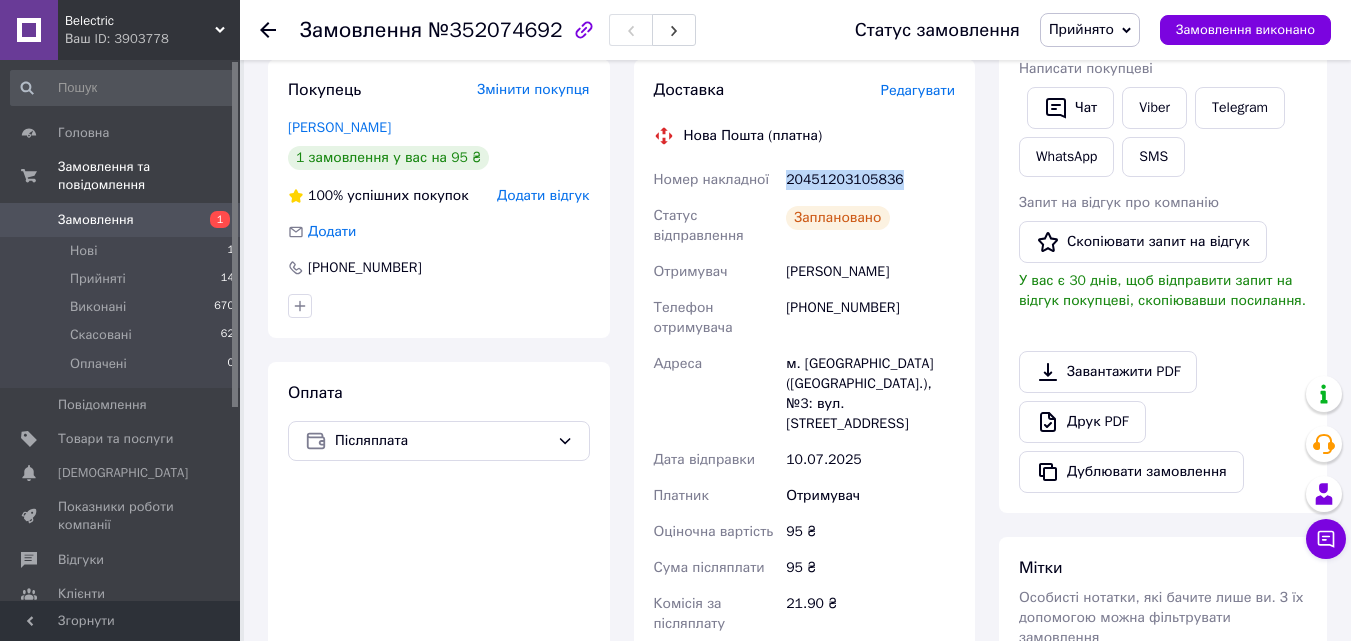 copy on "20451203105836" 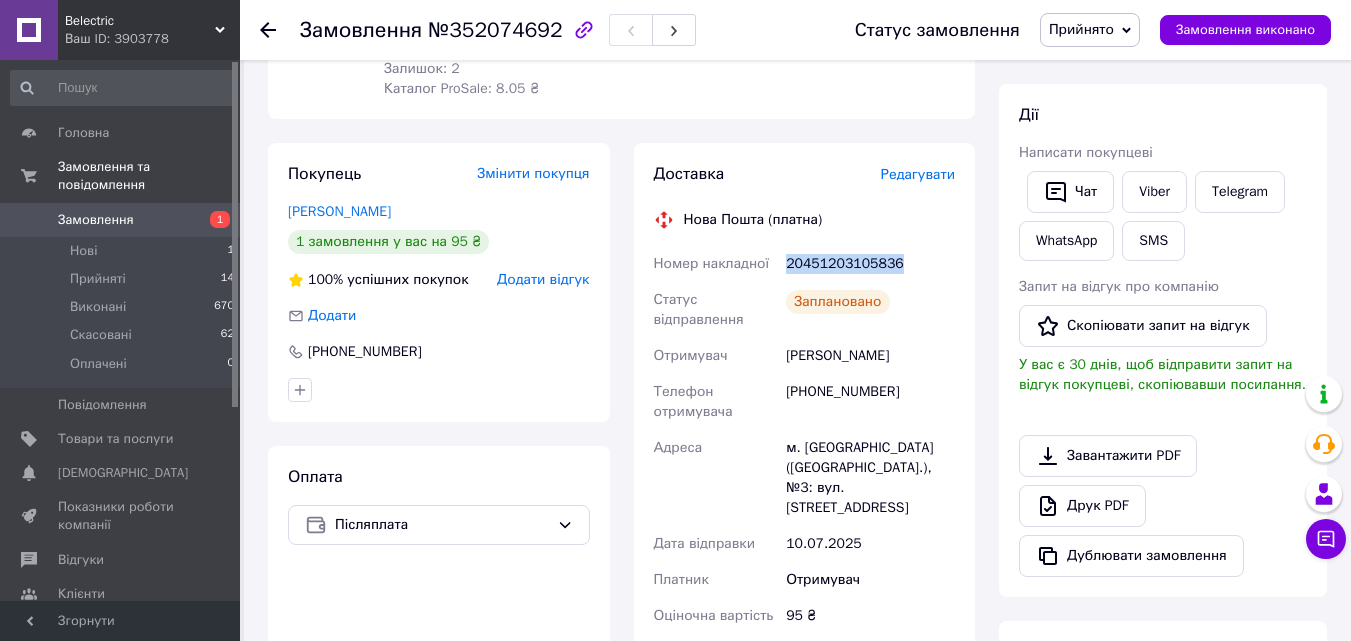 scroll, scrollTop: 200, scrollLeft: 0, axis: vertical 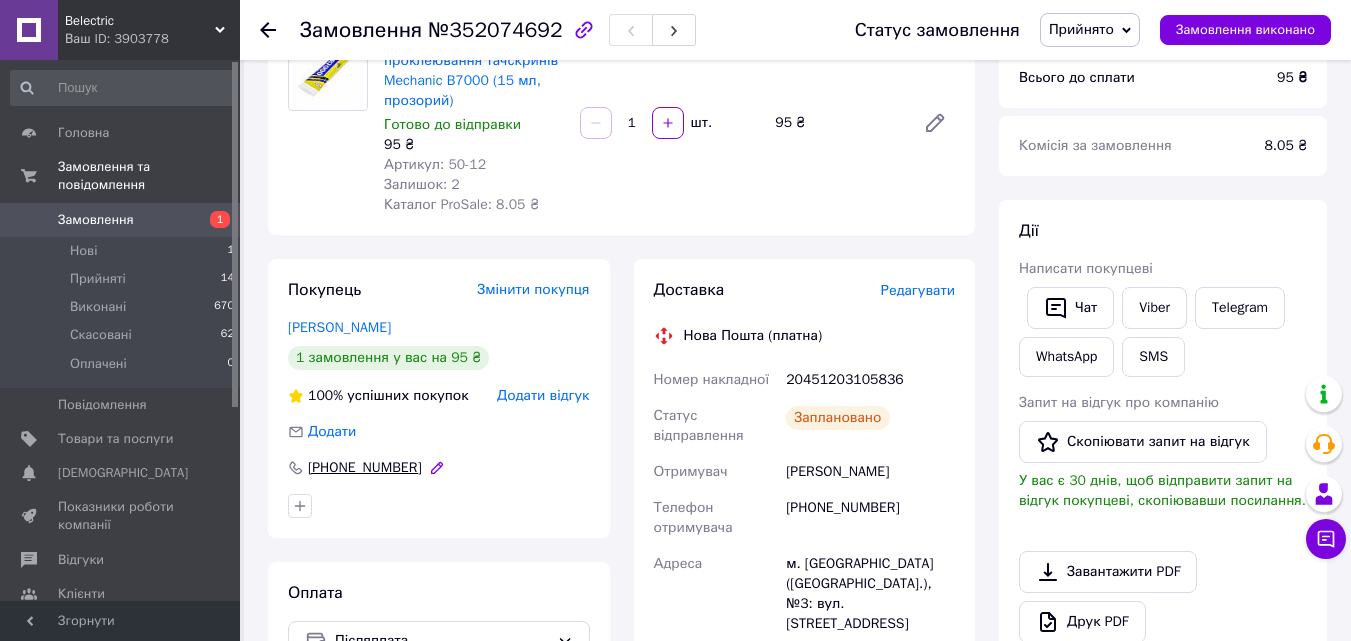 click on "[PHONE_NUMBER]" at bounding box center (365, 468) 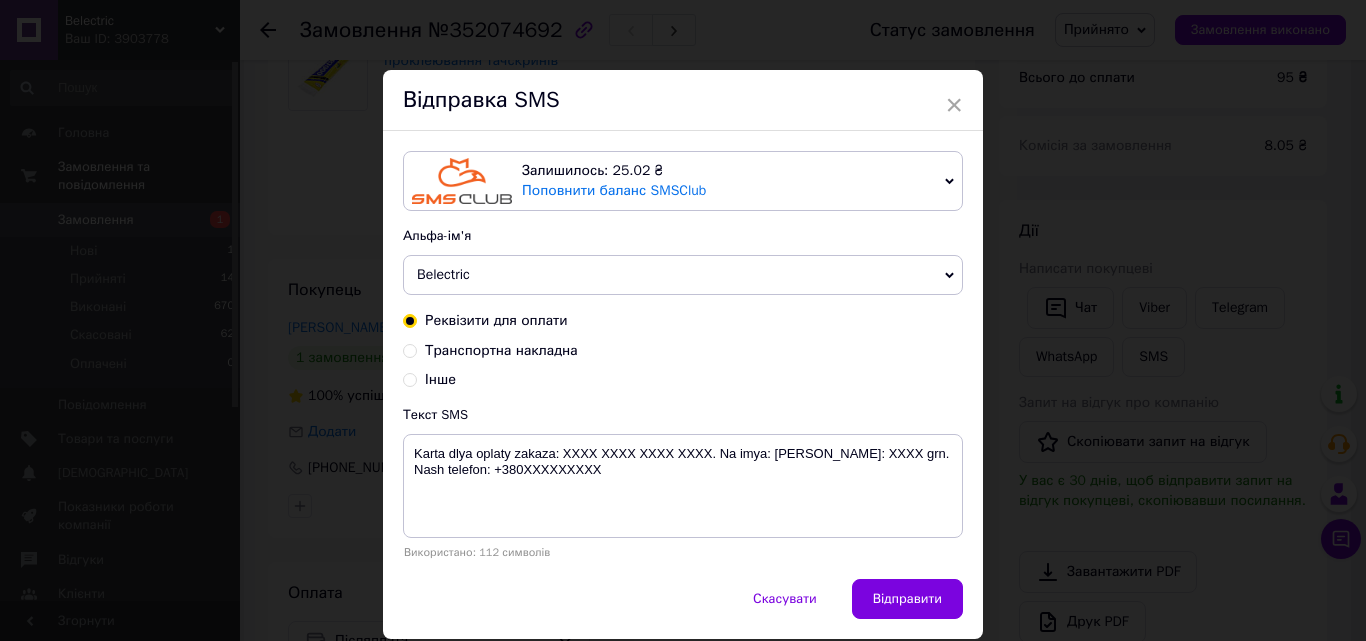 click on "Транспортна накладна" at bounding box center [501, 350] 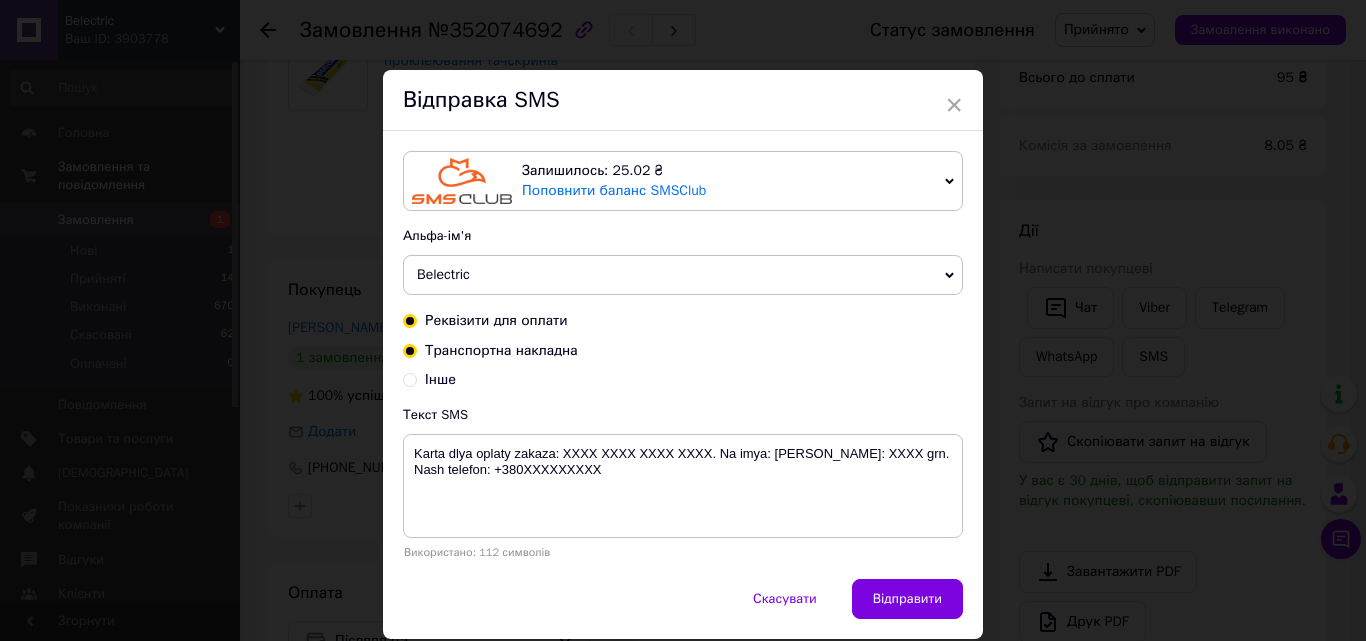 radio on "true" 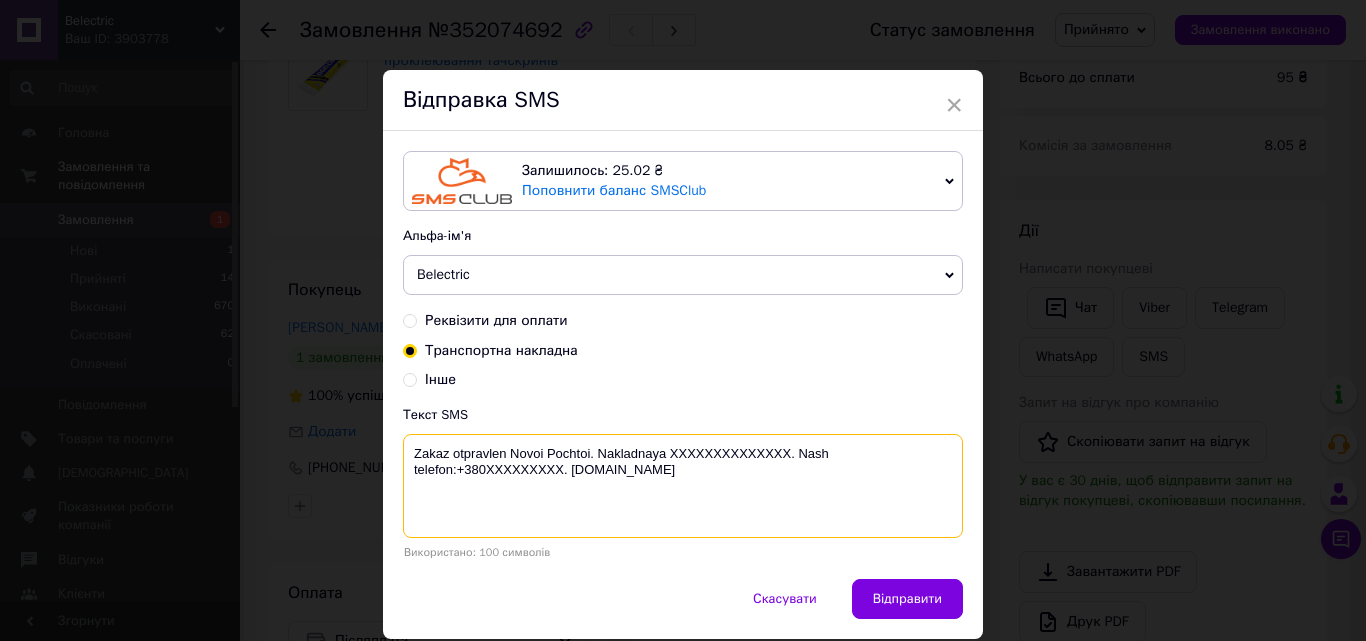 drag, startPoint x: 703, startPoint y: 483, endPoint x: 412, endPoint y: 460, distance: 291.90753 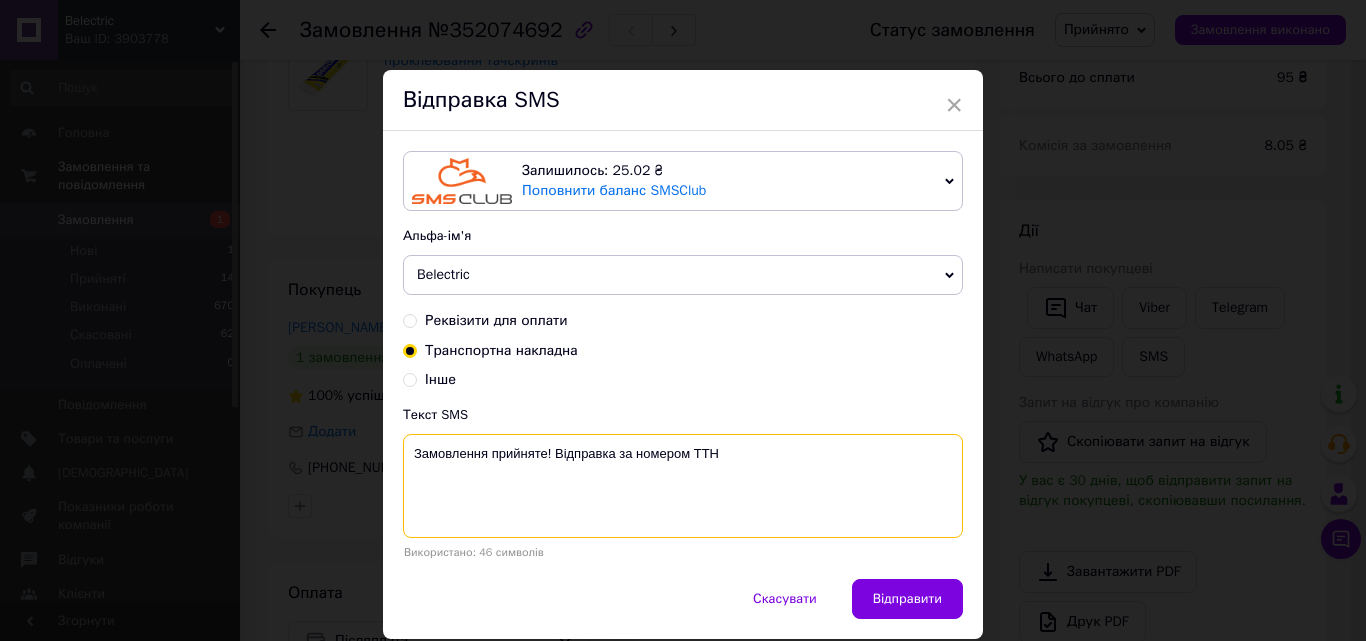 paste on "20451203105836" 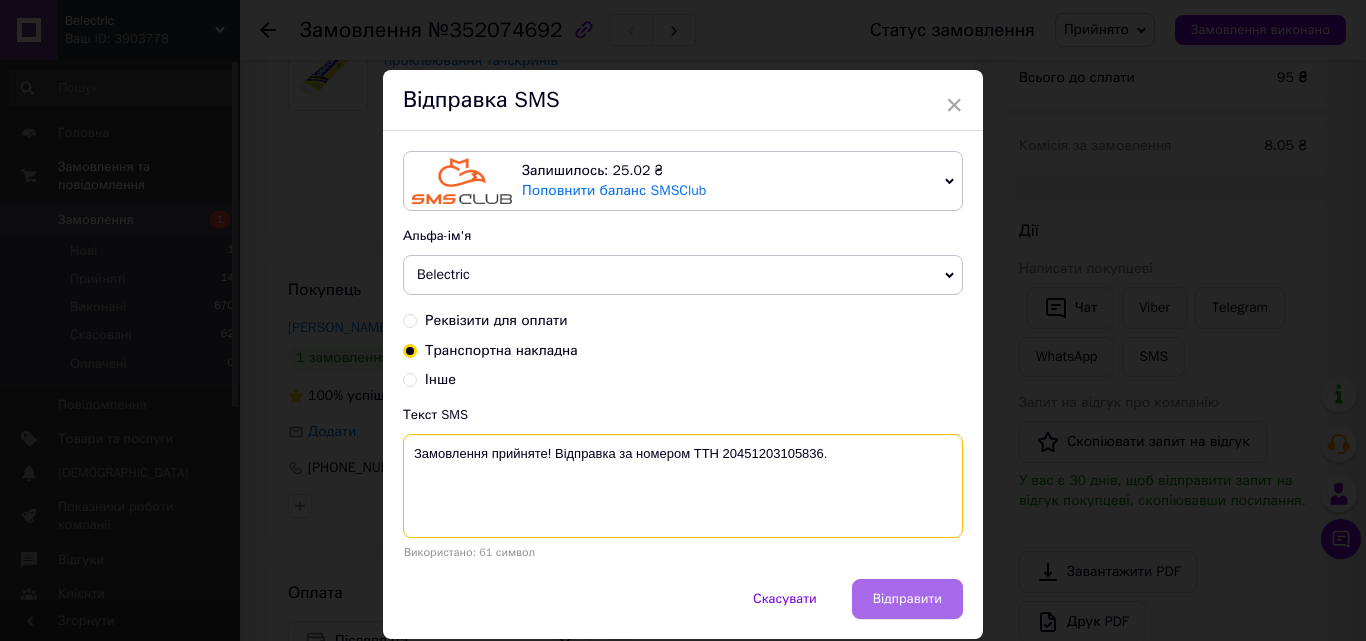 type on "Замовлення прийняте! Відправка за номером ТТН 20451203105836." 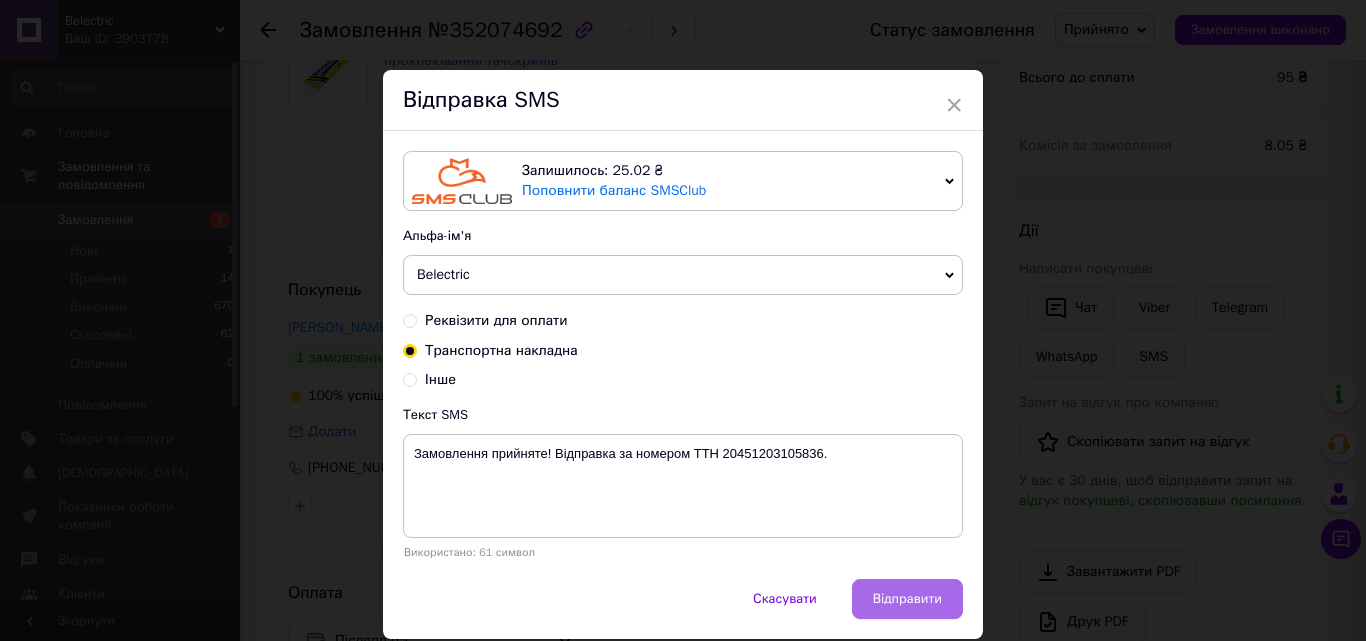 click on "Відправити" at bounding box center [907, 599] 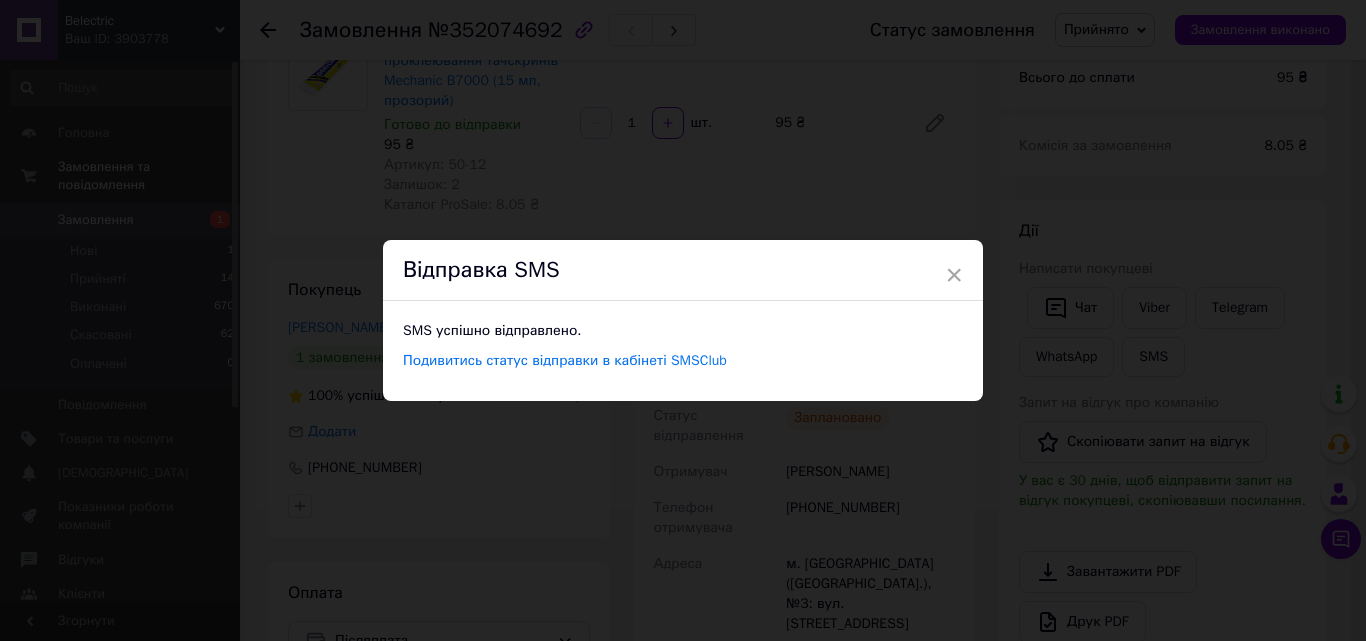 click on "× Відправка SMS SMS успішно відправлено. Подивитись статус відправки в кабінеті SMSClub" at bounding box center (683, 320) 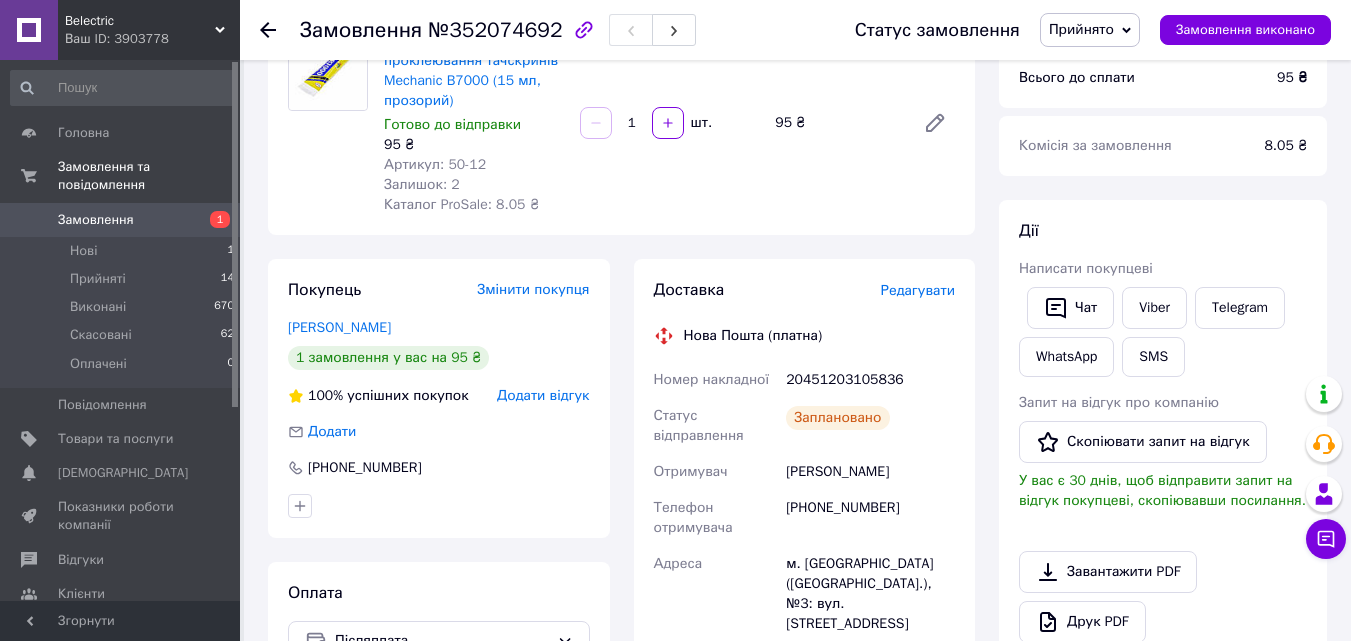click on "Замовлення" at bounding box center (121, 220) 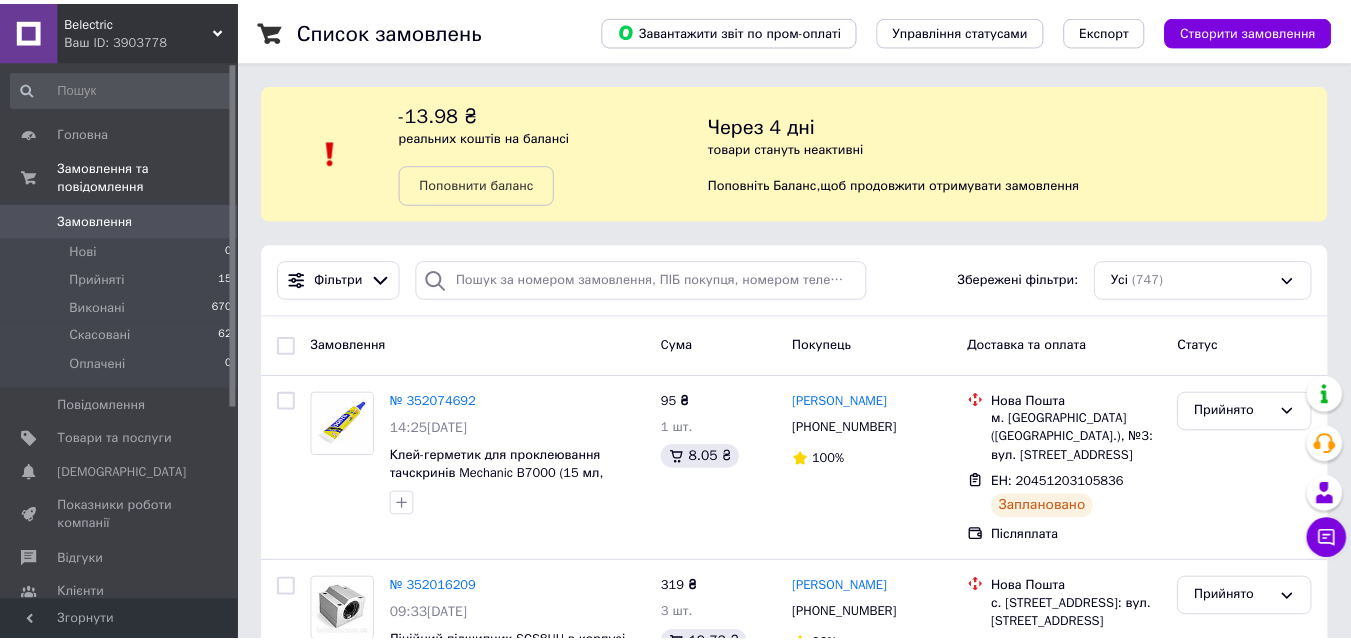 scroll, scrollTop: 436, scrollLeft: 0, axis: vertical 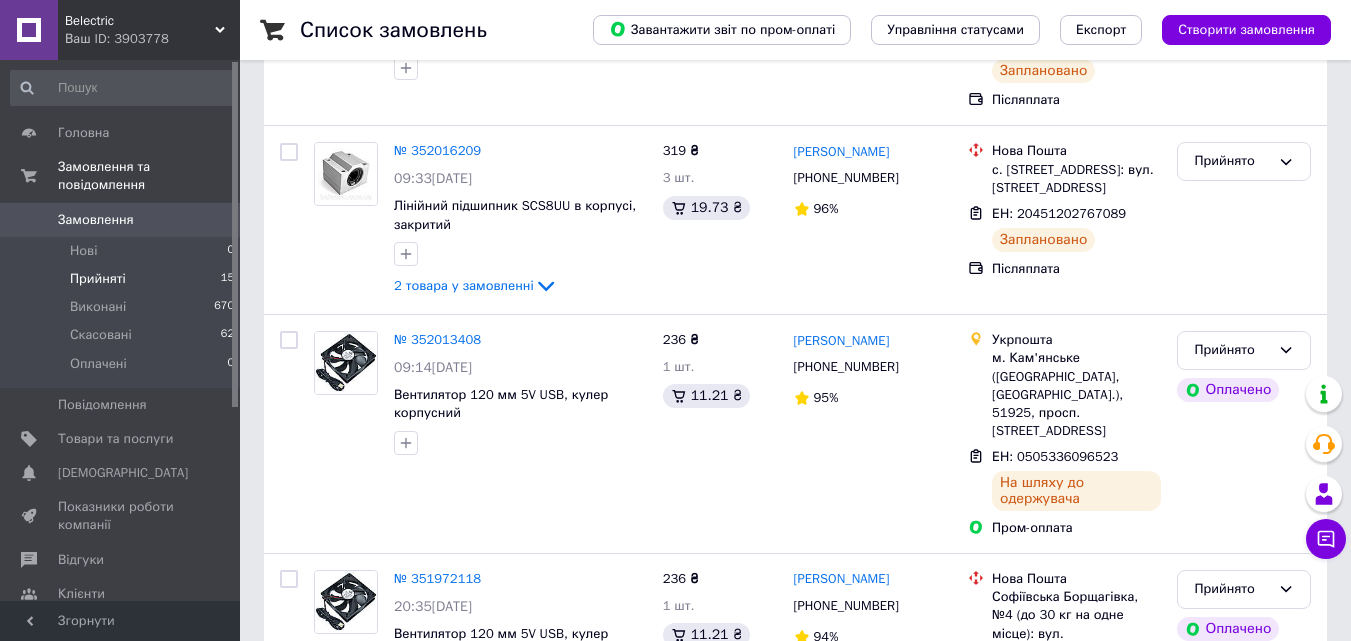 click on "Прийняті 15" at bounding box center (123, 279) 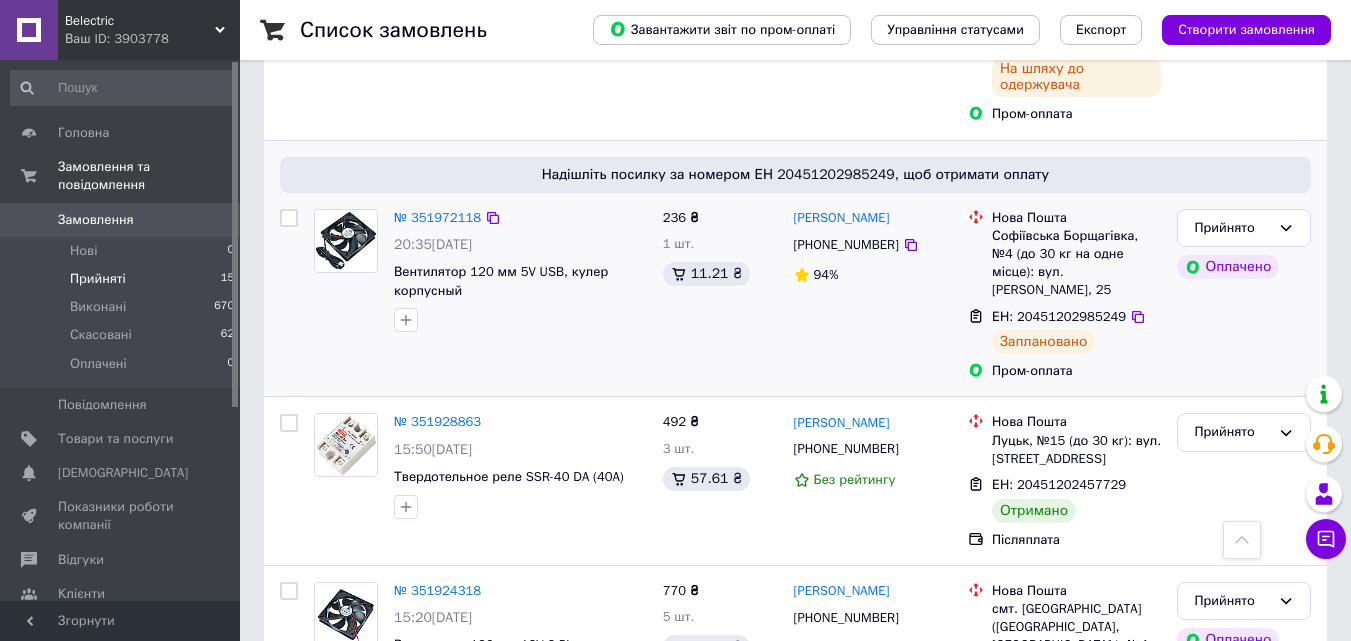 scroll, scrollTop: 900, scrollLeft: 0, axis: vertical 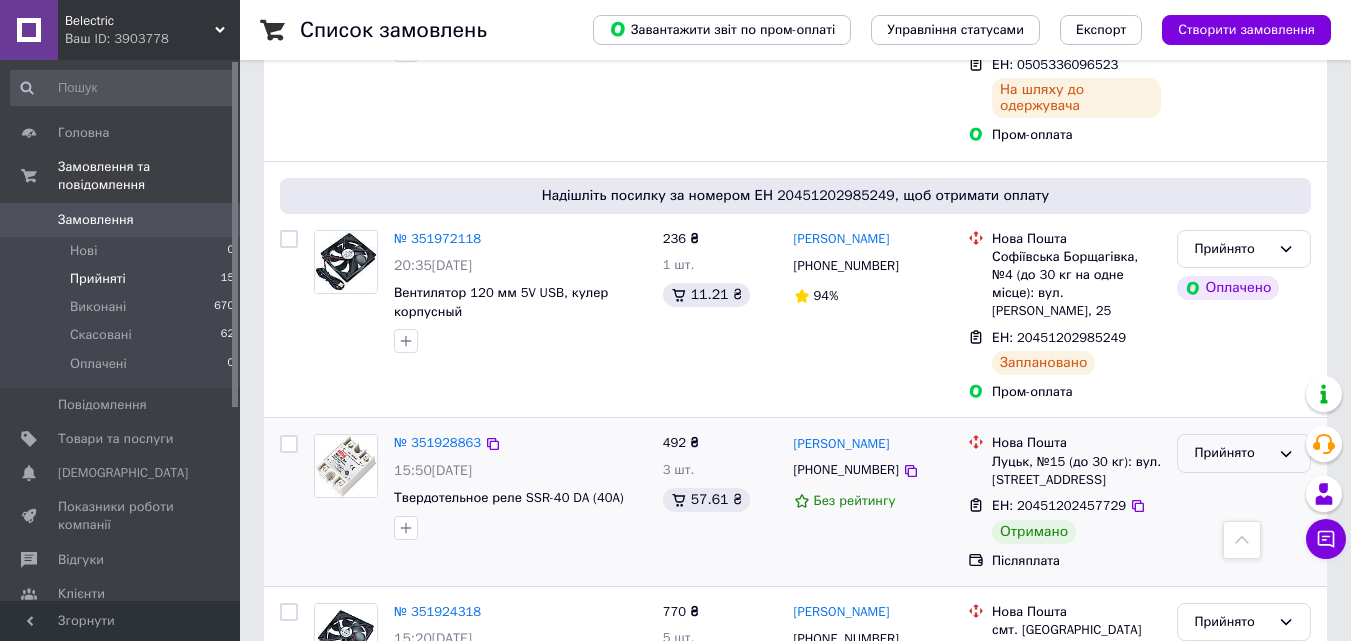 click on "Прийнято" at bounding box center (1244, 453) 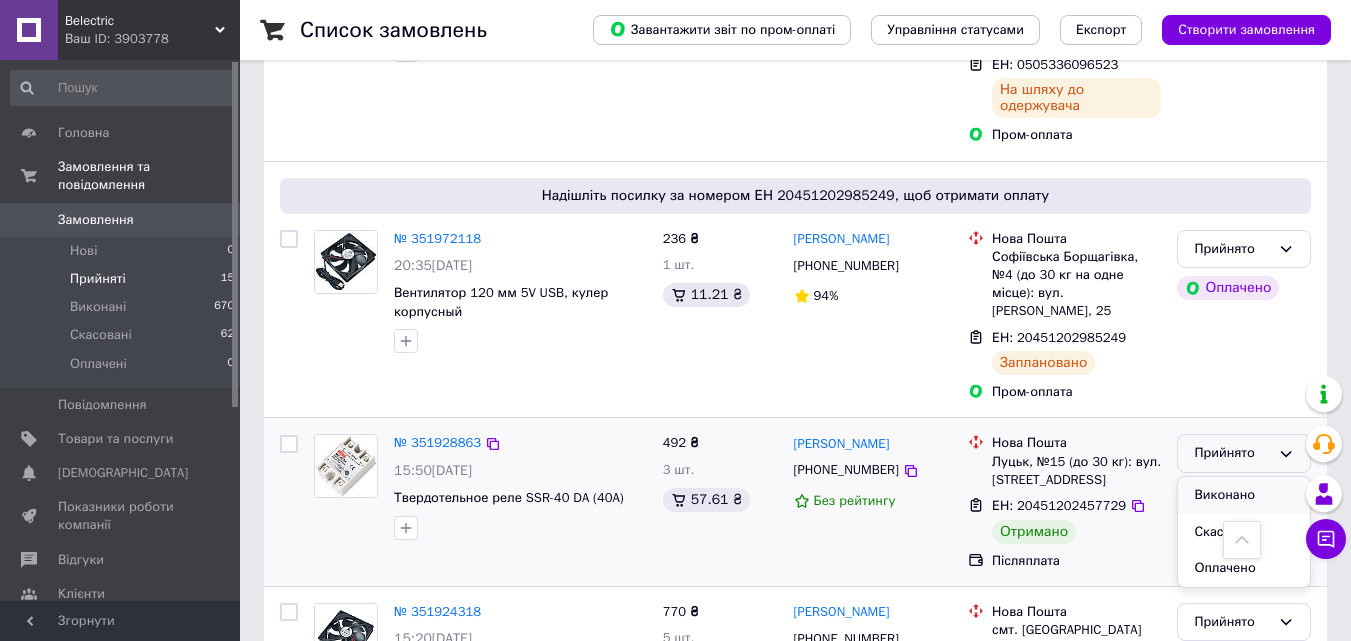 click on "Виконано" at bounding box center (1244, 495) 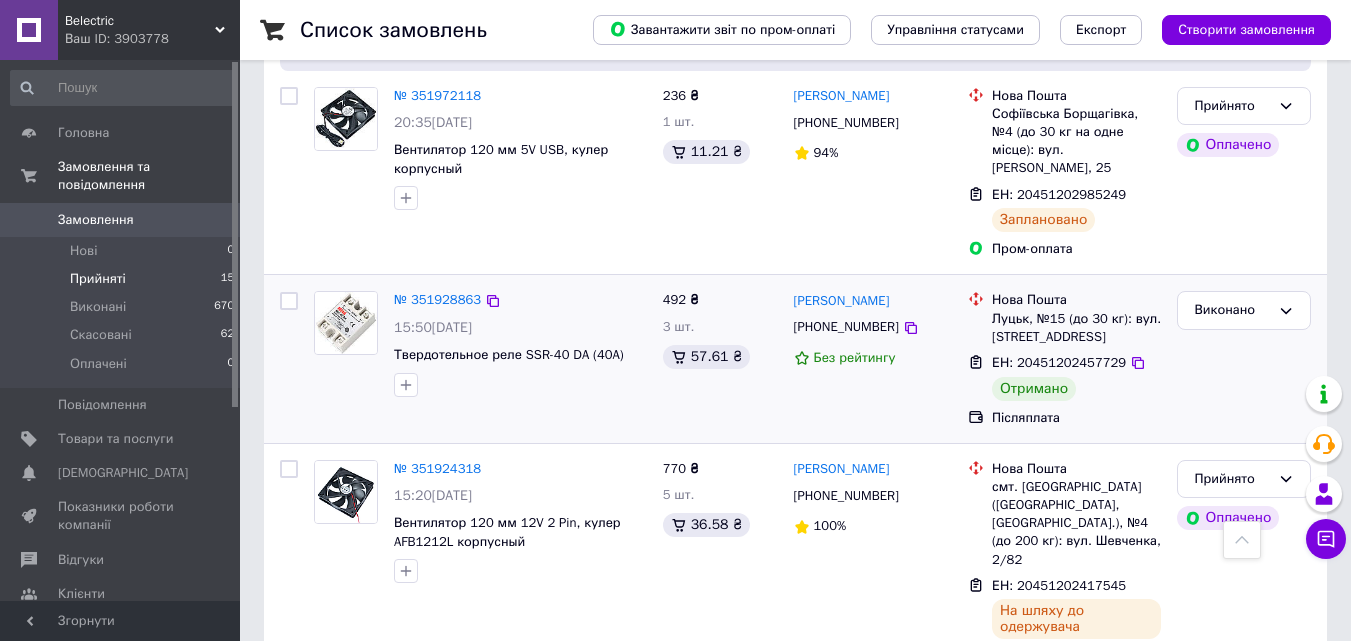 scroll, scrollTop: 1029, scrollLeft: 0, axis: vertical 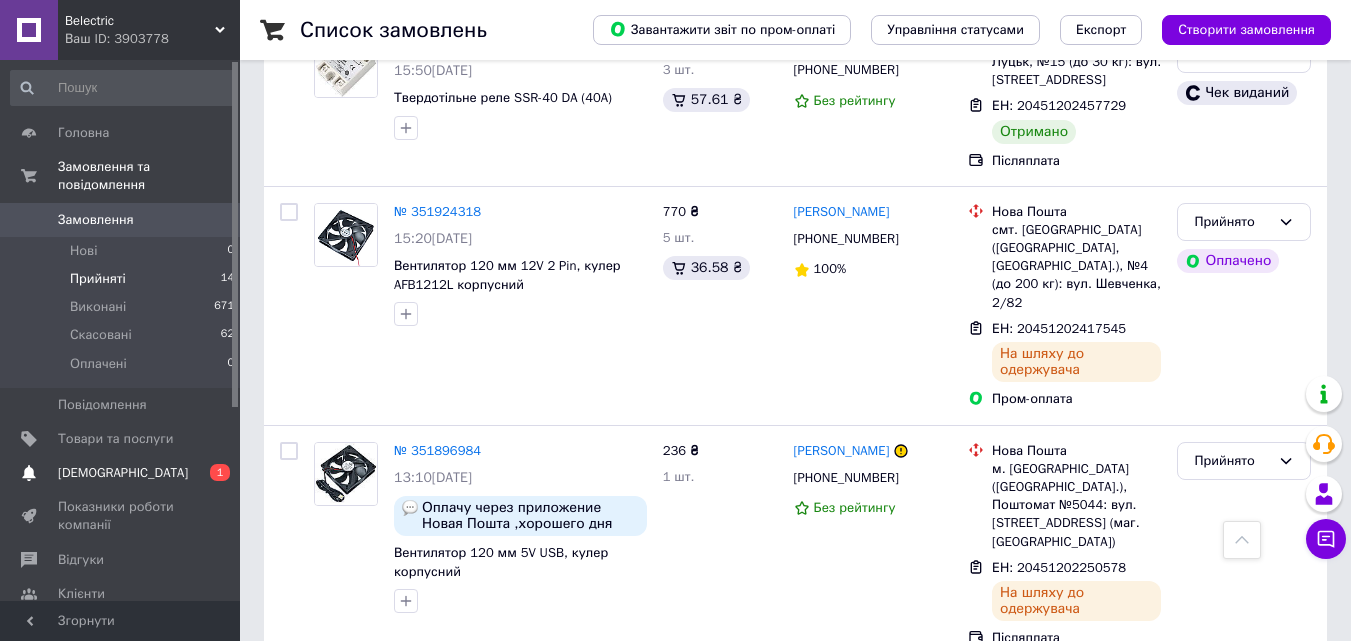 click on "Сповіщення 0 1" at bounding box center [123, 473] 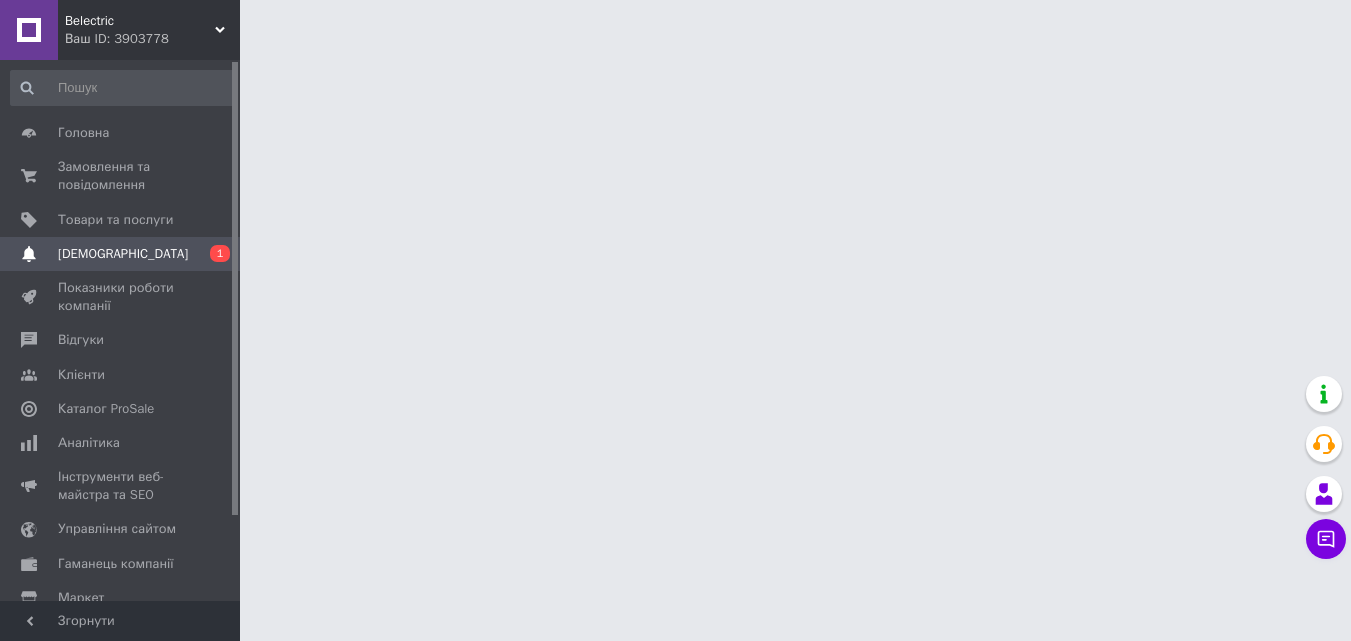 scroll, scrollTop: 0, scrollLeft: 0, axis: both 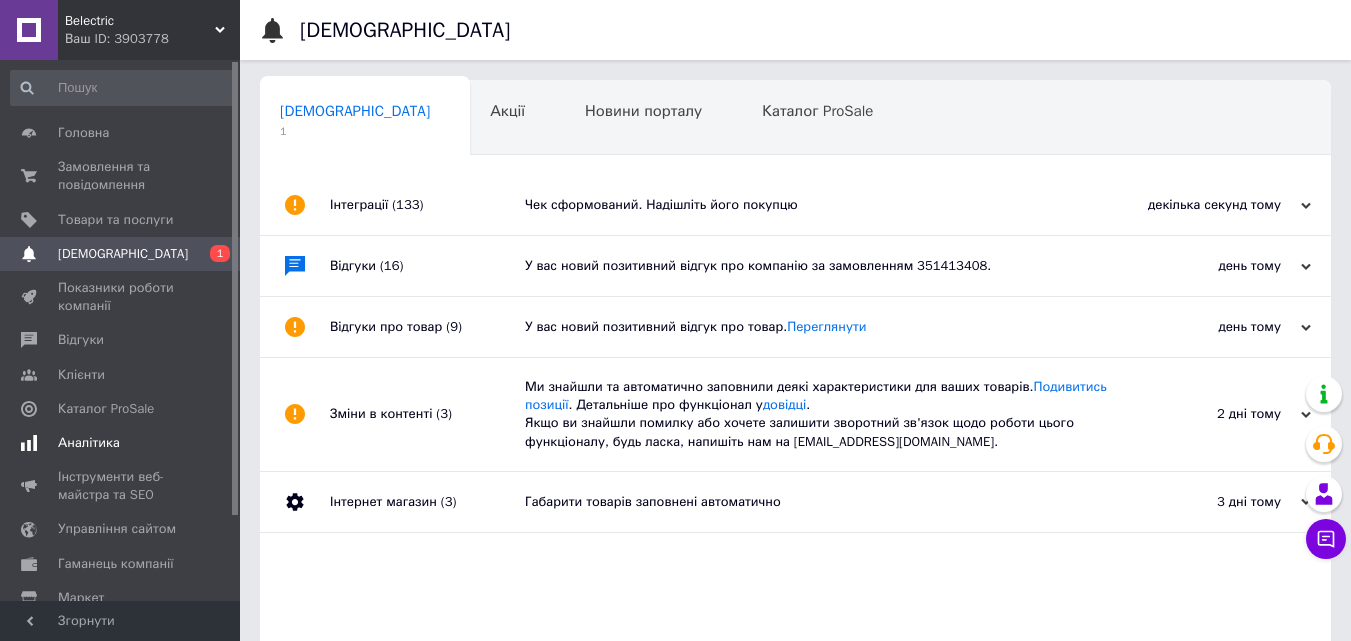click on "Аналітика" at bounding box center [121, 443] 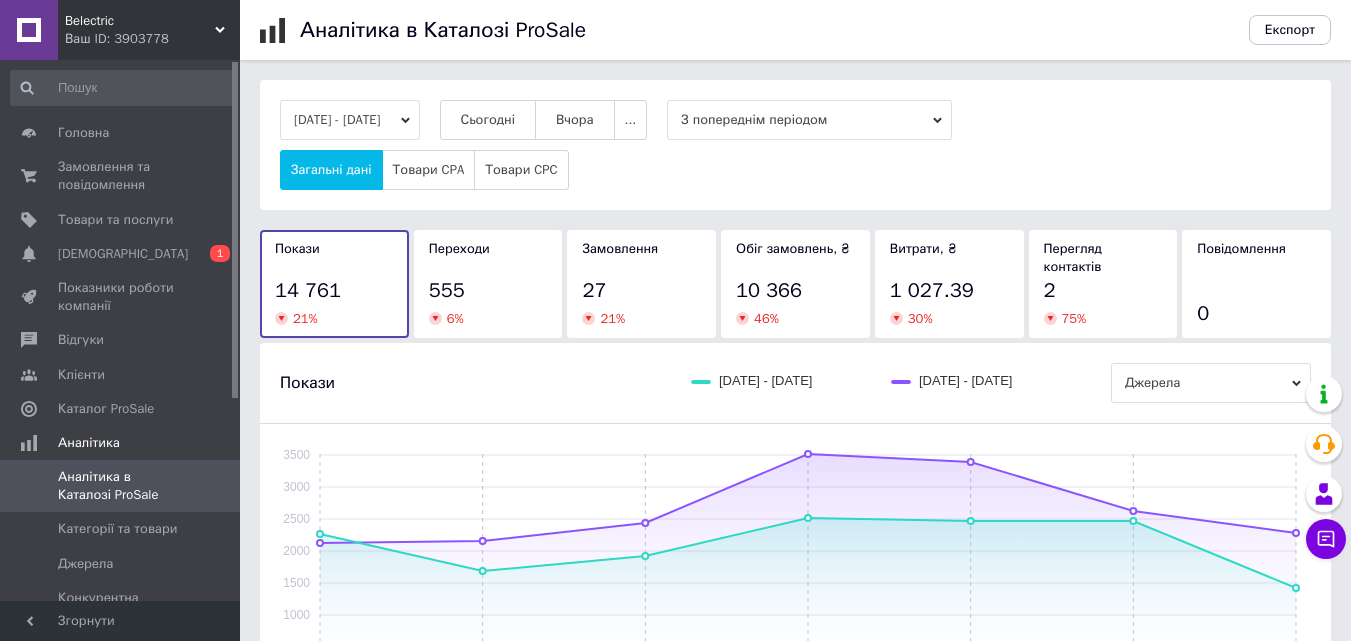click on "1 027.39" at bounding box center (932, 290) 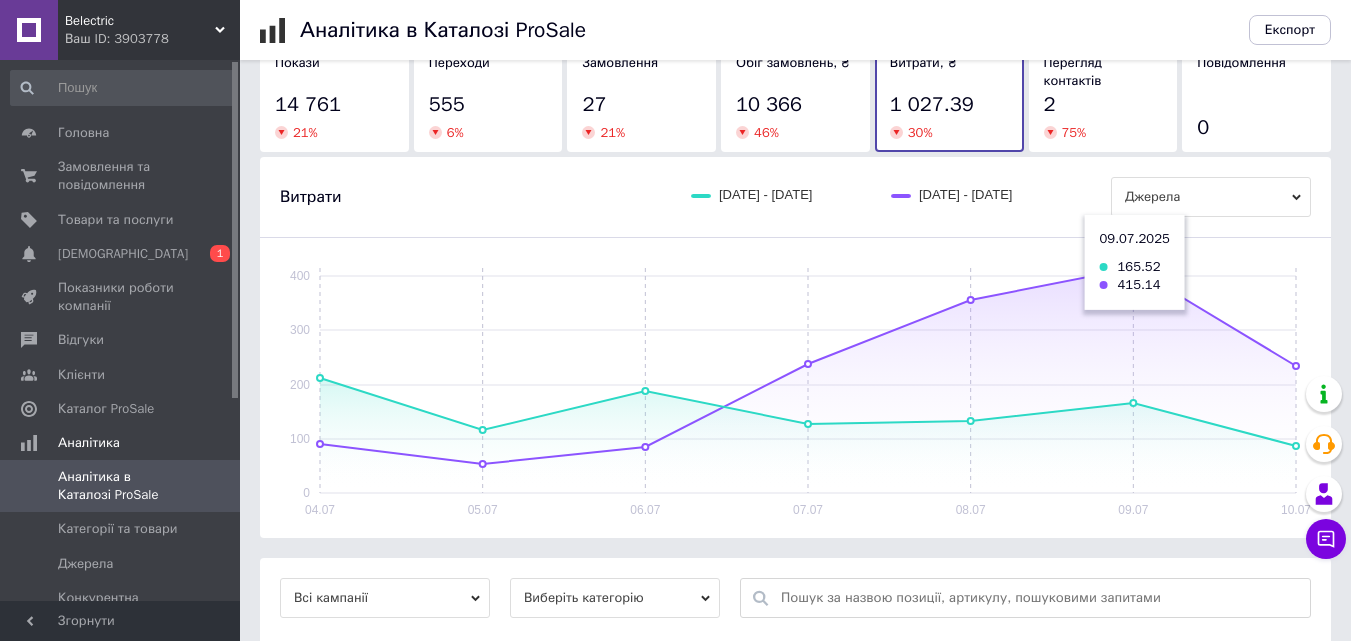 scroll, scrollTop: 200, scrollLeft: 0, axis: vertical 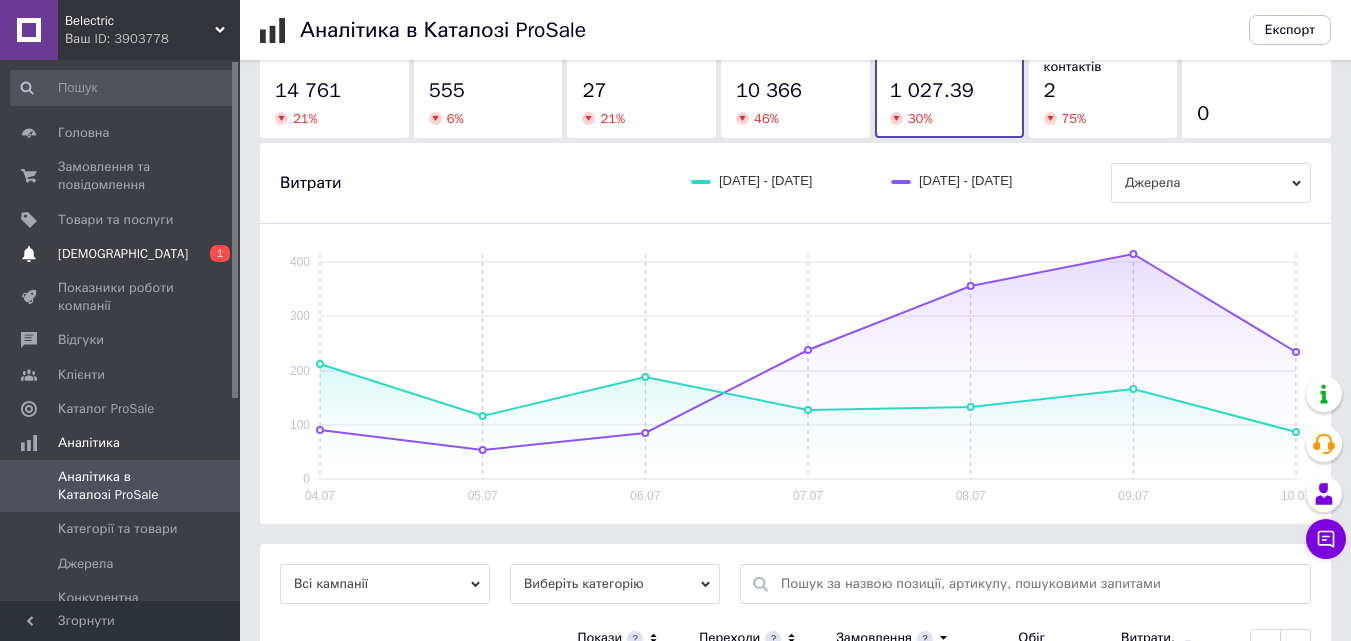 click on "[DEMOGRAPHIC_DATA]" at bounding box center (121, 254) 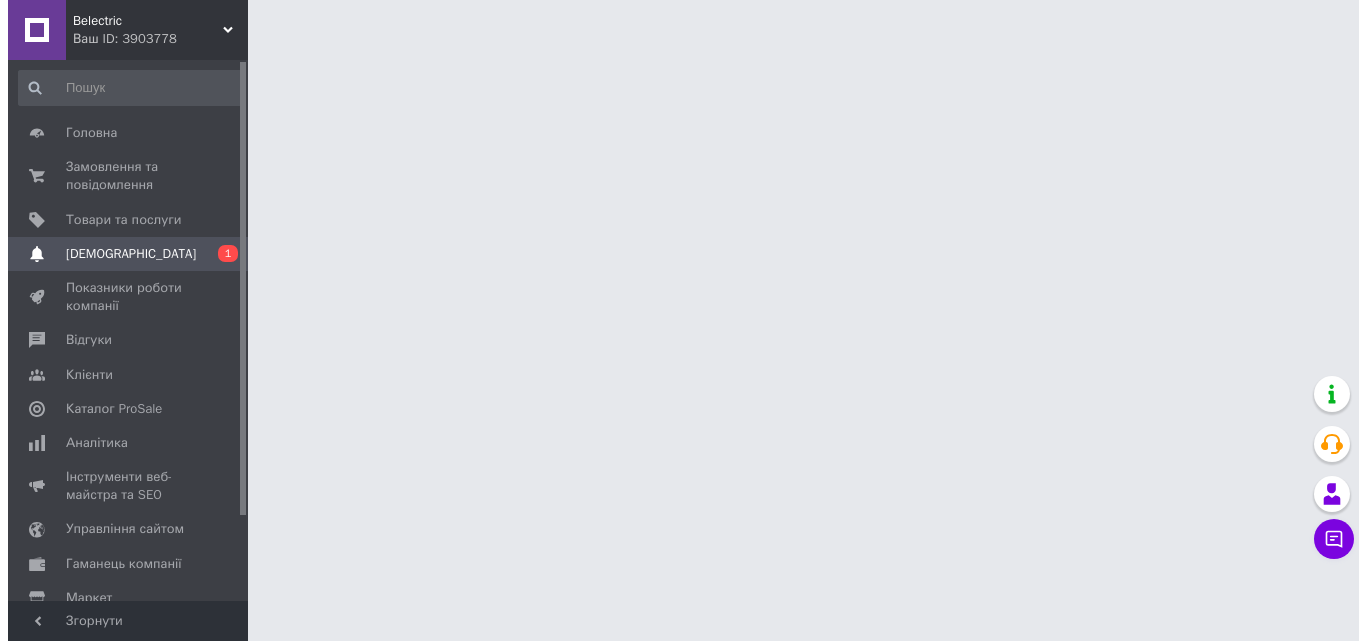 scroll, scrollTop: 0, scrollLeft: 0, axis: both 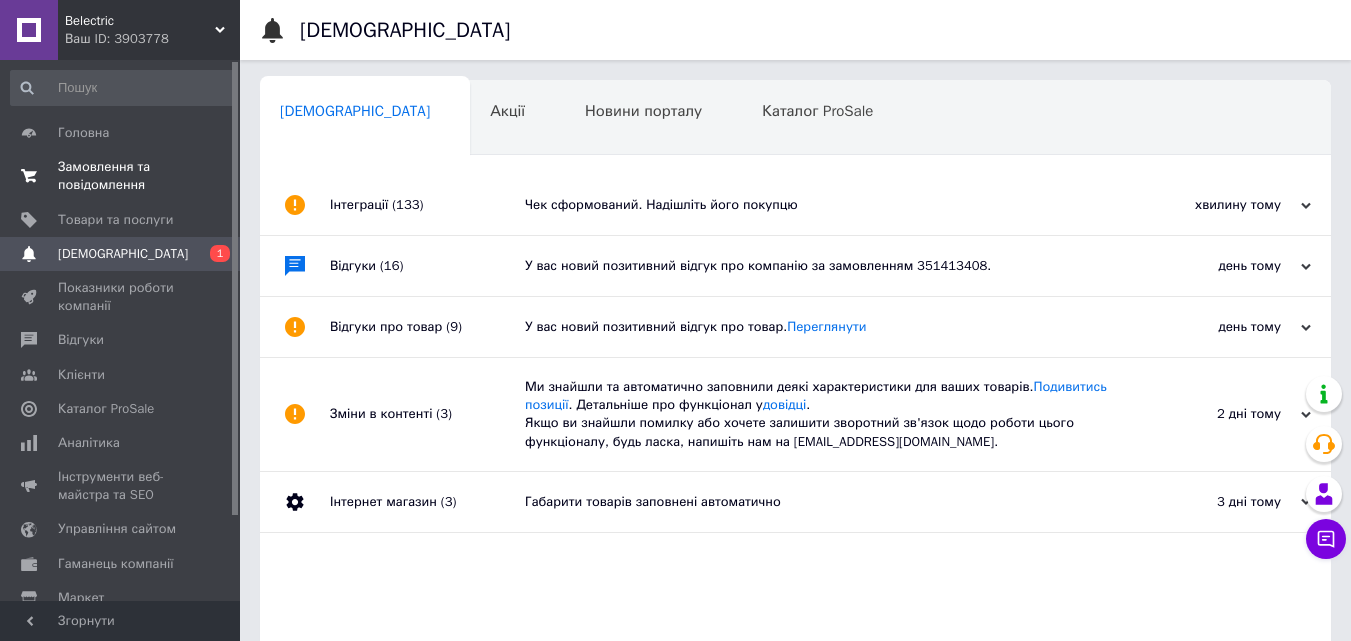 click on "Замовлення та повідомлення" at bounding box center [121, 176] 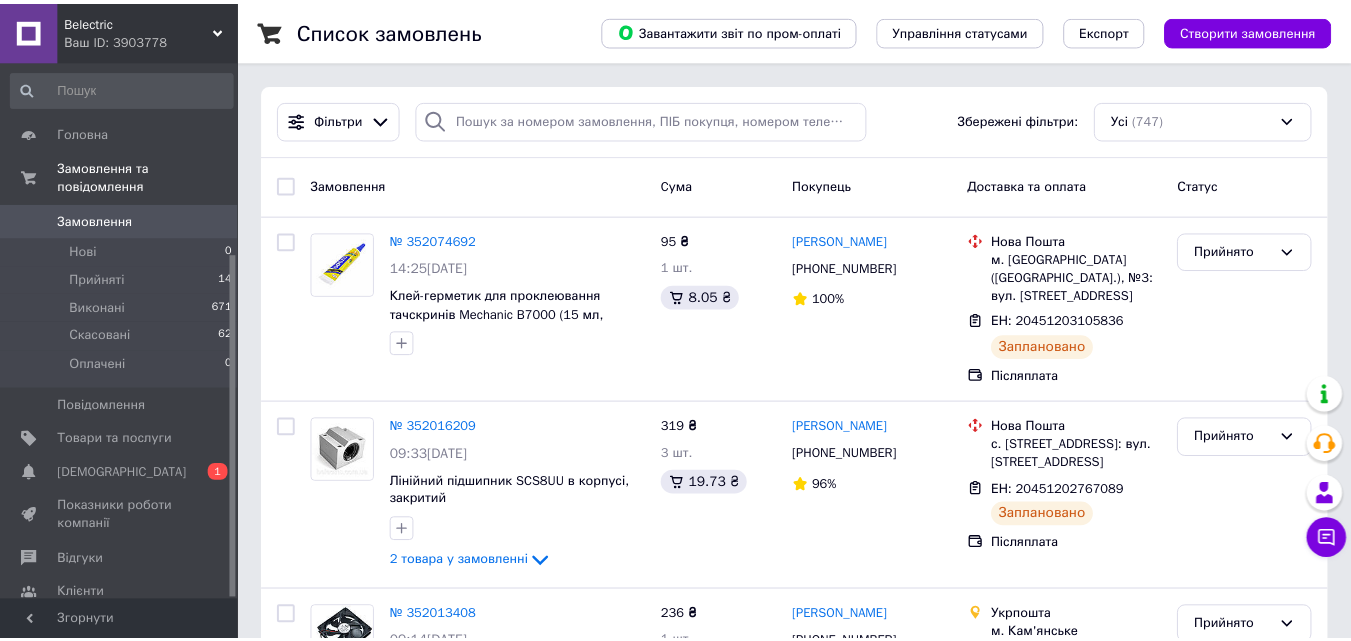 scroll, scrollTop: 660, scrollLeft: 0, axis: vertical 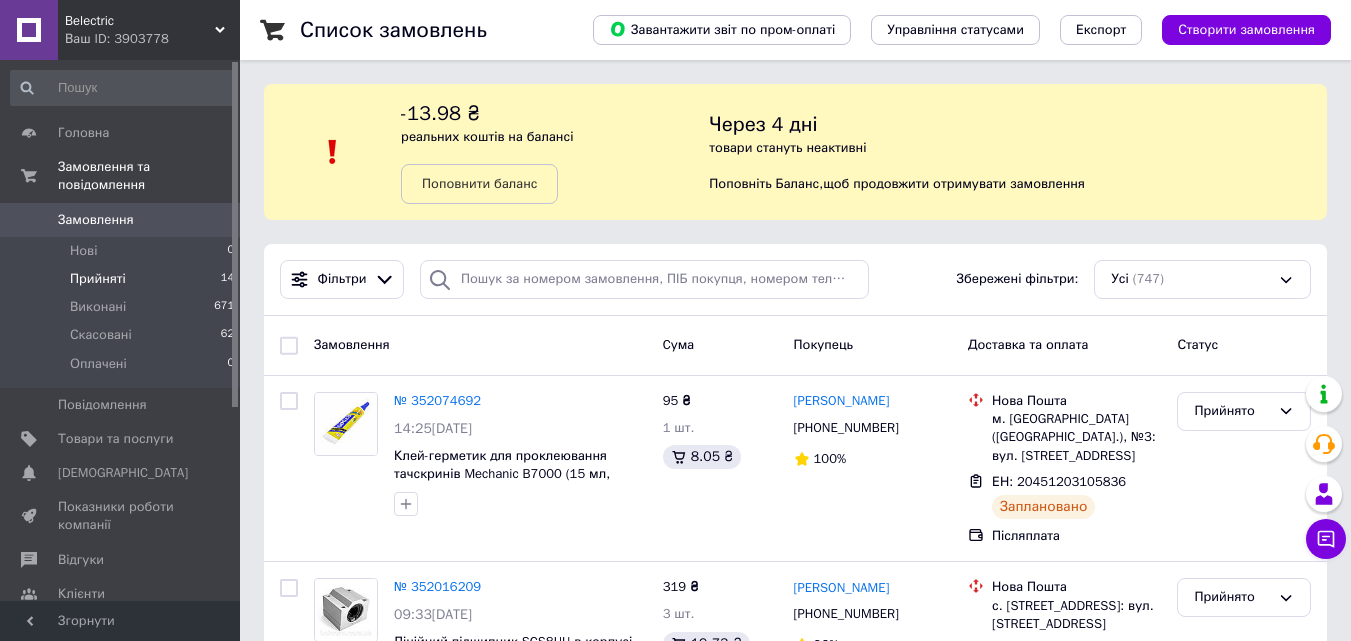 click on "Прийняті 14" at bounding box center [123, 279] 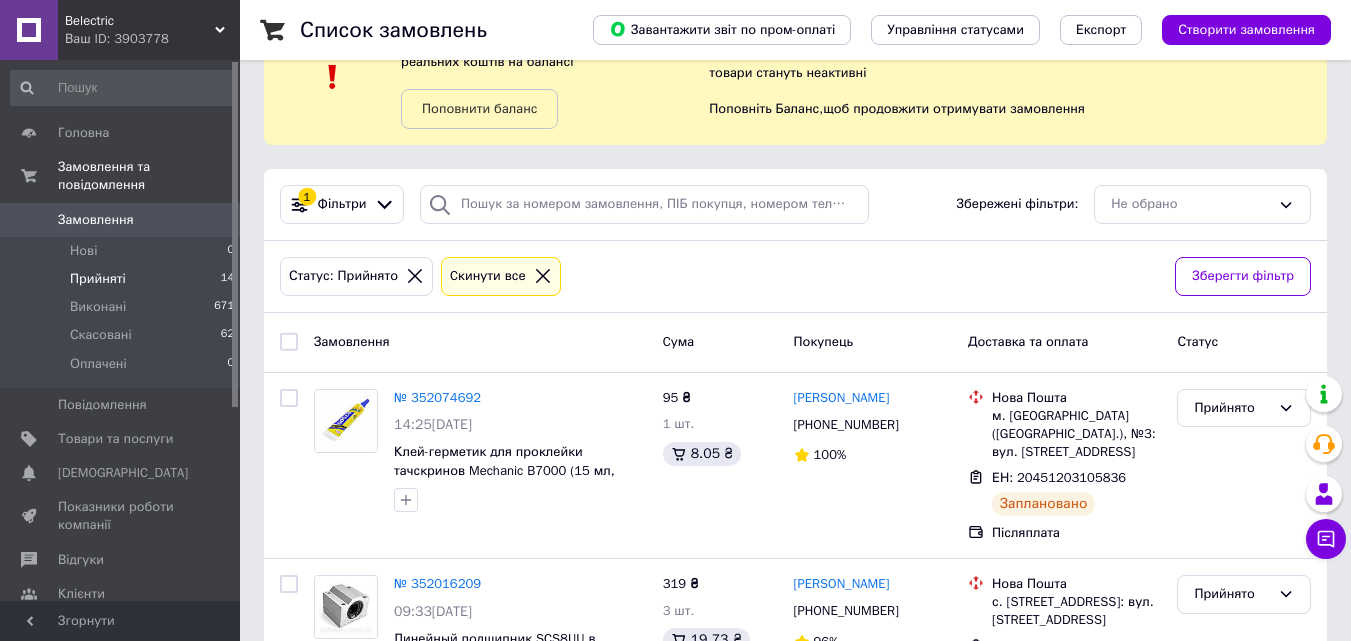 scroll, scrollTop: 0, scrollLeft: 0, axis: both 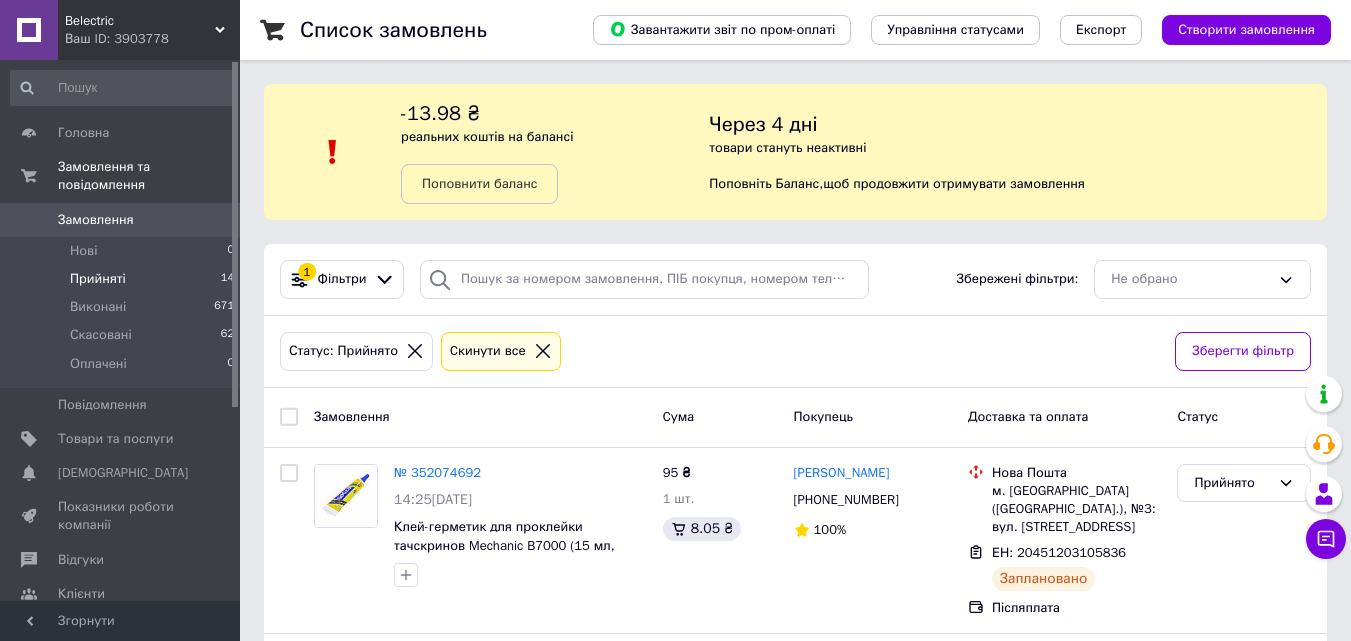 click on "Замовлення" at bounding box center (96, 220) 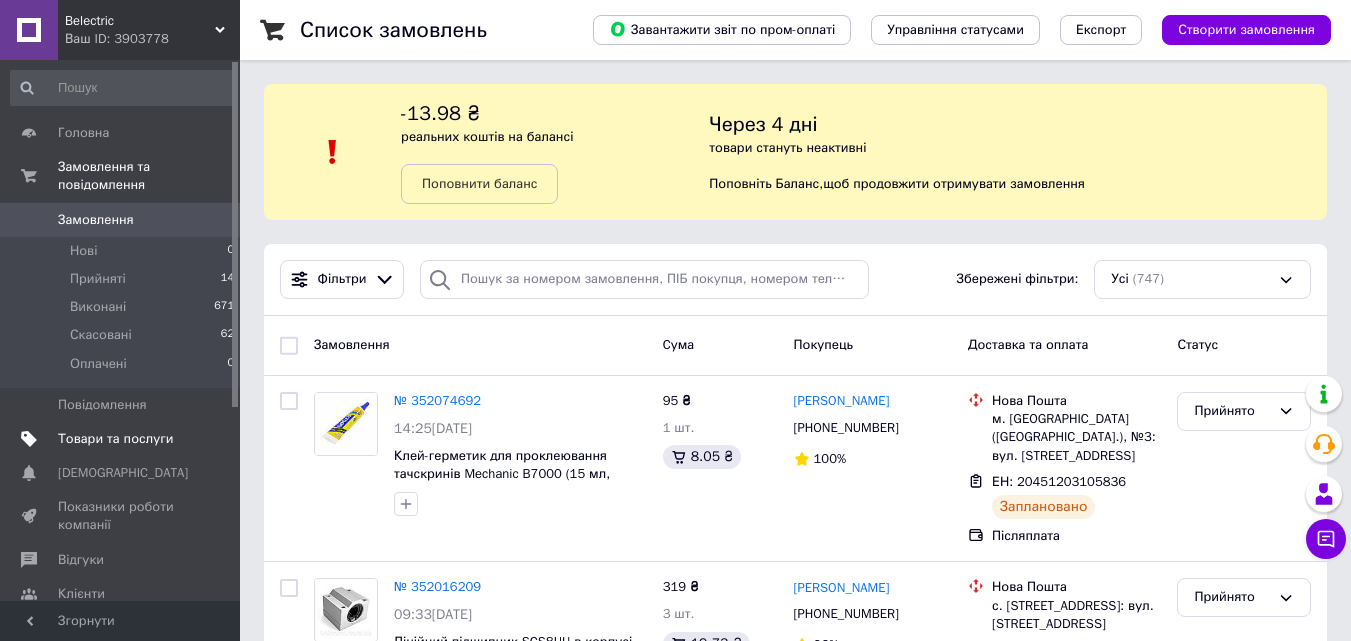 click on "Товари та послуги" at bounding box center [123, 439] 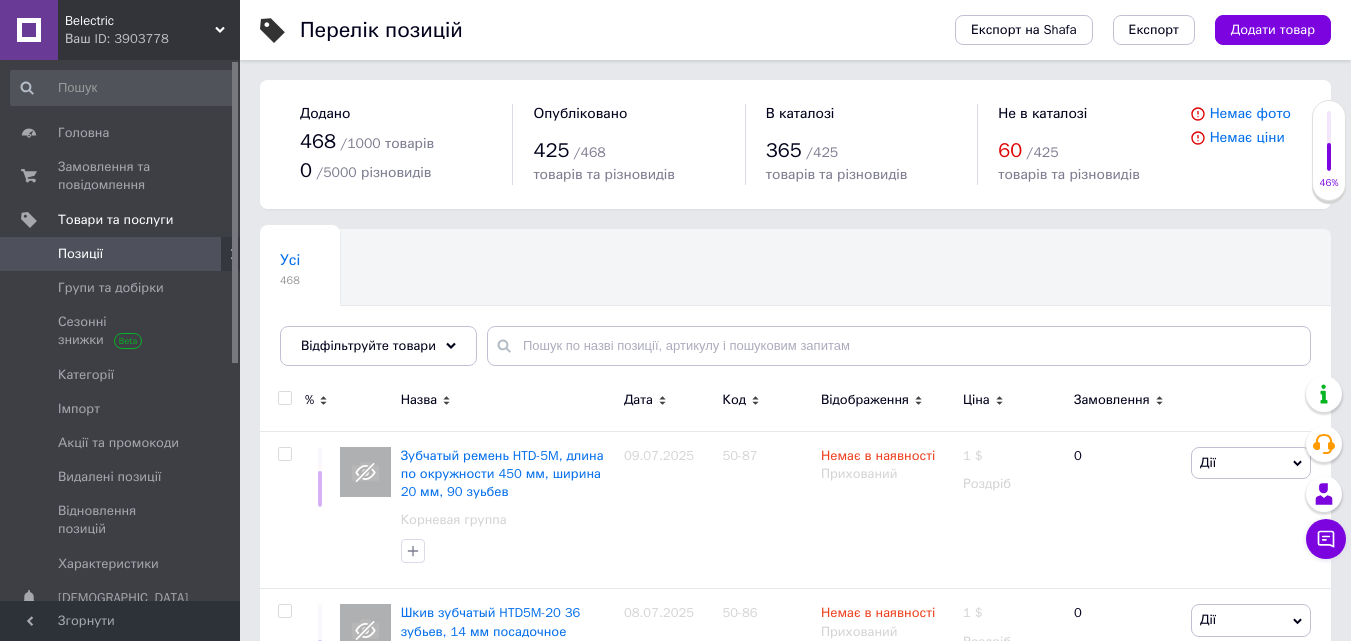 scroll, scrollTop: 55, scrollLeft: 0, axis: vertical 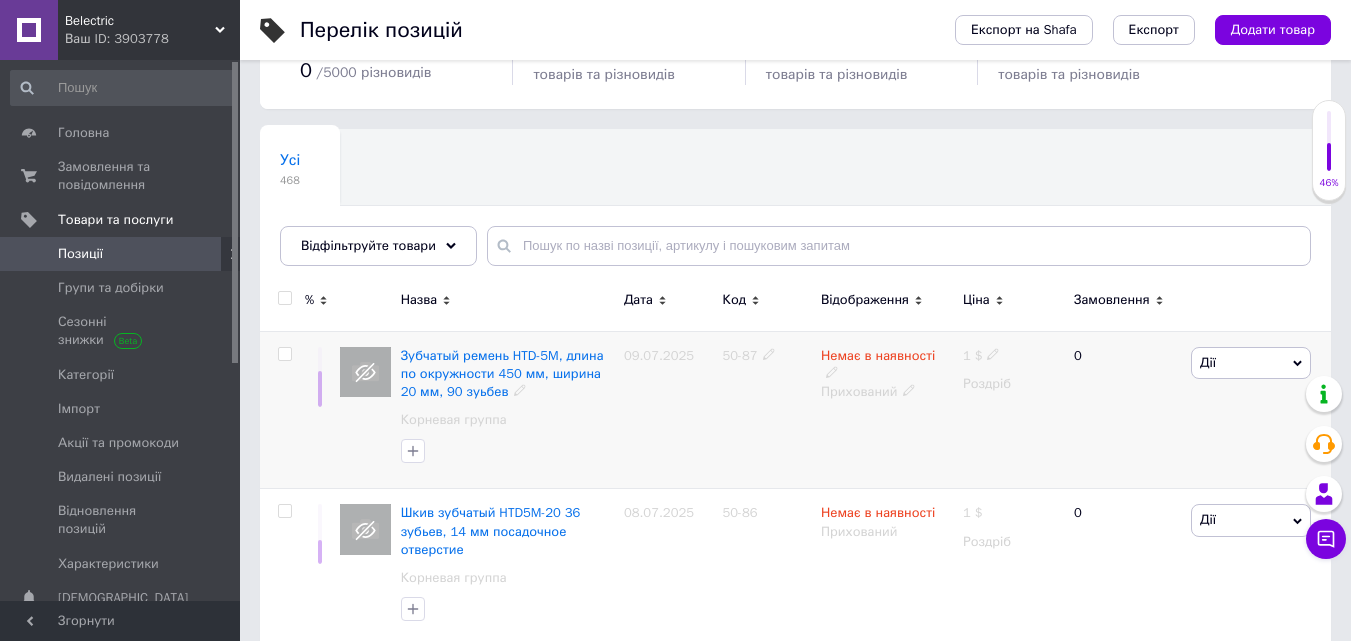 click on "Дії" at bounding box center (1208, 362) 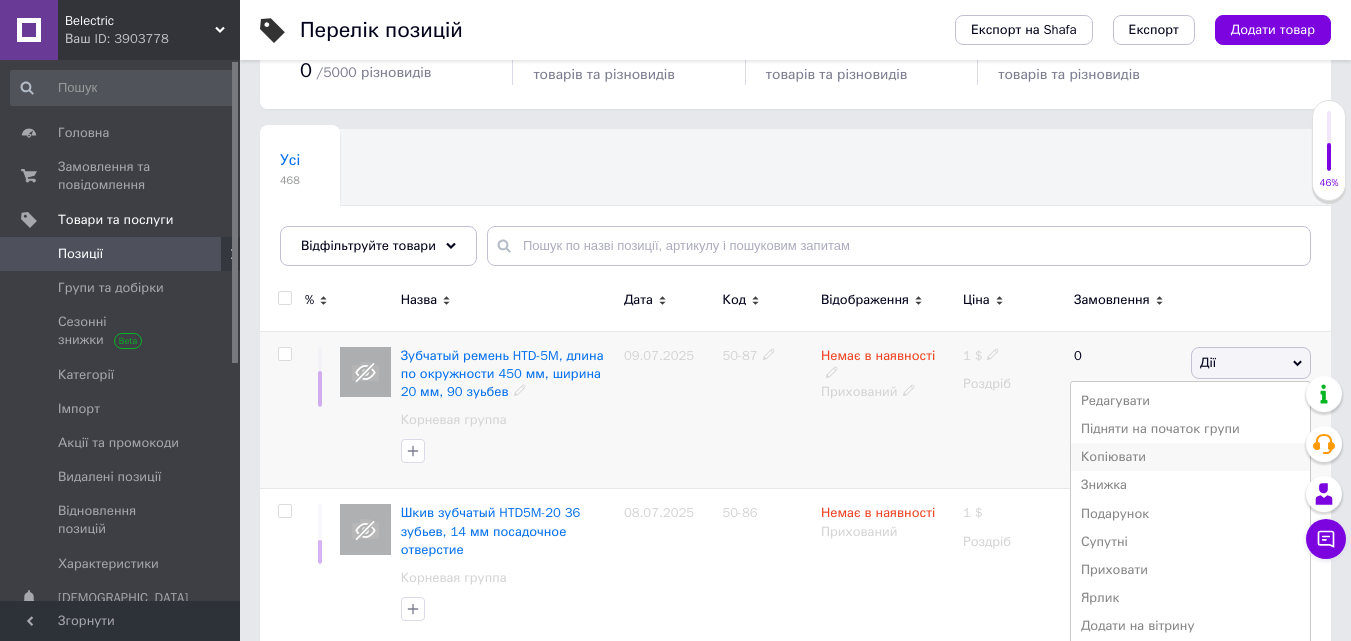 click on "Копіювати" at bounding box center [1190, 457] 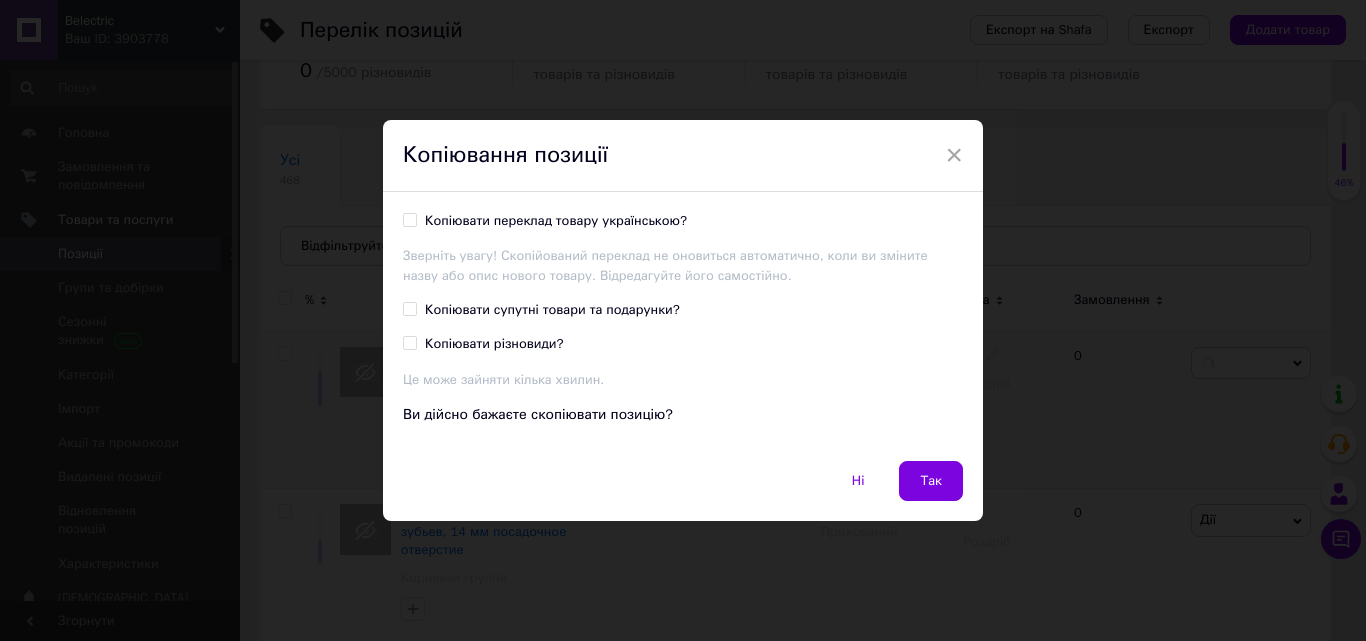 drag, startPoint x: 900, startPoint y: 475, endPoint x: 986, endPoint y: 57, distance: 426.7552 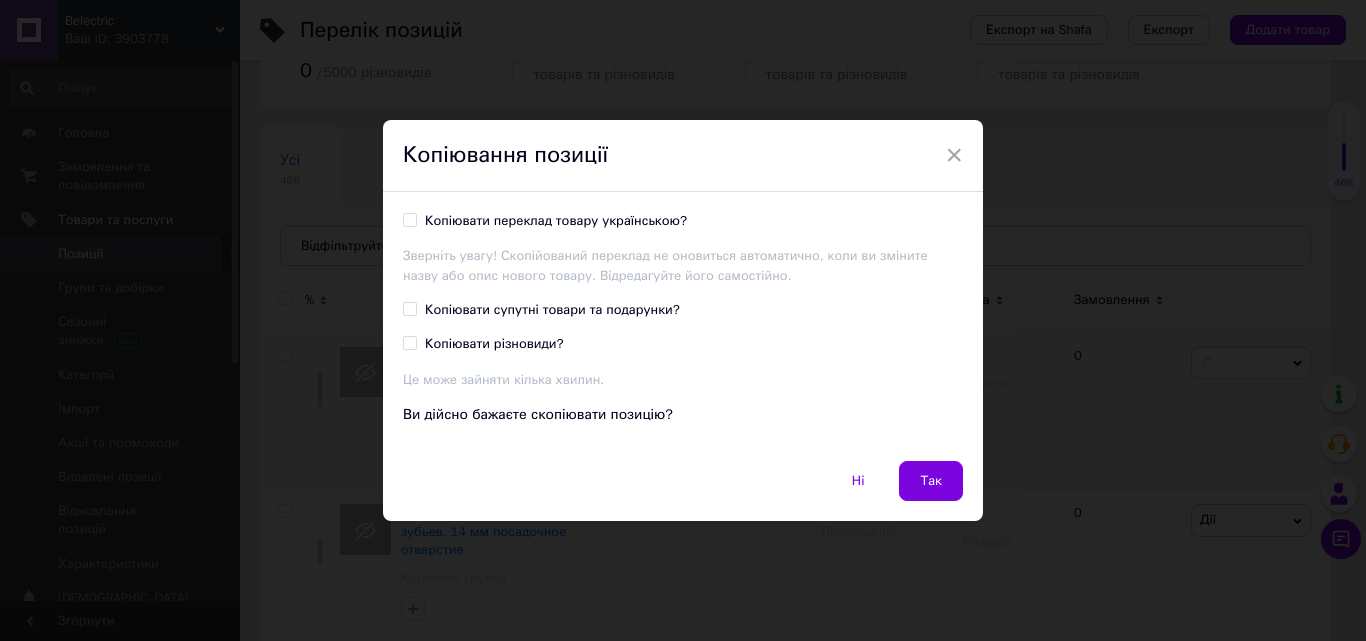 click on "Так" at bounding box center [931, 481] 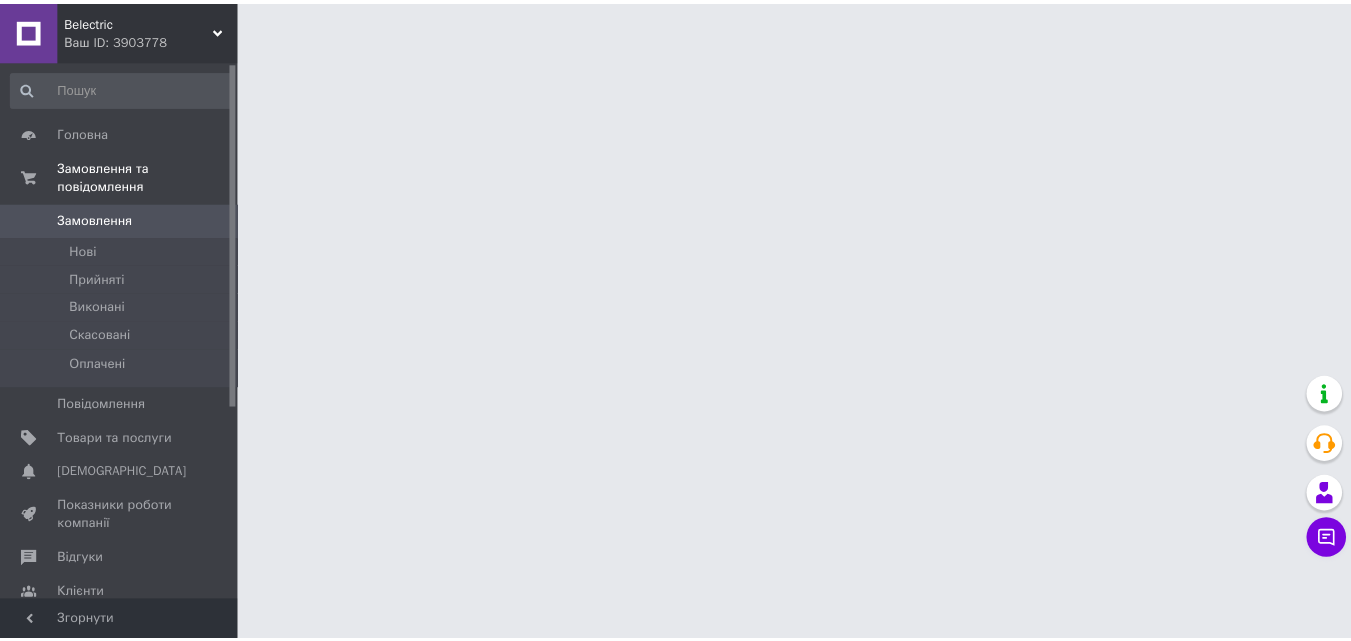 scroll, scrollTop: 0, scrollLeft: 0, axis: both 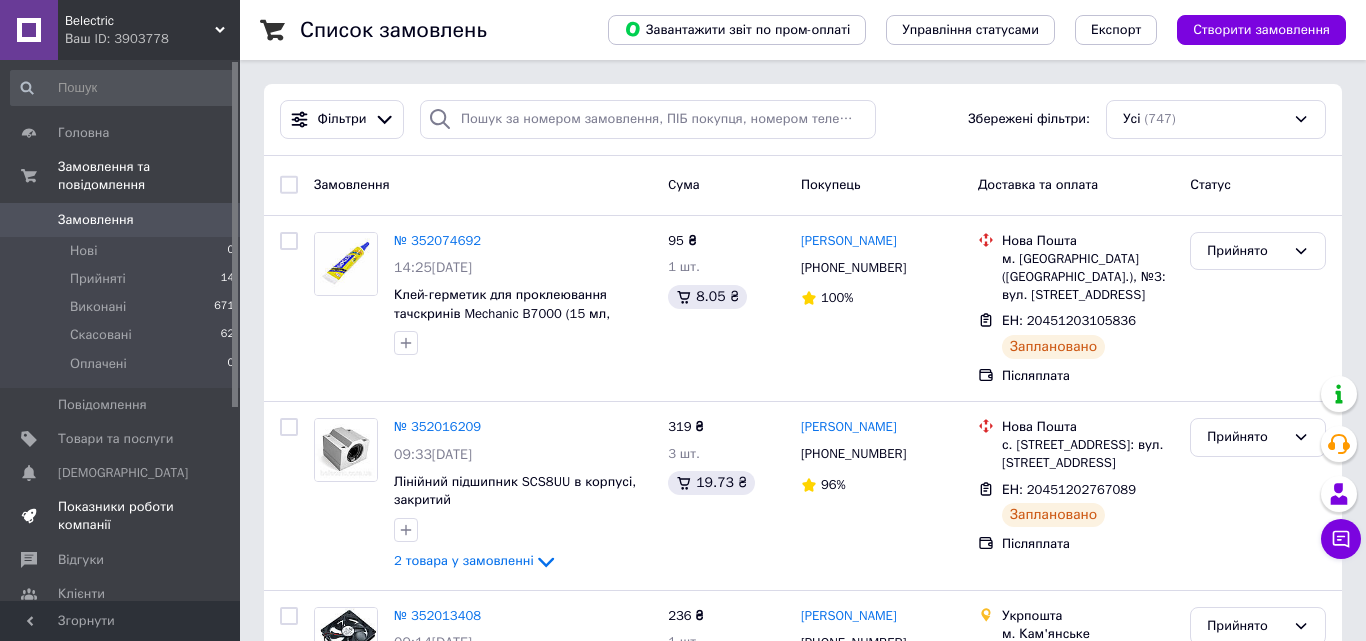 click on "Показники роботи компанії" at bounding box center [121, 516] 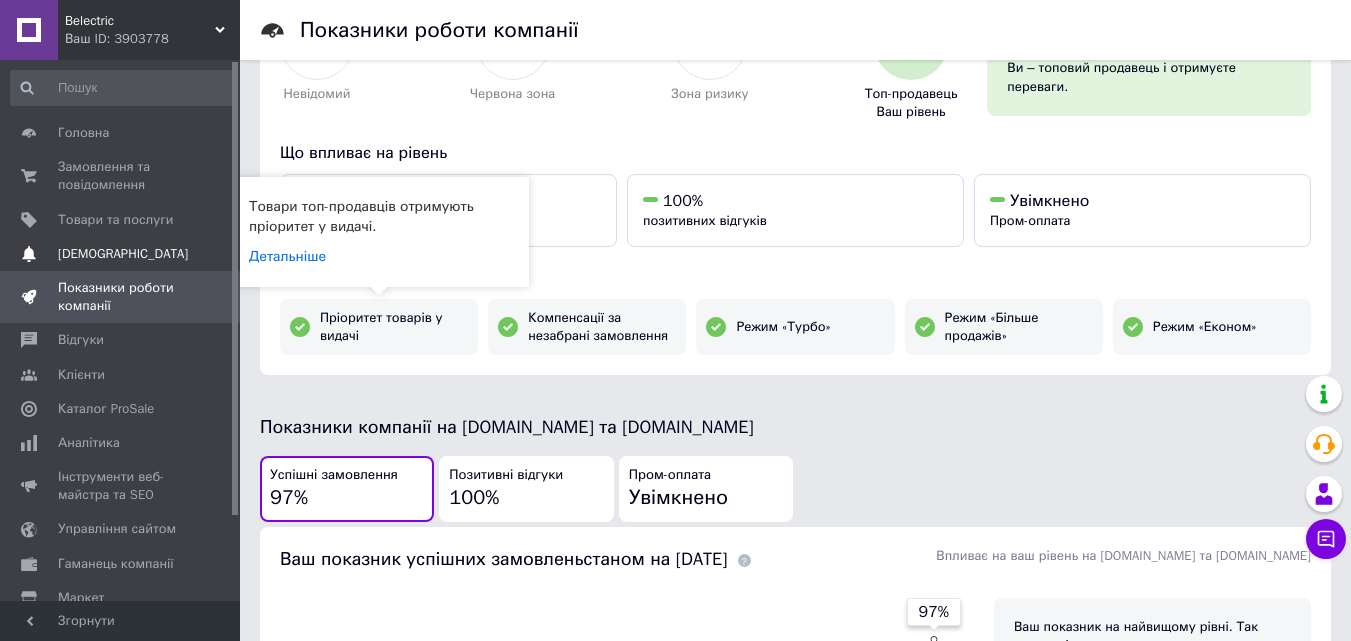 scroll, scrollTop: 0, scrollLeft: 0, axis: both 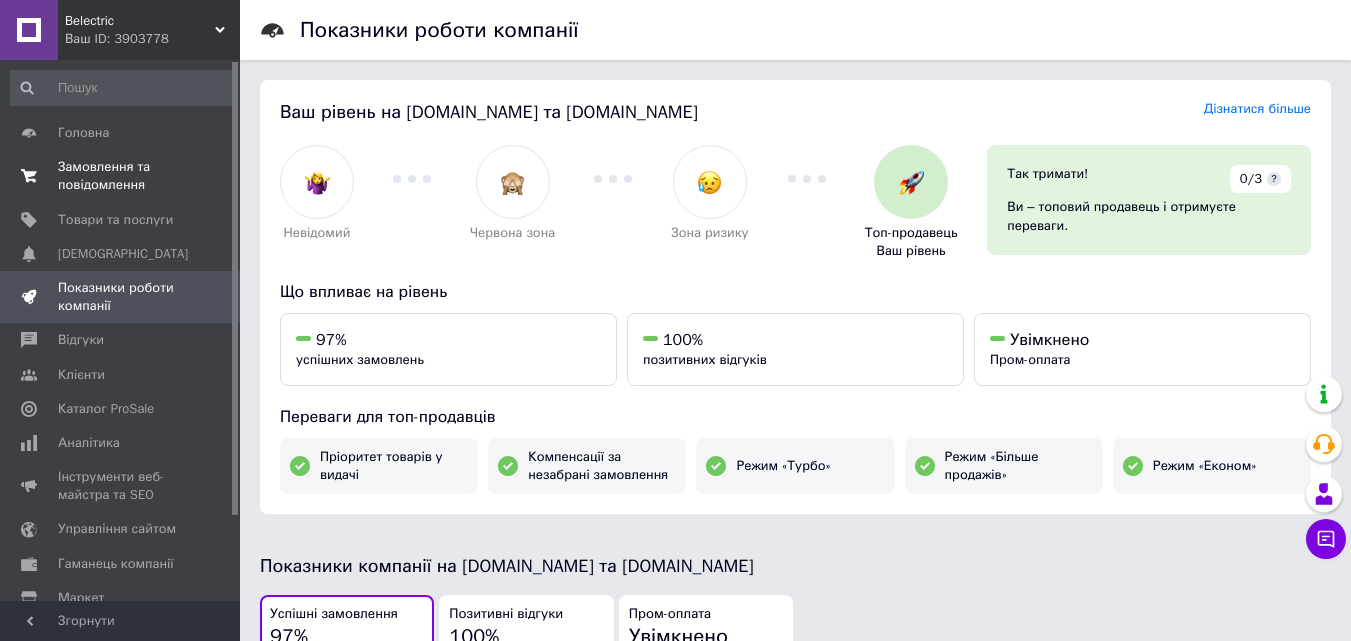 click on "Замовлення та повідомлення" at bounding box center [121, 176] 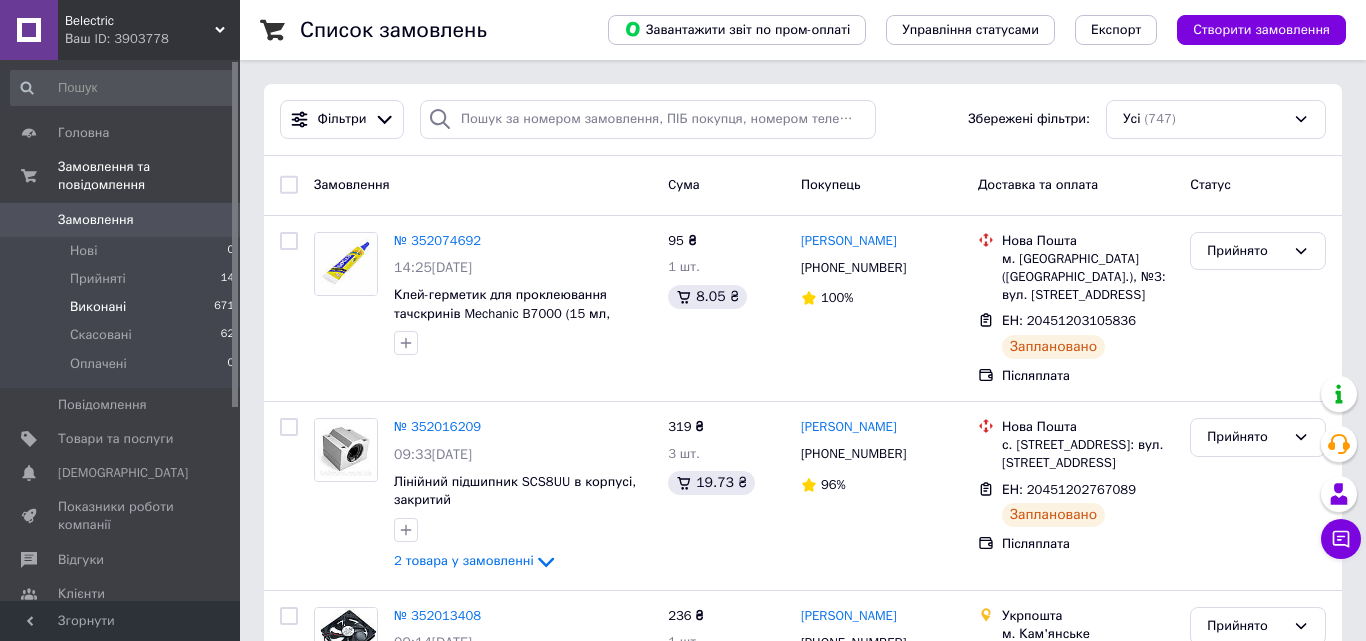 click on "Виконані 671" at bounding box center [123, 307] 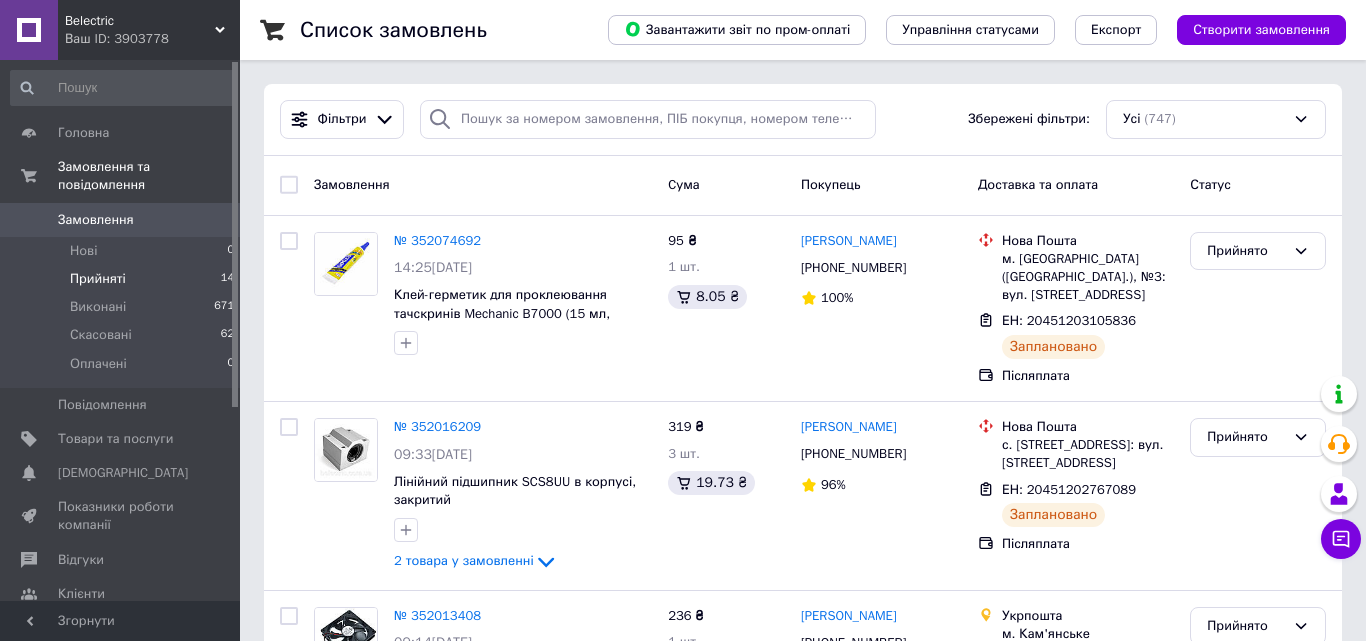 click on "Прийняті 14" at bounding box center (123, 279) 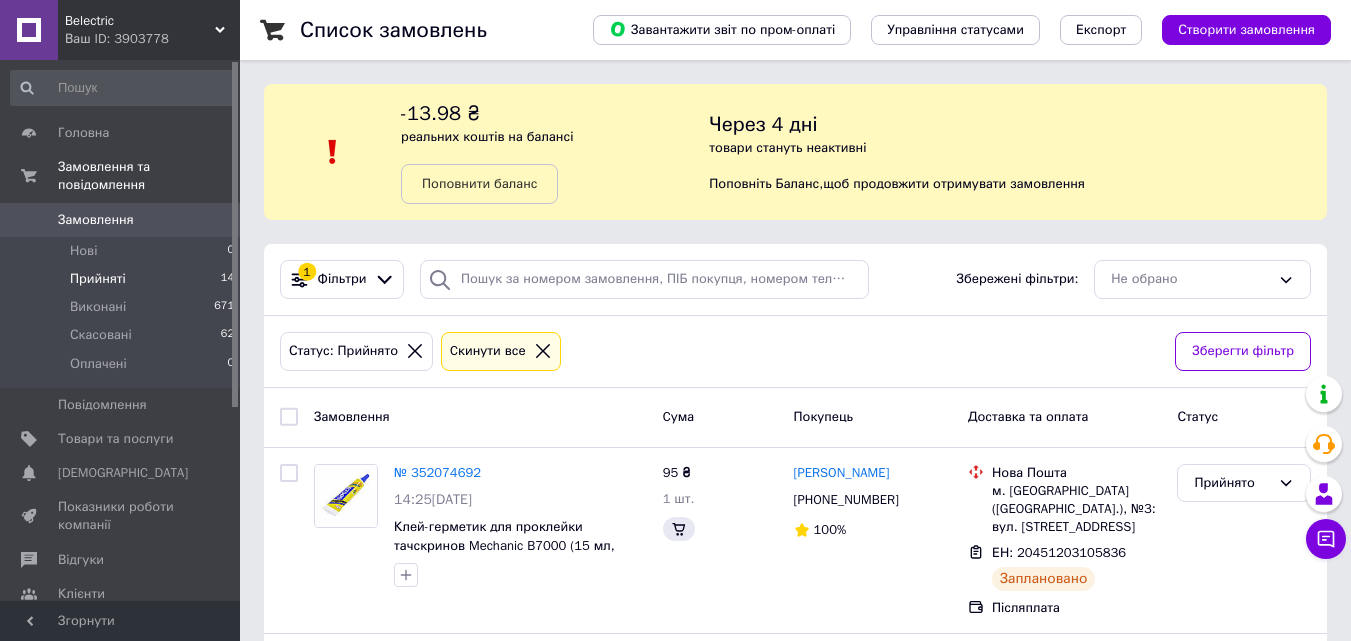 scroll, scrollTop: 328, scrollLeft: 0, axis: vertical 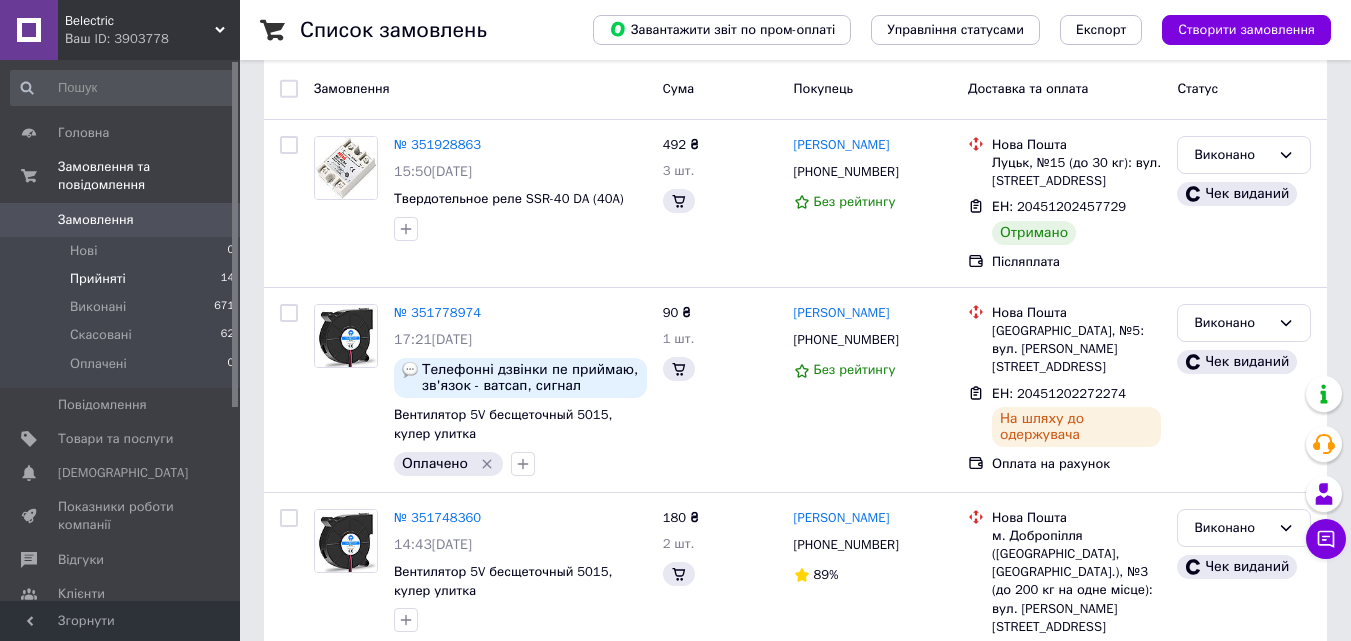 click on "Замовлення" at bounding box center (121, 220) 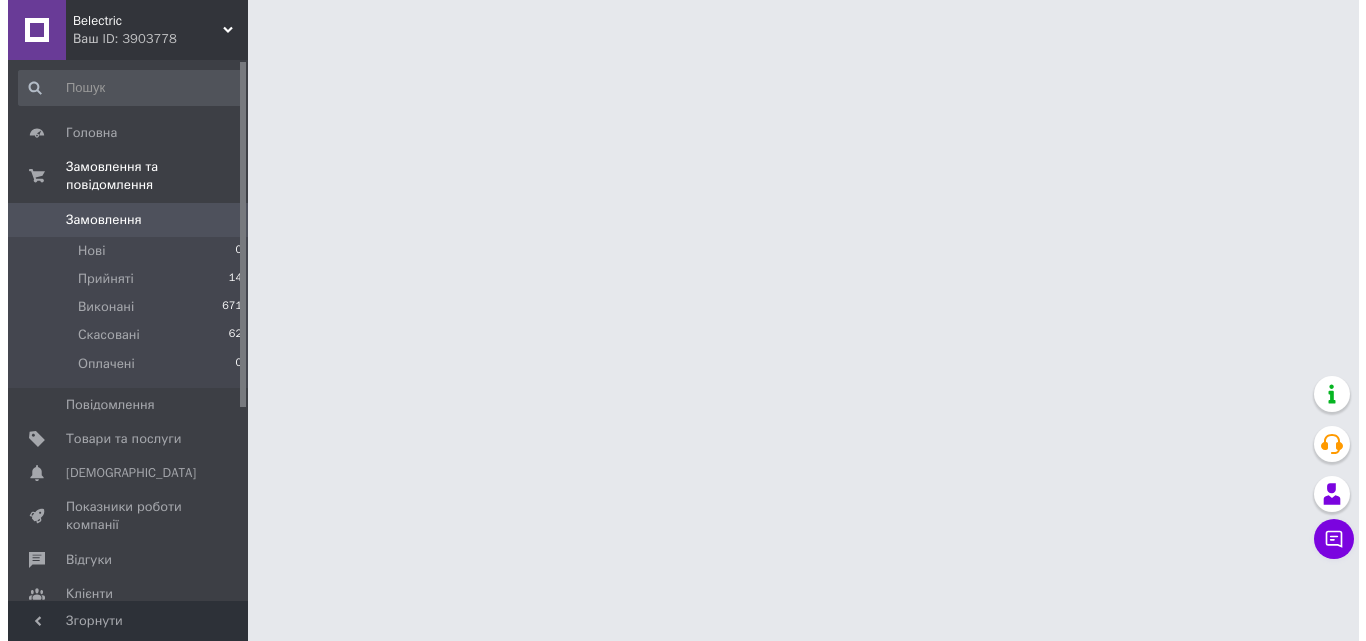 scroll, scrollTop: 0, scrollLeft: 0, axis: both 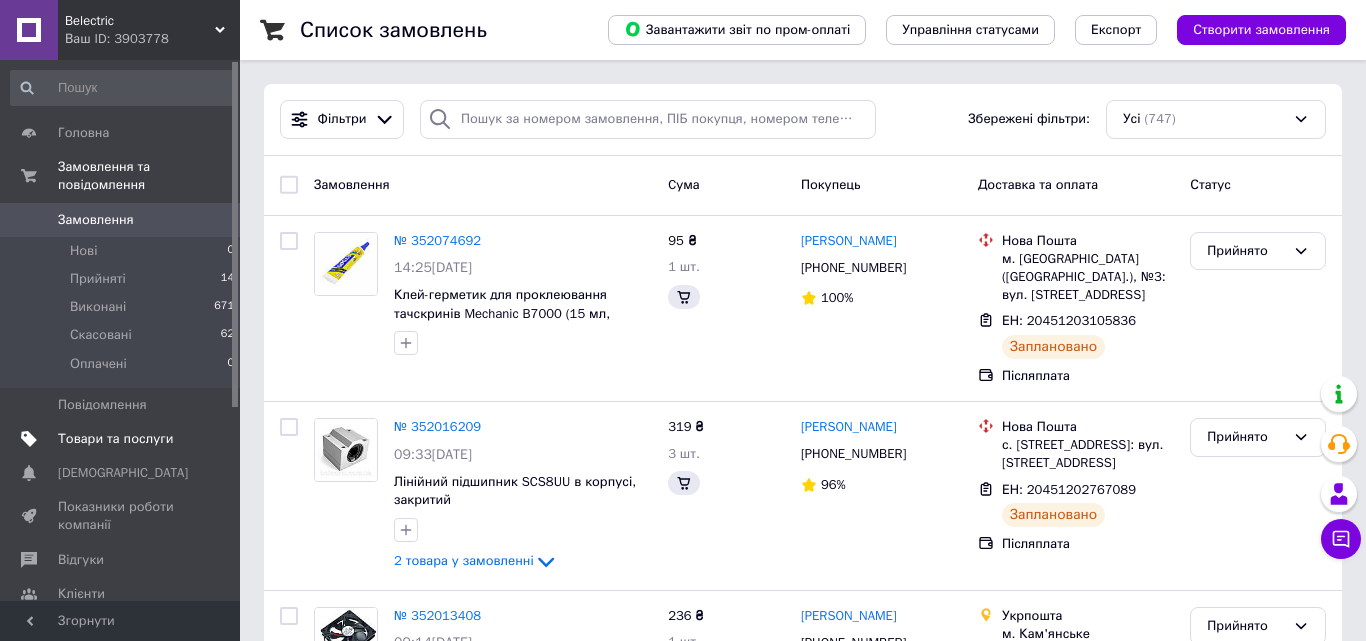 click on "Товари та послуги" at bounding box center (123, 439) 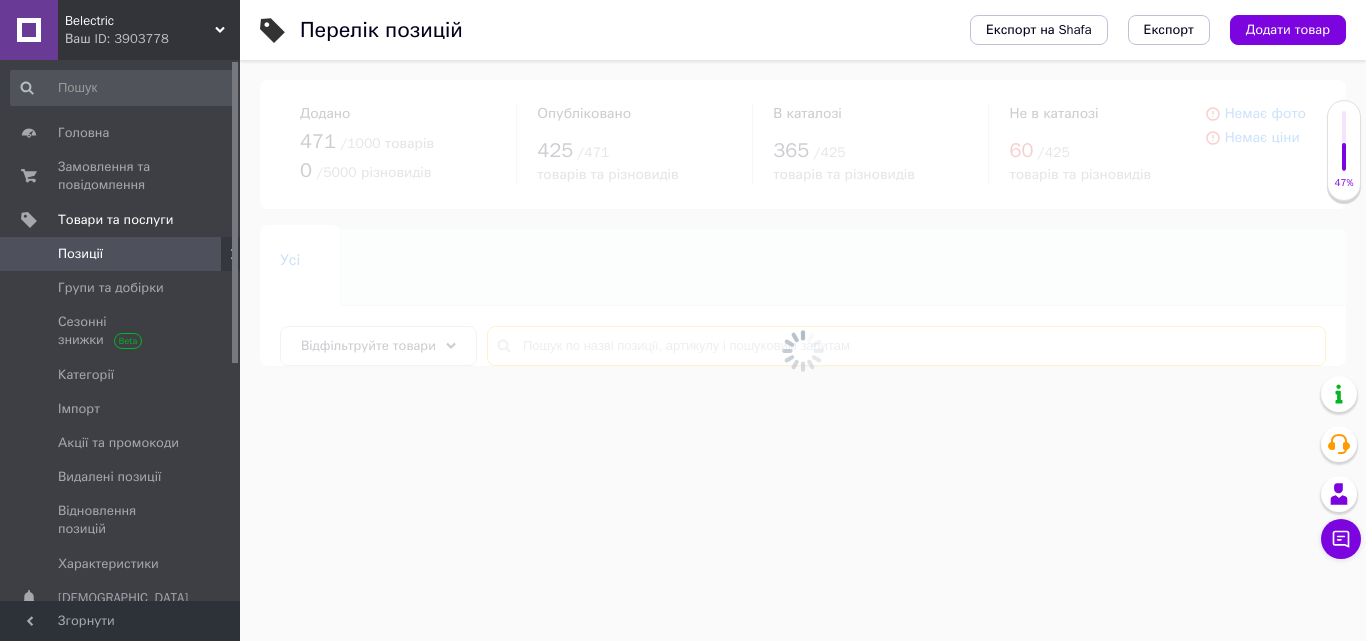click at bounding box center (906, 346) 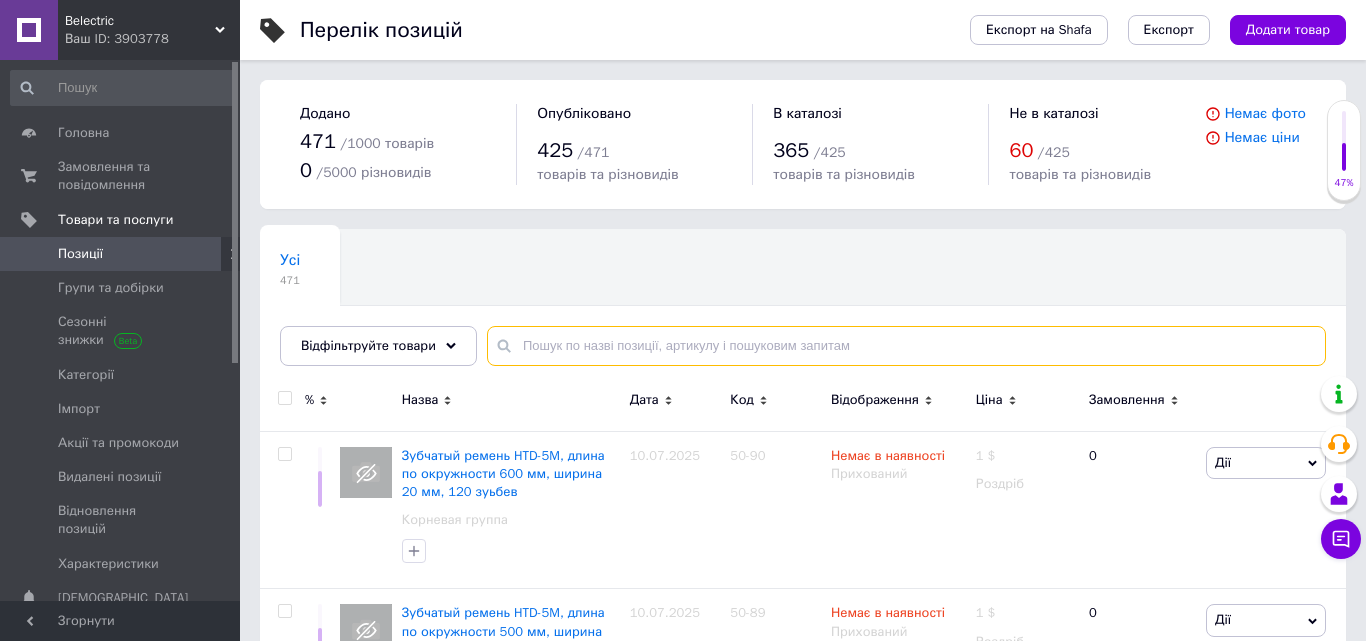 click at bounding box center [906, 346] 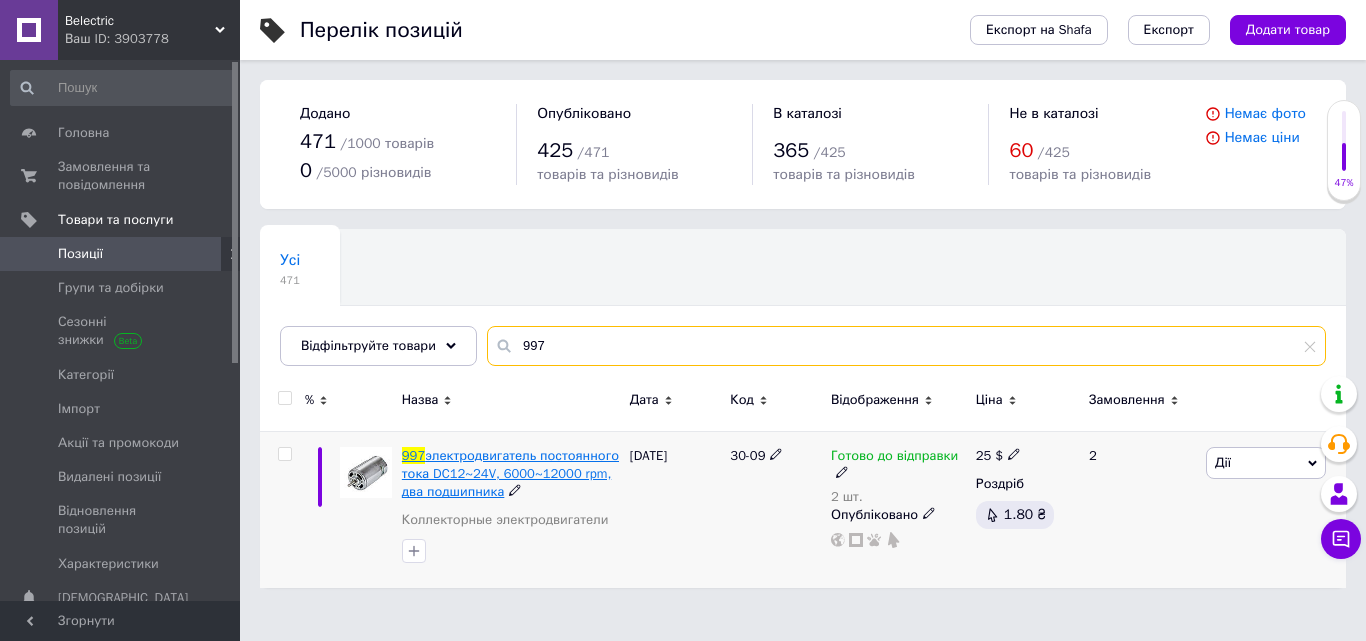 type on "997" 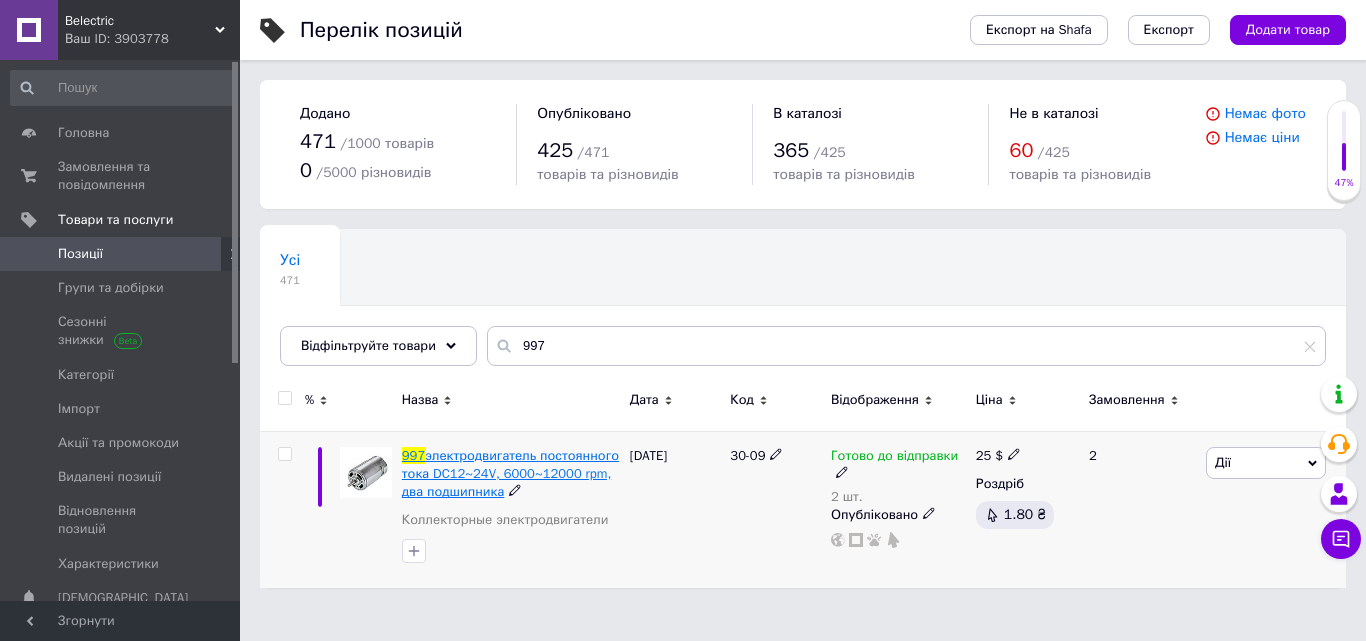click on "электродвигатель постоянного тока DC12~24V, 6000~12000 rpm, два подшипника" at bounding box center [510, 473] 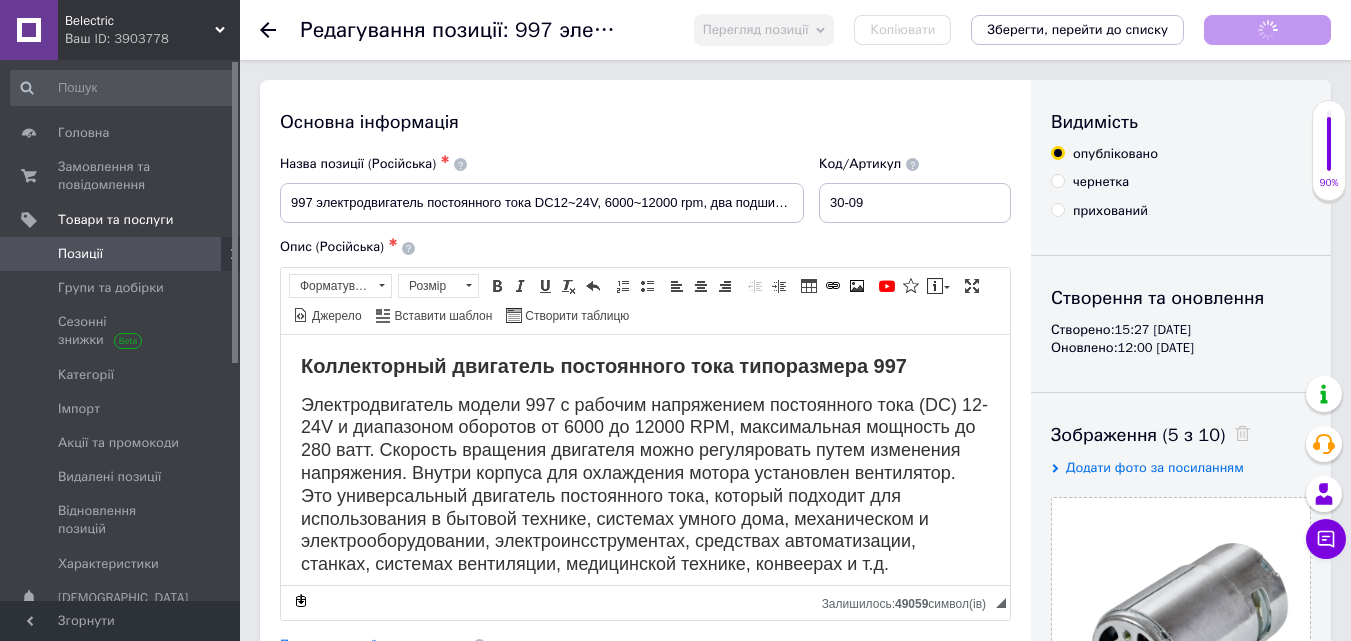 scroll, scrollTop: 0, scrollLeft: 0, axis: both 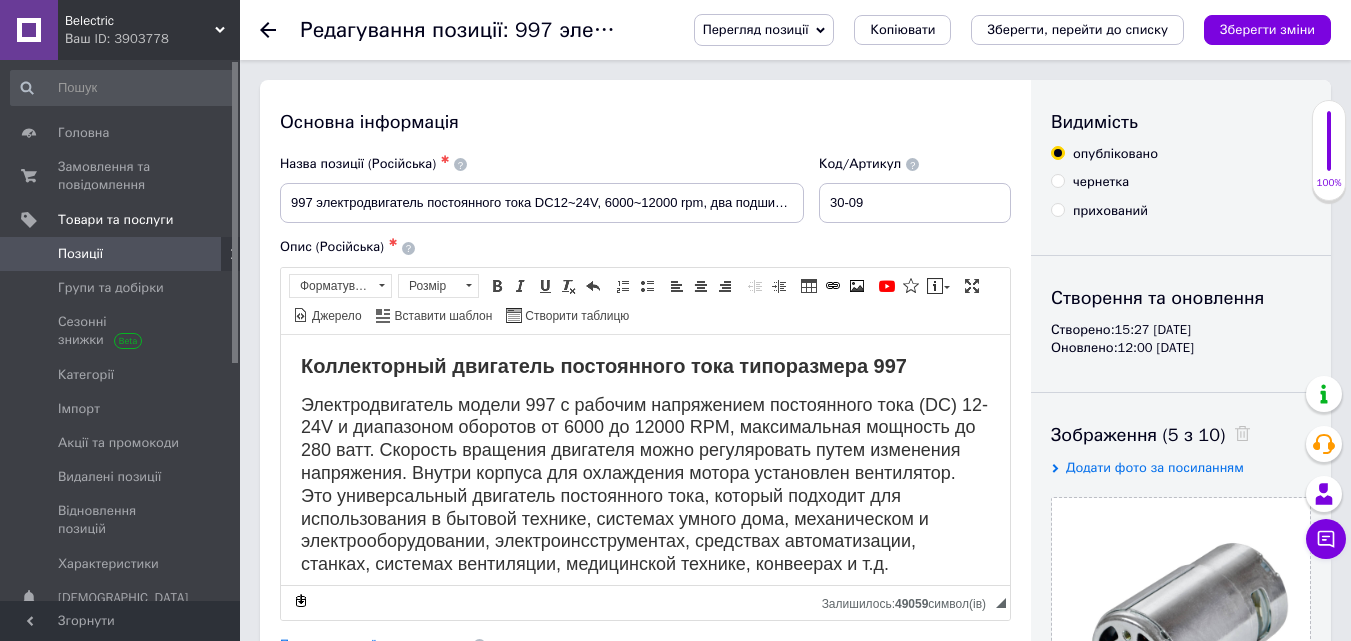 click on "Перегляд позиції" at bounding box center (756, 29) 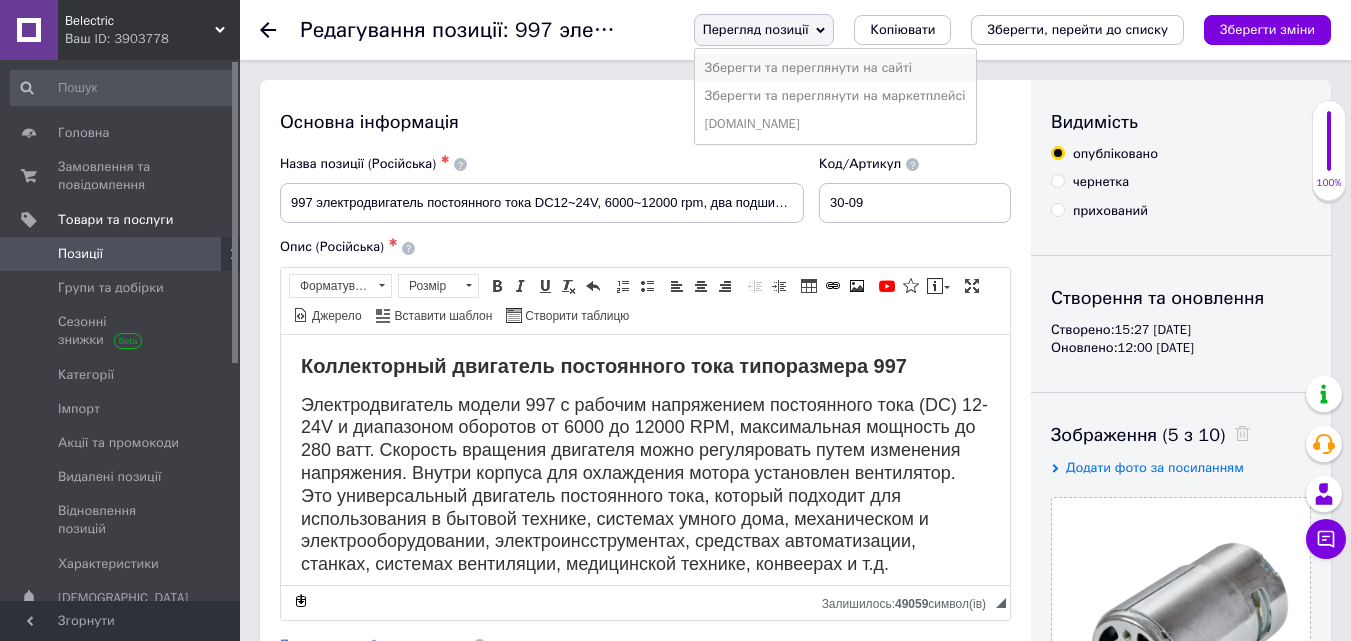 click on "Зберегти та переглянути на сайті" at bounding box center (835, 68) 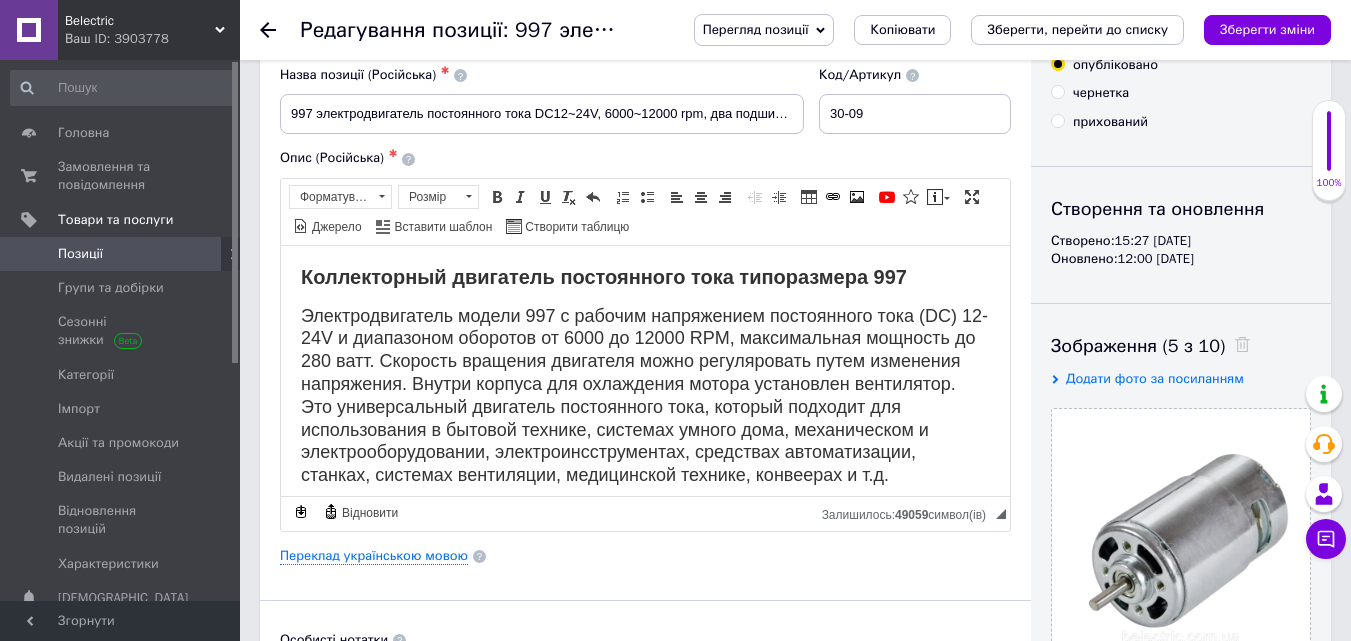 scroll, scrollTop: 300, scrollLeft: 0, axis: vertical 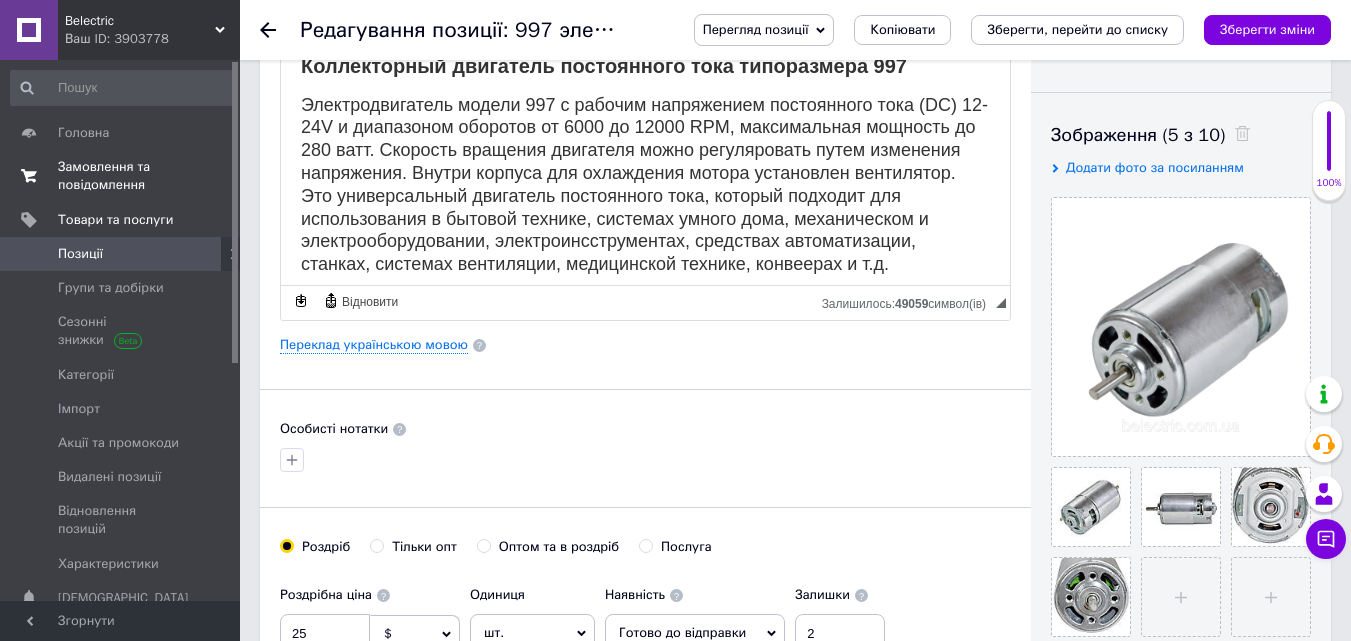 click on "Замовлення та повідомлення" at bounding box center (121, 176) 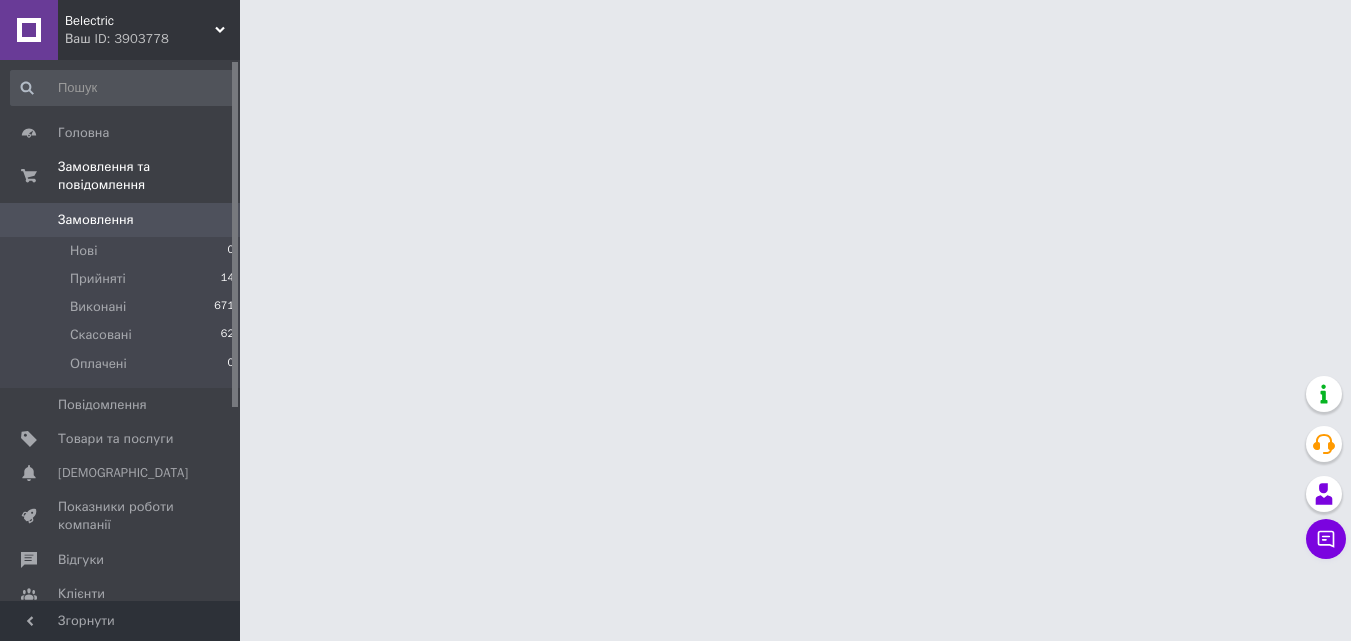 scroll, scrollTop: 0, scrollLeft: 0, axis: both 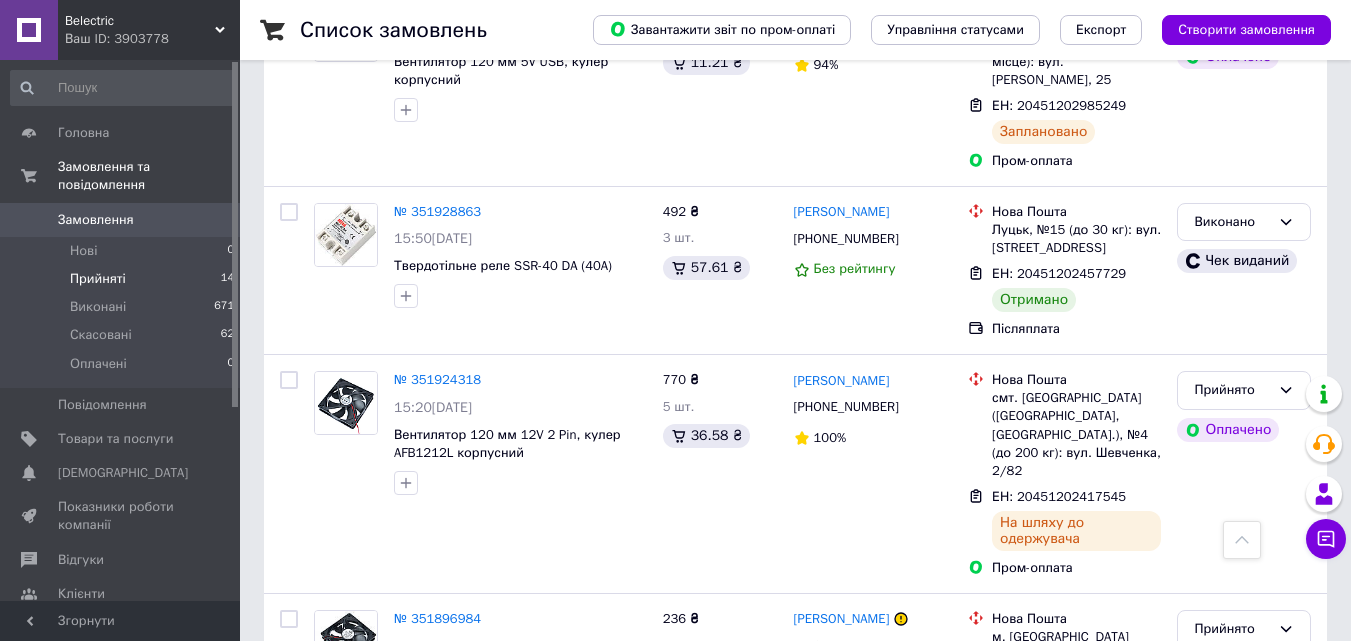 click on "Прийняті" at bounding box center [98, 279] 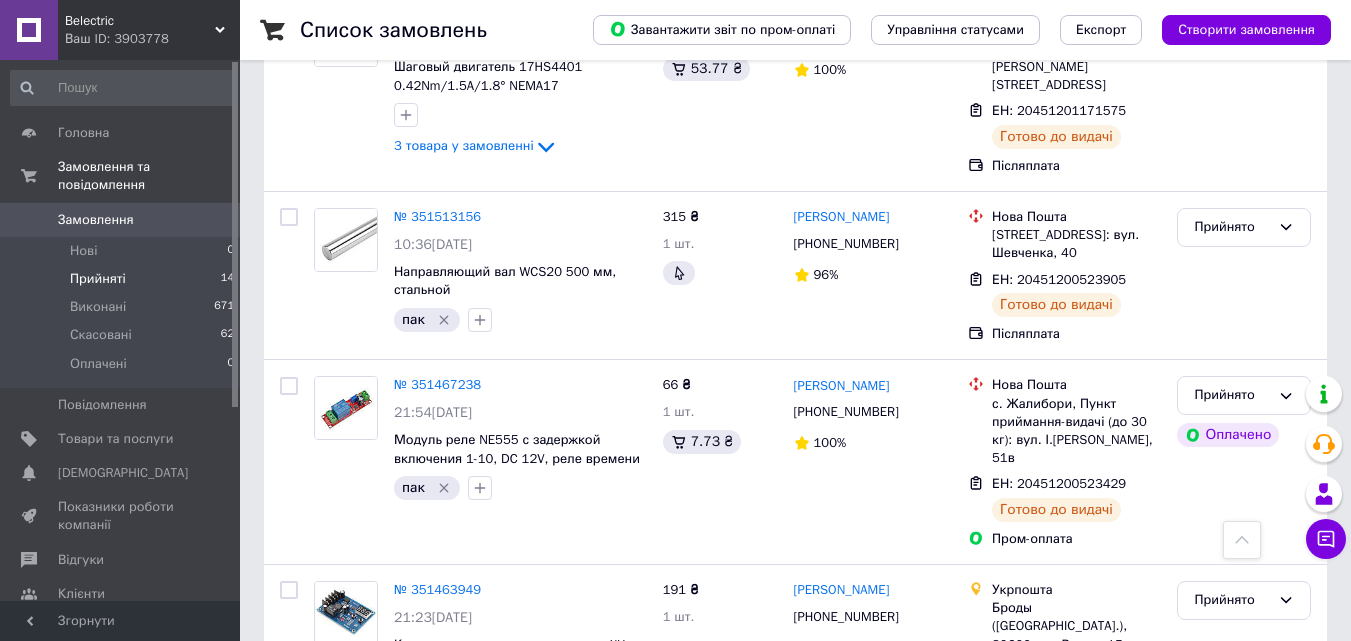scroll, scrollTop: 2545, scrollLeft: 0, axis: vertical 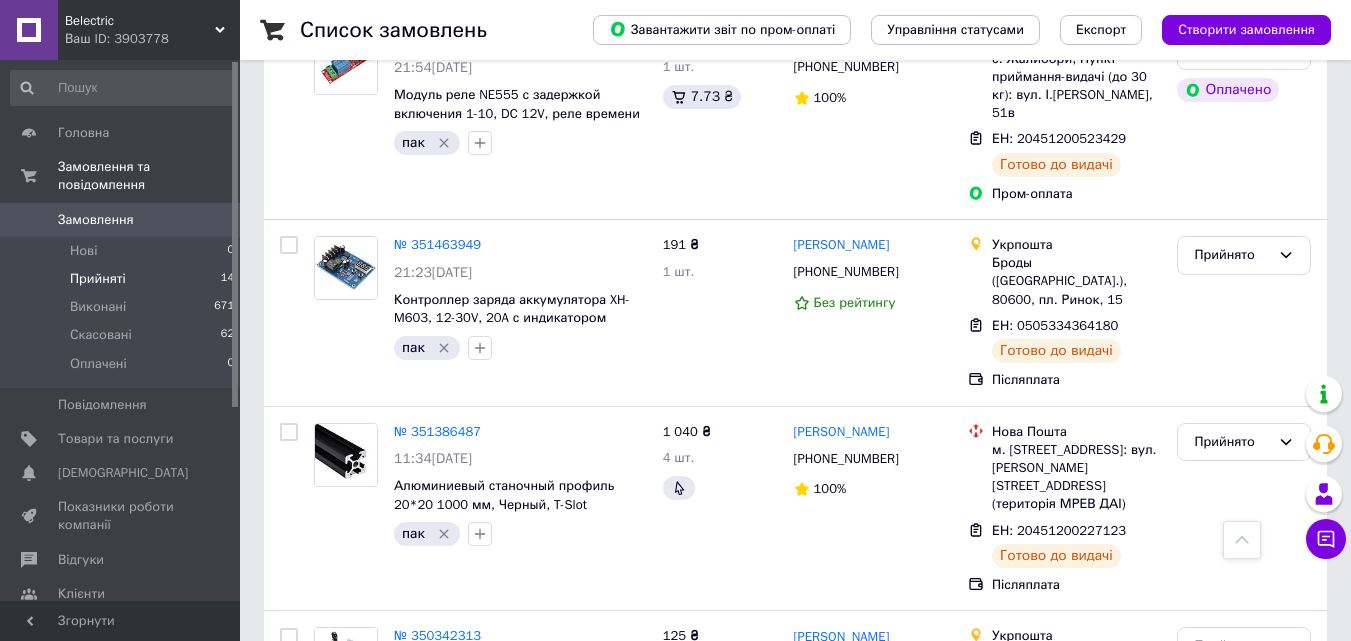 click on "Замовлення" at bounding box center [121, 220] 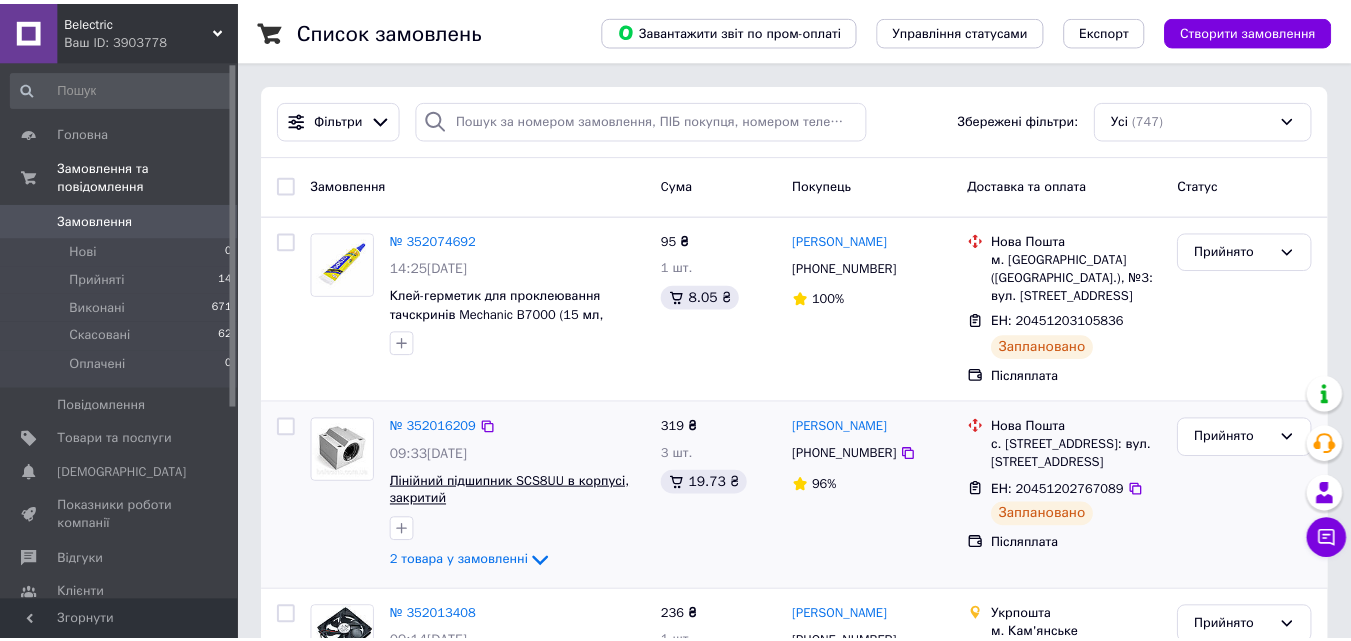 scroll, scrollTop: 760, scrollLeft: 0, axis: vertical 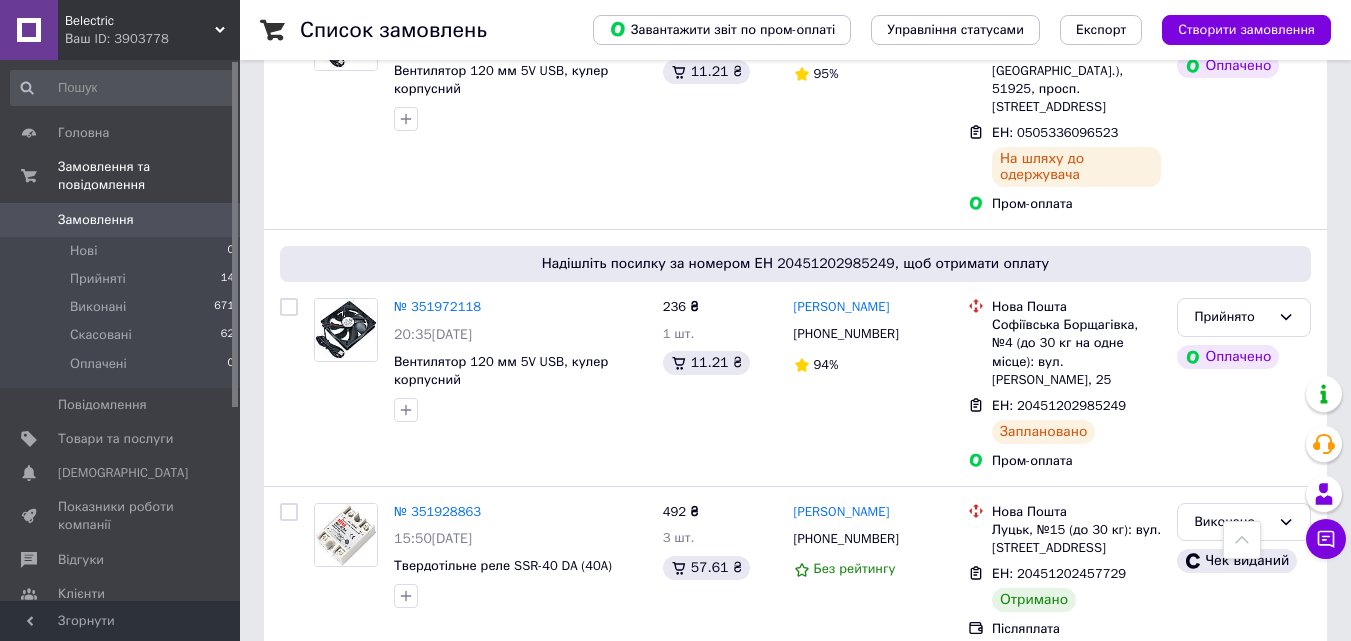 click on "Замовлення 0" at bounding box center (123, 220) 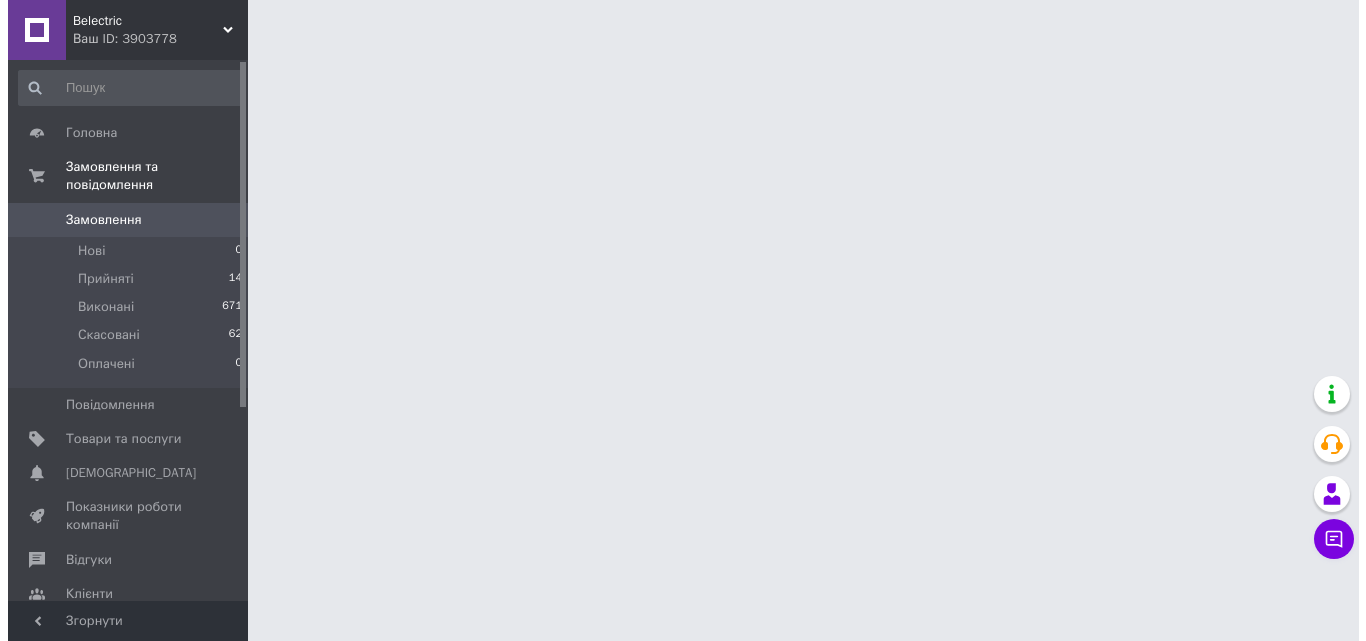 scroll, scrollTop: 0, scrollLeft: 0, axis: both 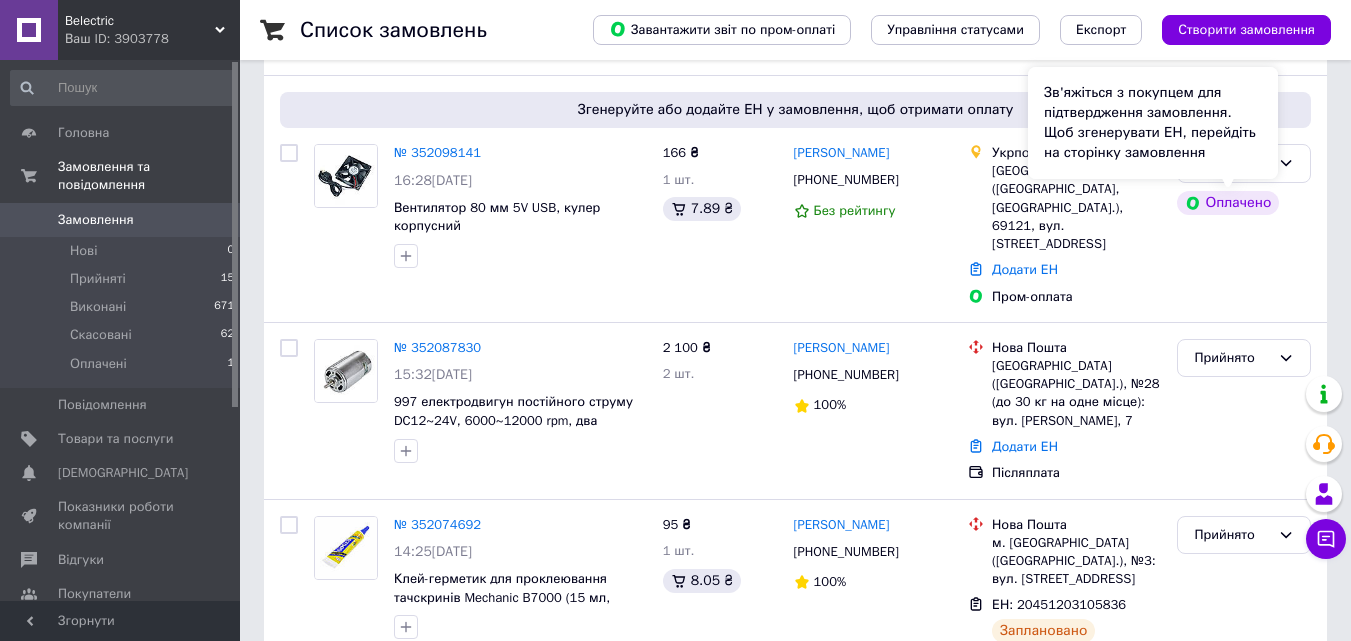 click on "Зв'яжіться з покупцем для підтвердження замовлення.
Щоб згенерувати ЕН, перейдіть на сторінку замовлення" at bounding box center [1153, 123] 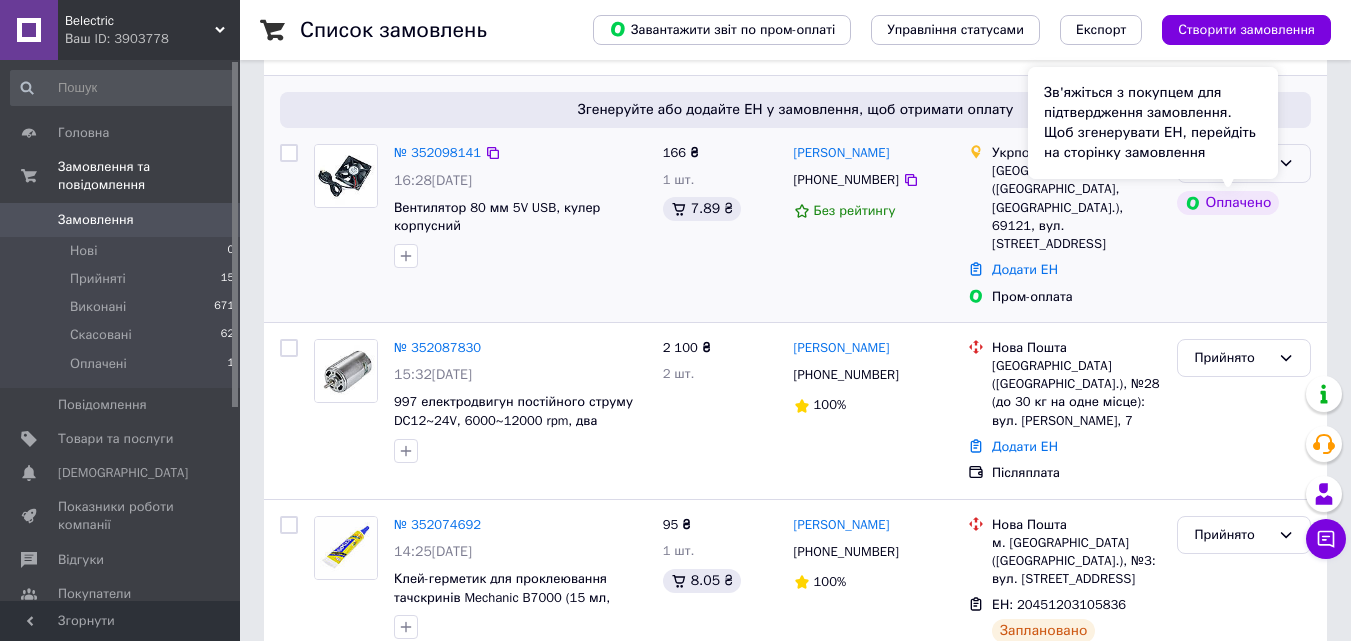 click 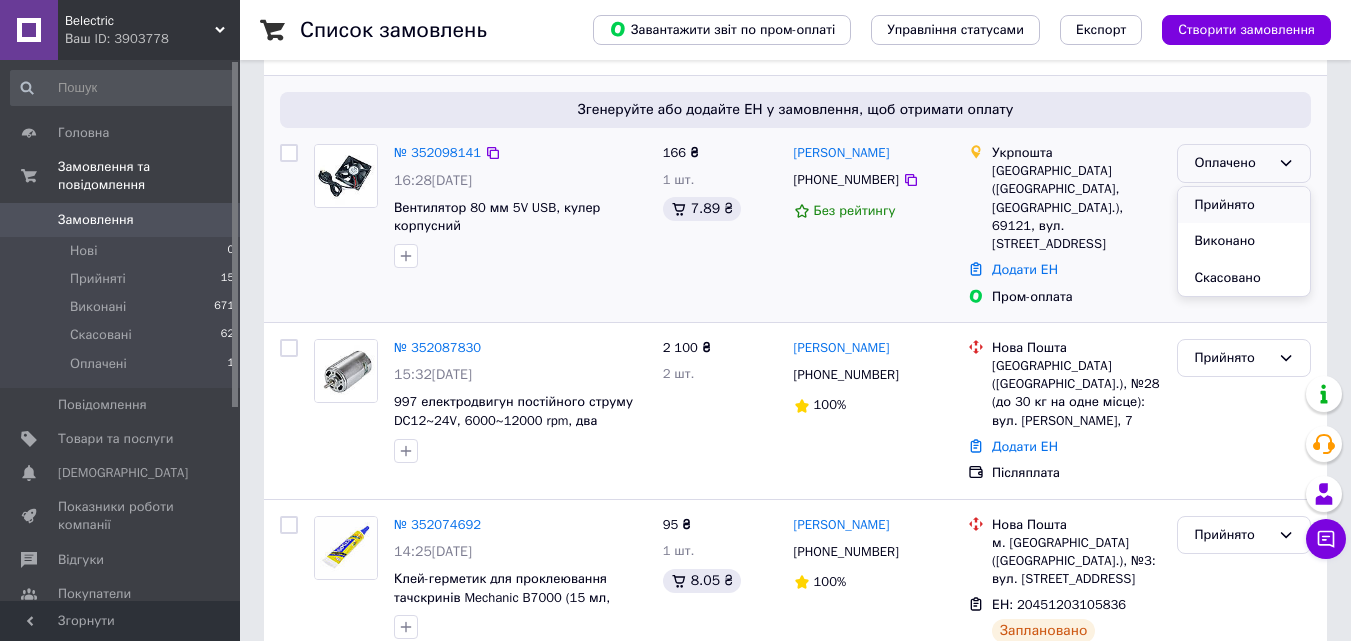click on "Прийнято" at bounding box center (1244, 205) 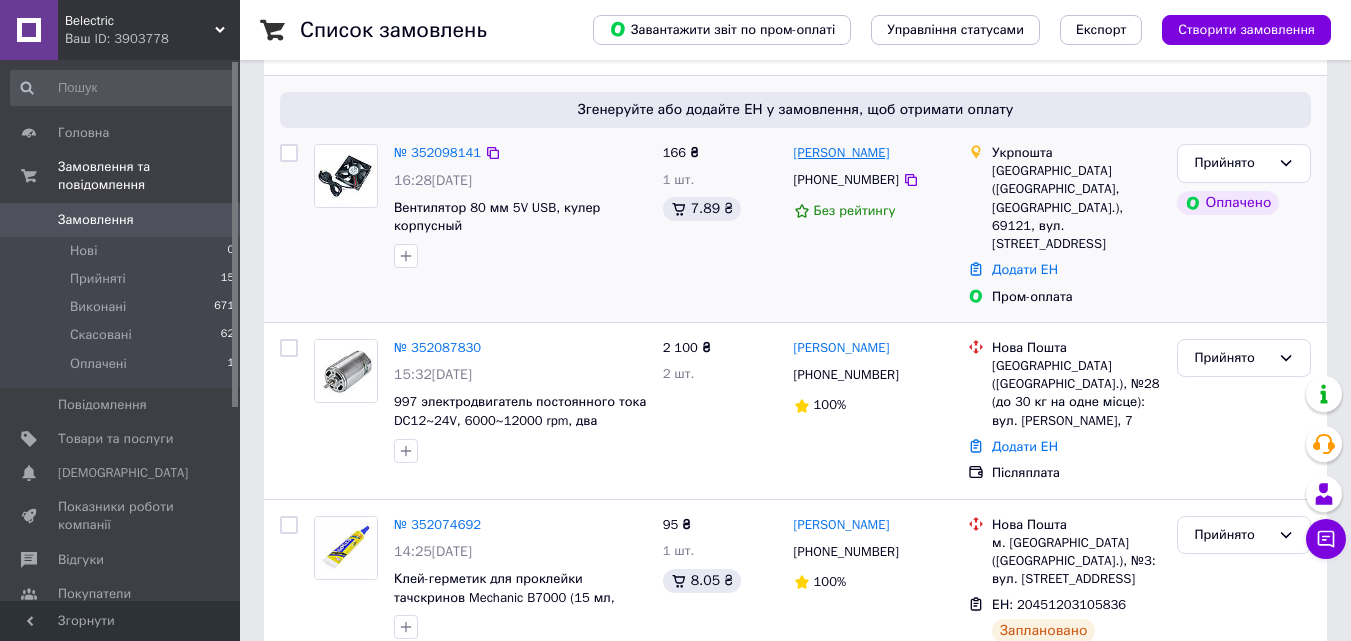 drag, startPoint x: 860, startPoint y: 151, endPoint x: 844, endPoint y: 151, distance: 16 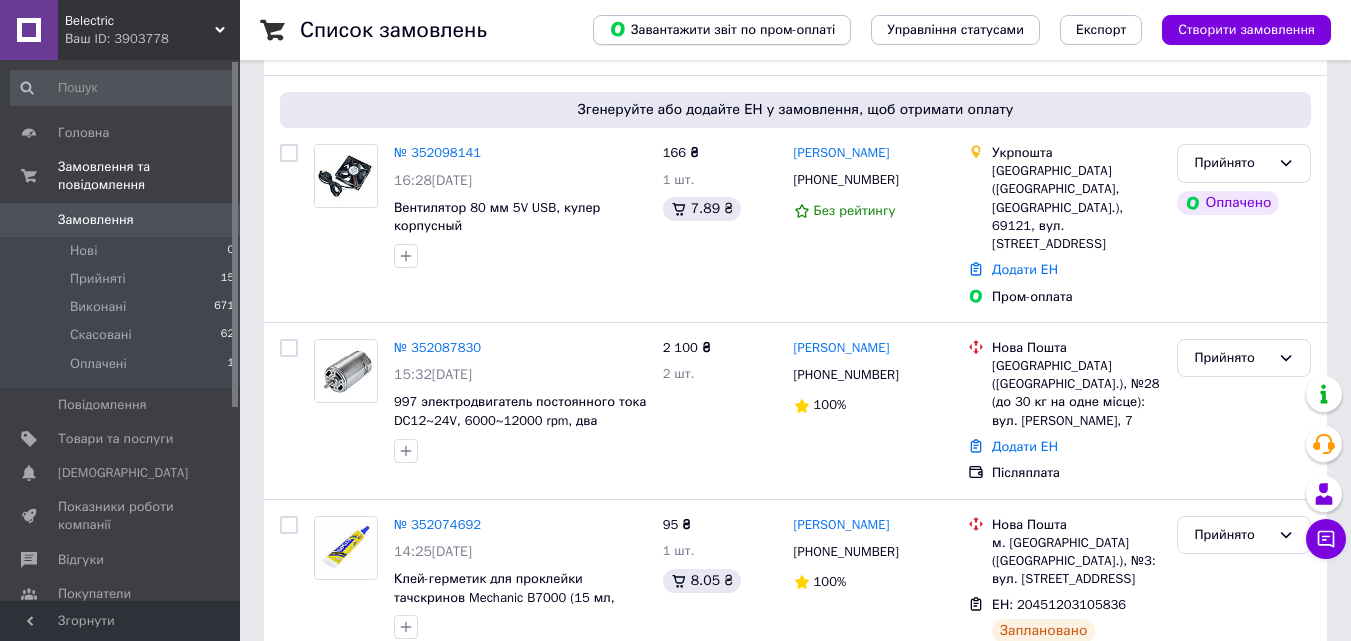 copy on "Коллегаев" 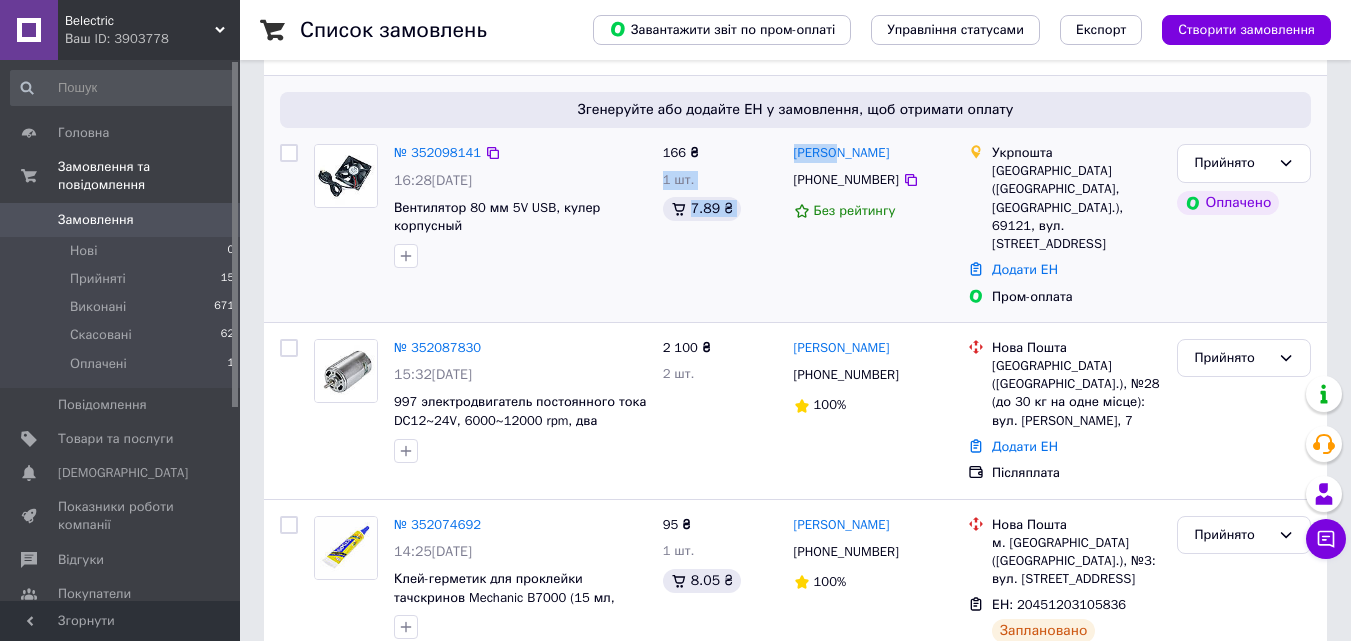 drag, startPoint x: 834, startPoint y: 149, endPoint x: 822, endPoint y: 127, distance: 25.059929 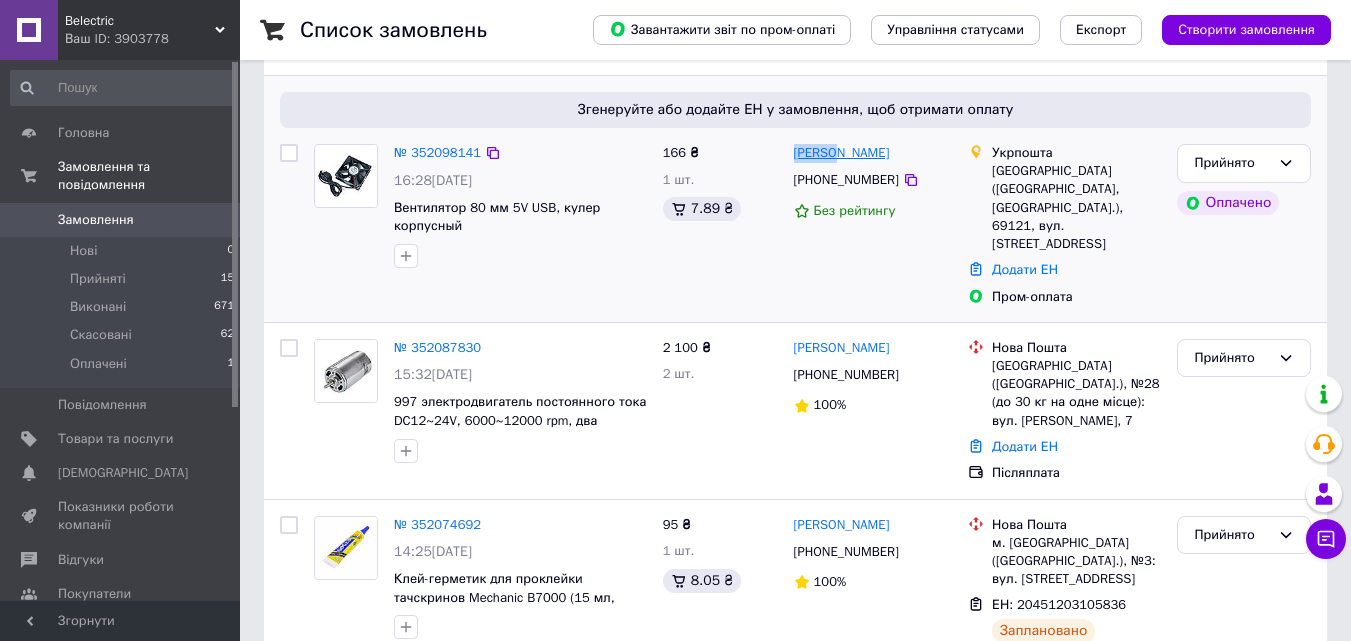 drag, startPoint x: 791, startPoint y: 144, endPoint x: 837, endPoint y: 146, distance: 46.043457 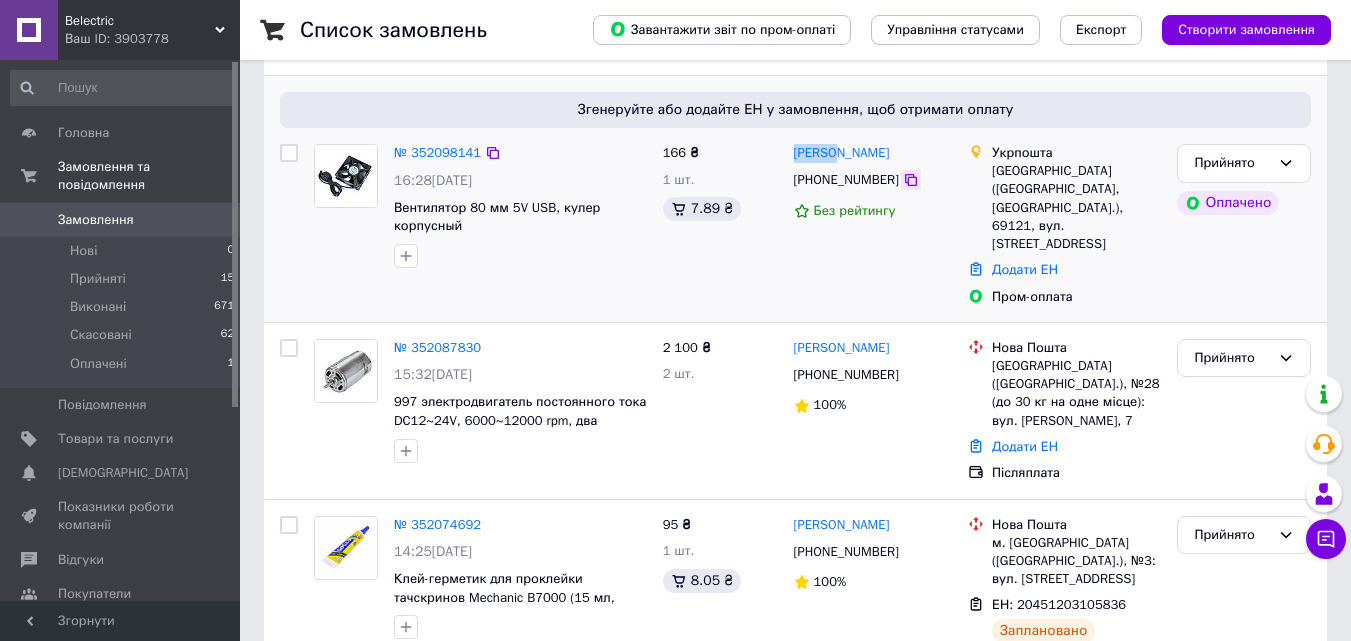 click 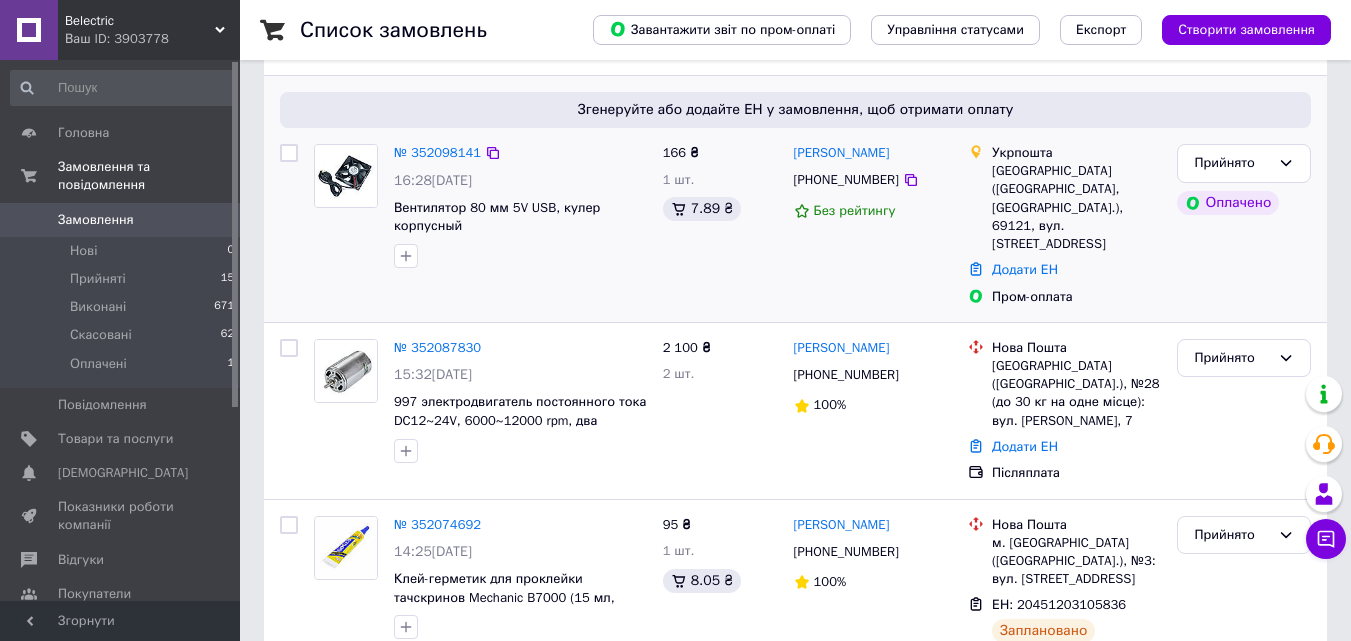 click on "[GEOGRAPHIC_DATA] ([GEOGRAPHIC_DATA], [GEOGRAPHIC_DATA].), 69121, вул. [STREET_ADDRESS]" at bounding box center [1076, 207] 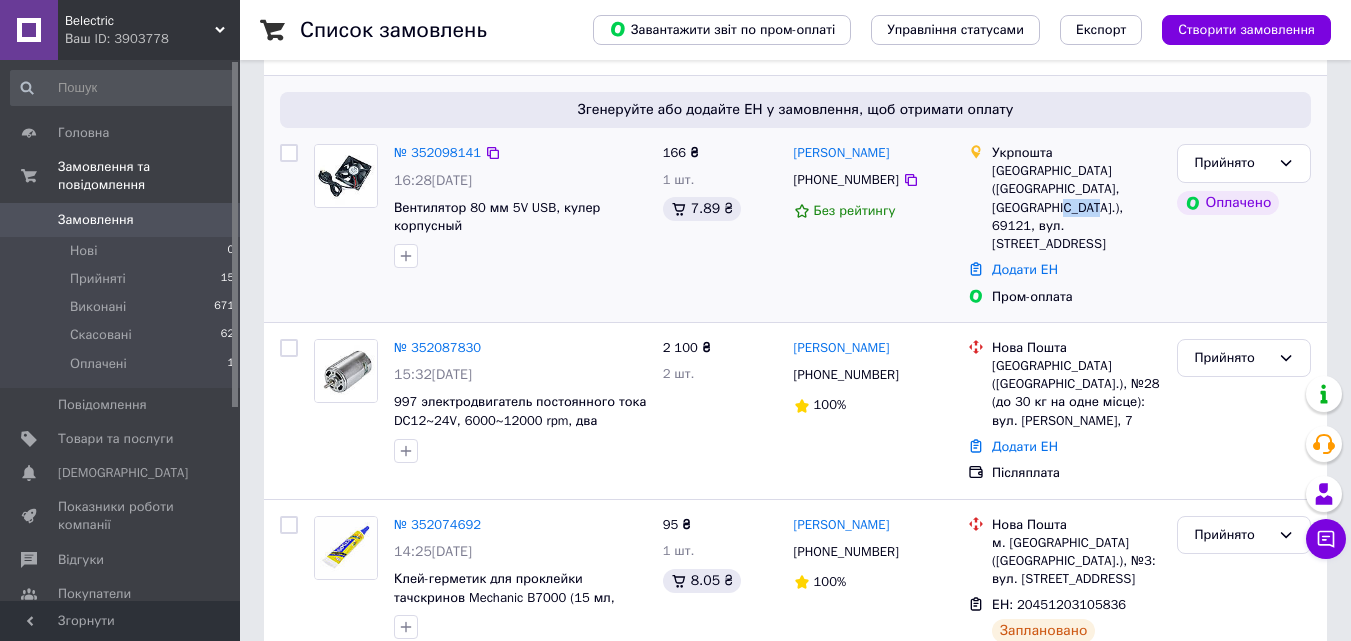 click on "[GEOGRAPHIC_DATA] ([GEOGRAPHIC_DATA], [GEOGRAPHIC_DATA].), 69121, вул. [STREET_ADDRESS]" at bounding box center (1076, 207) 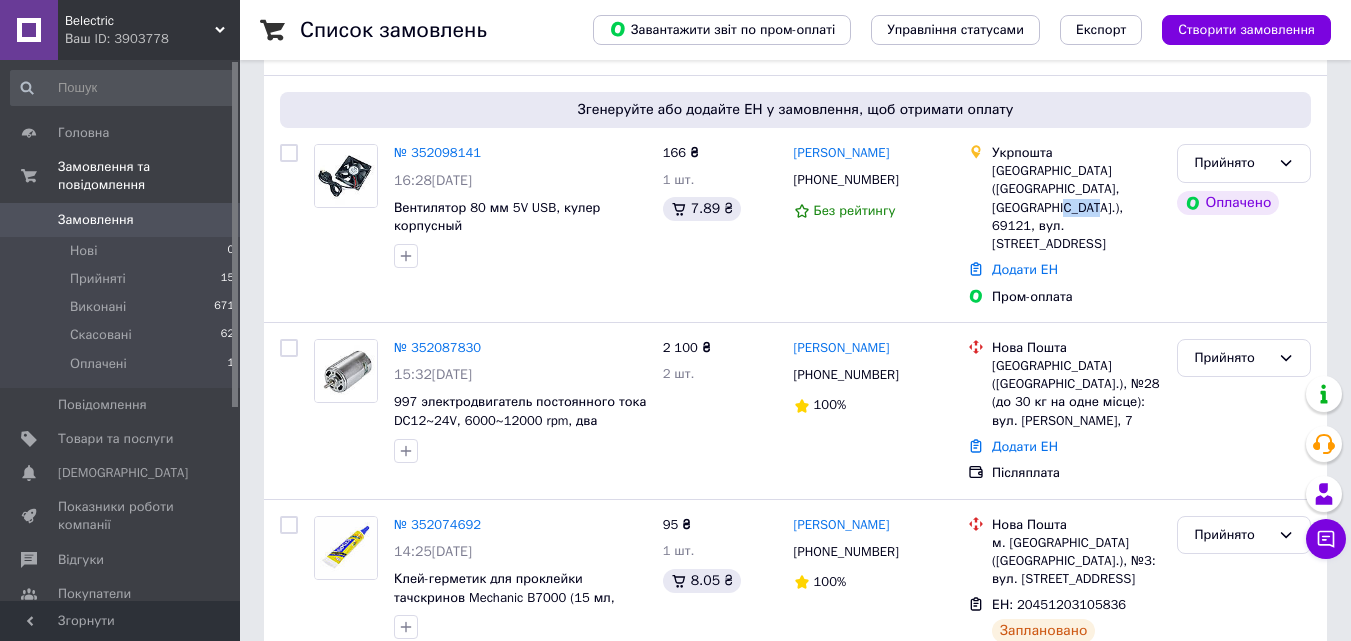 copy on "69121" 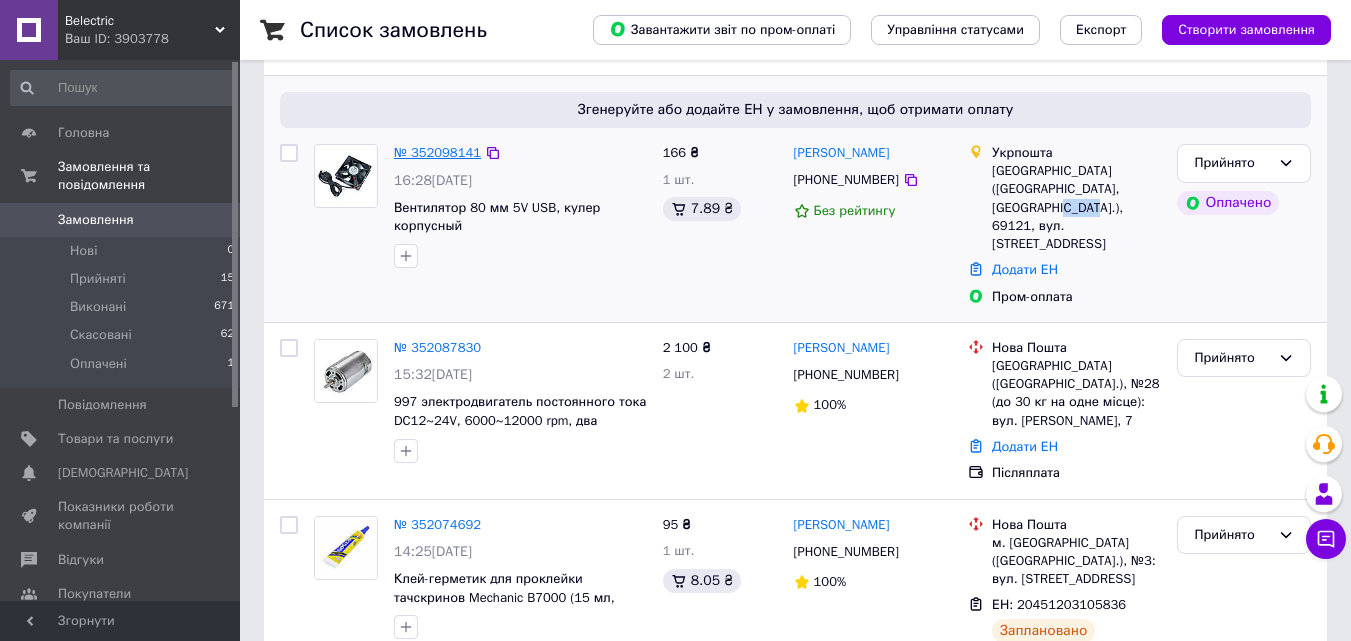 click on "№ 352098141" at bounding box center (437, 152) 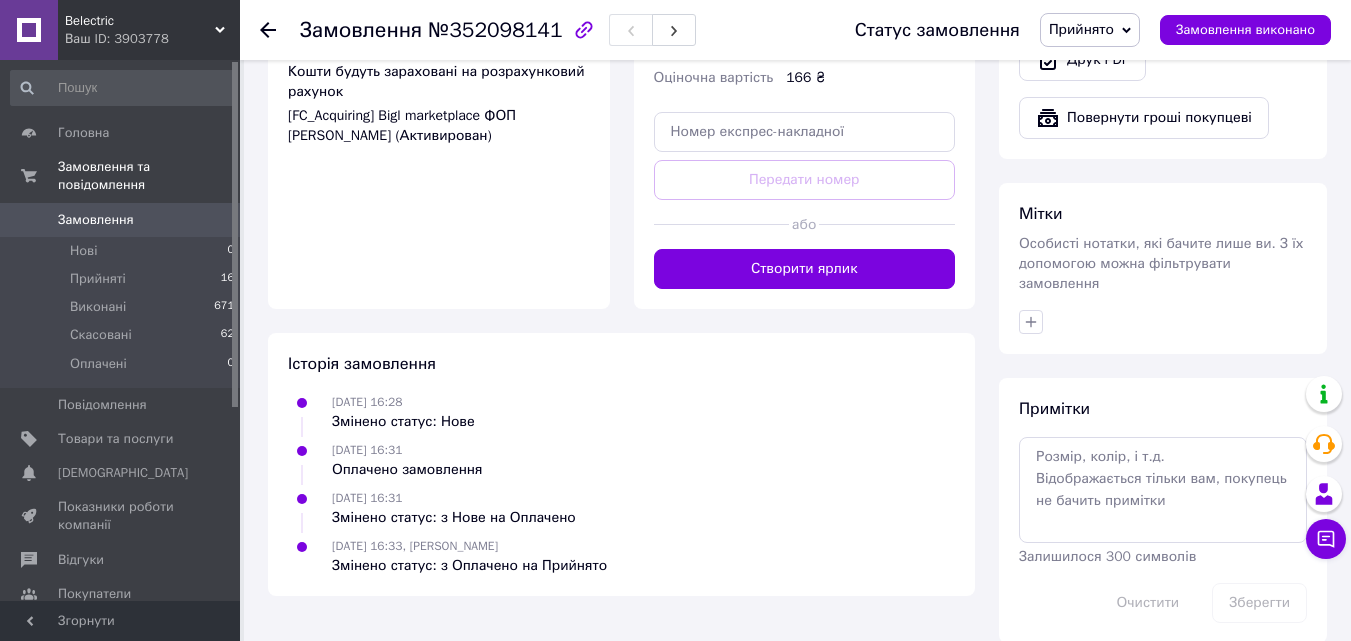 scroll, scrollTop: 844, scrollLeft: 0, axis: vertical 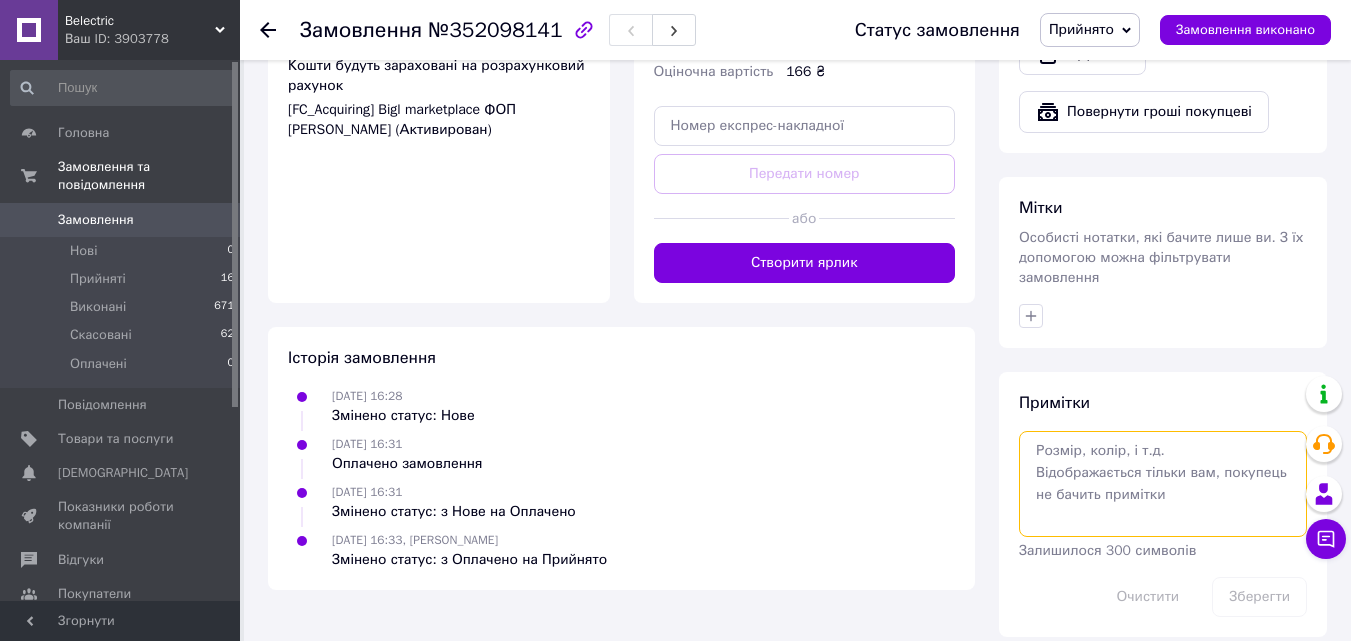 click at bounding box center (1163, 484) 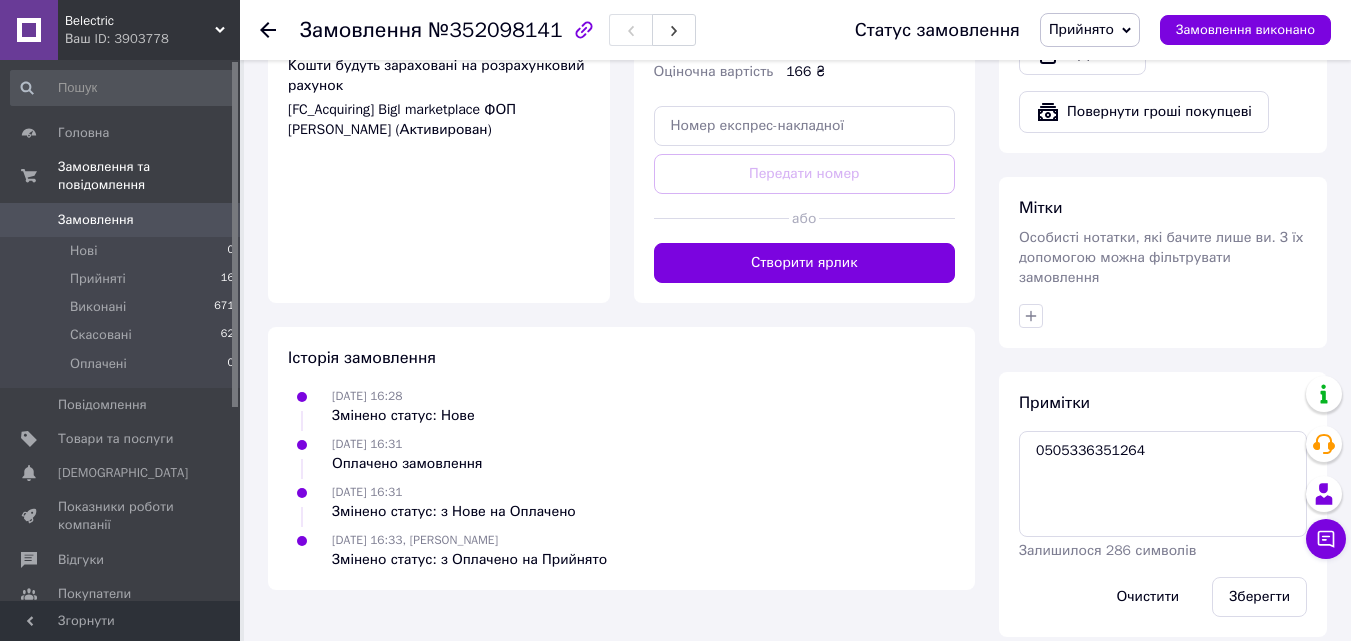 click on "Зберегти" at bounding box center (1259, 597) 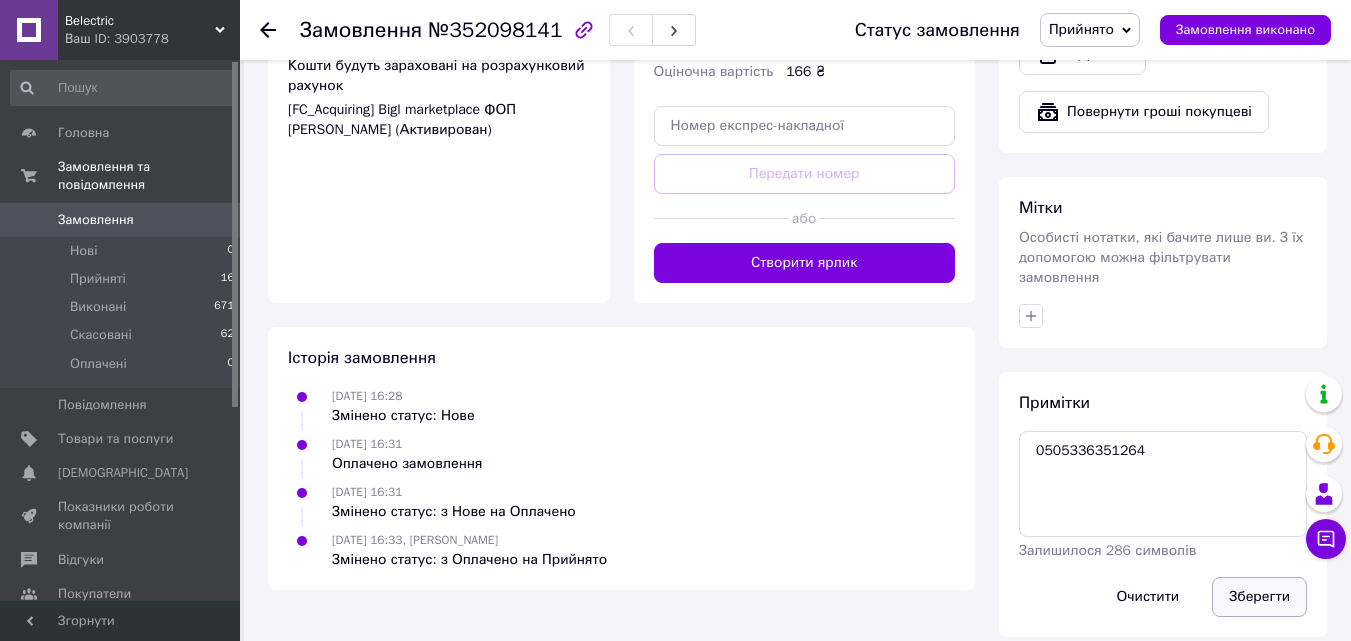 click on "Зберегти" at bounding box center [1259, 597] 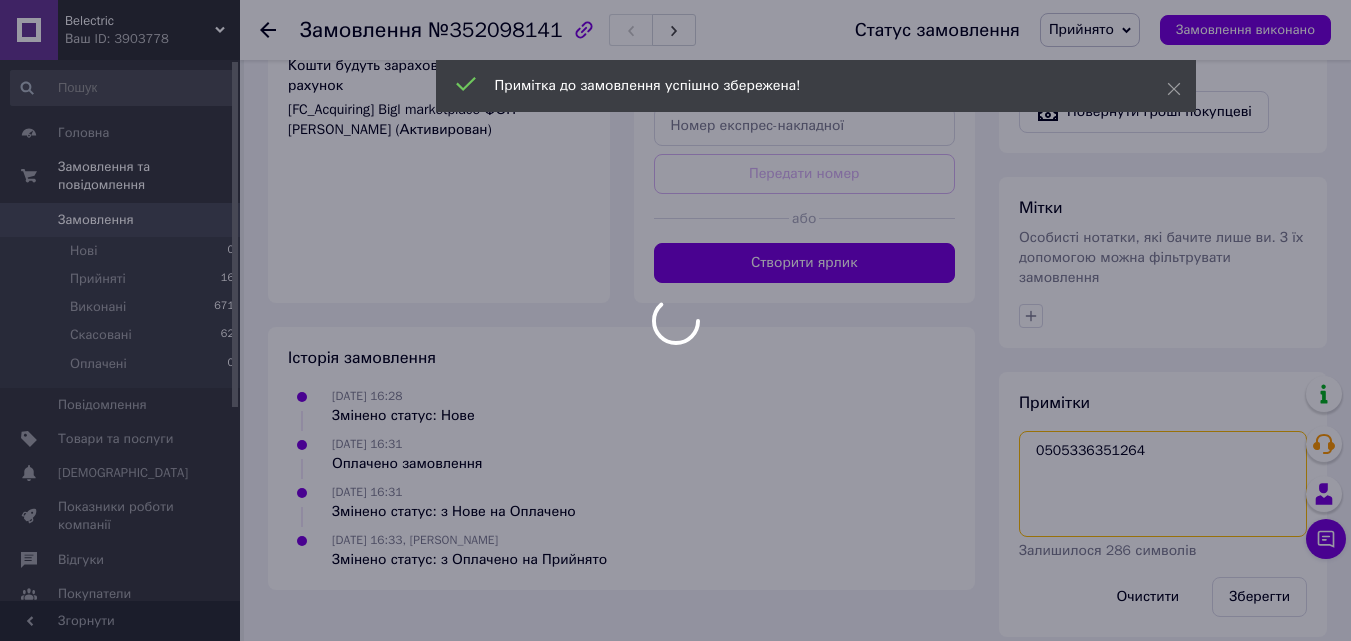 drag, startPoint x: 1168, startPoint y: 452, endPoint x: 1182, endPoint y: 446, distance: 15.231546 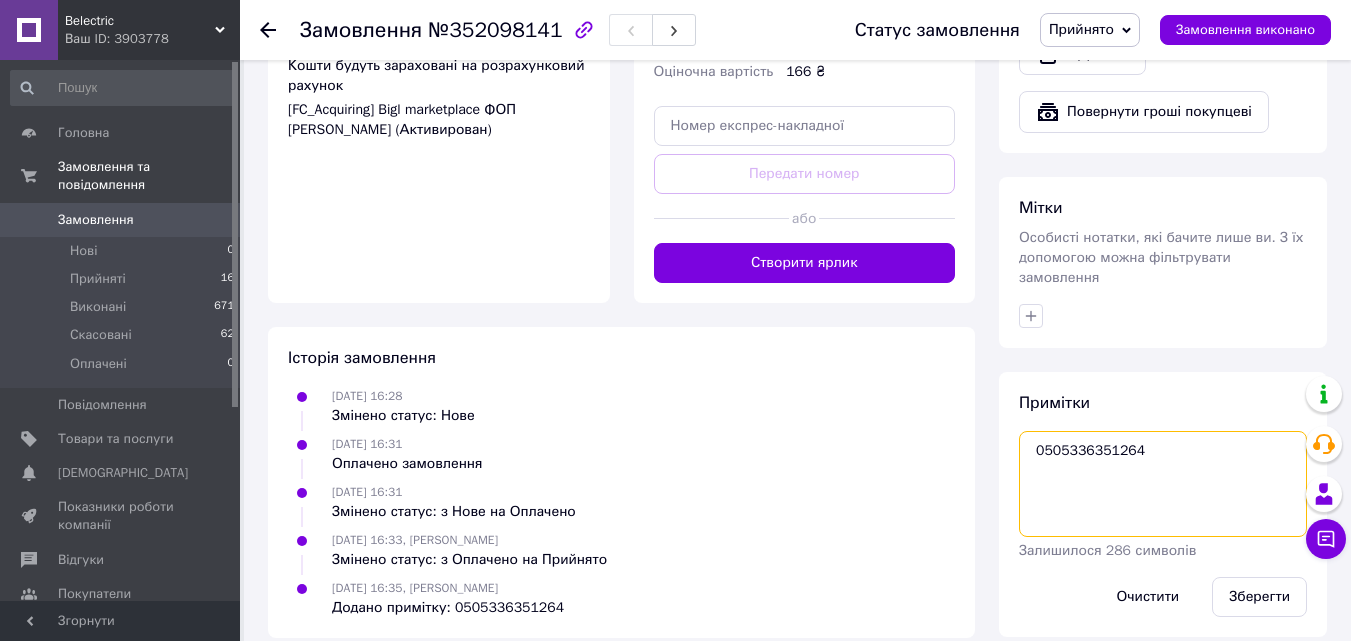 click on "0505336351264" at bounding box center [1163, 484] 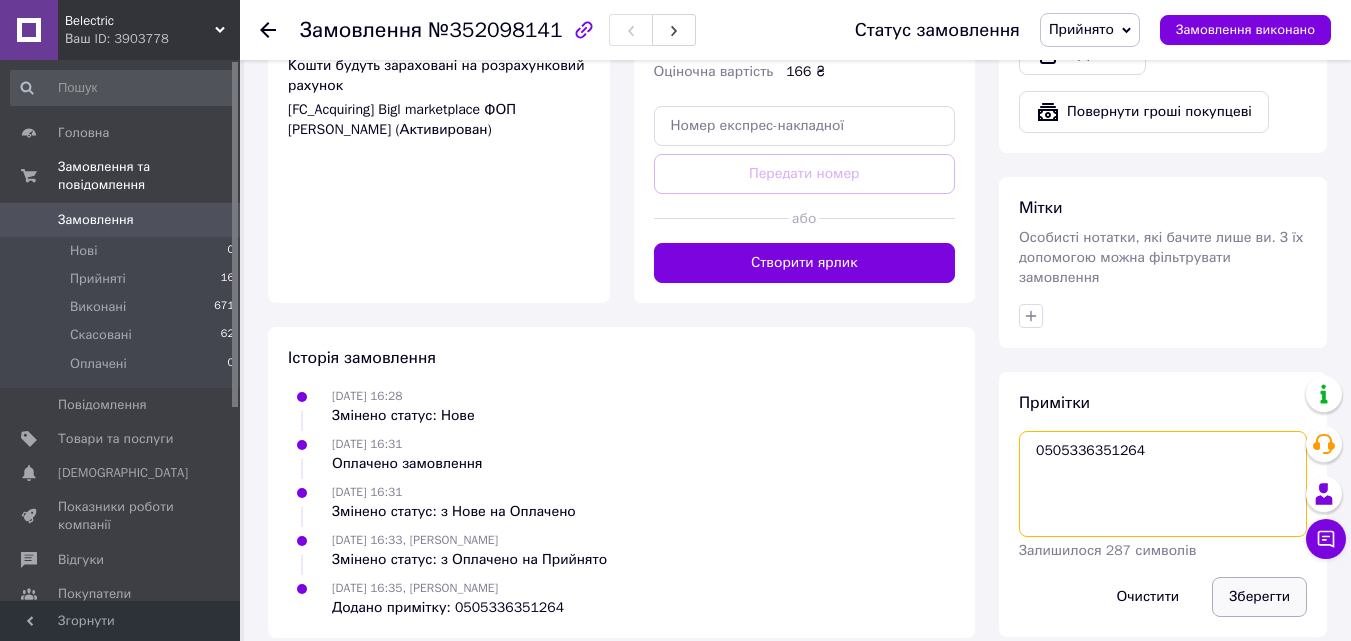 type on "0505336351264" 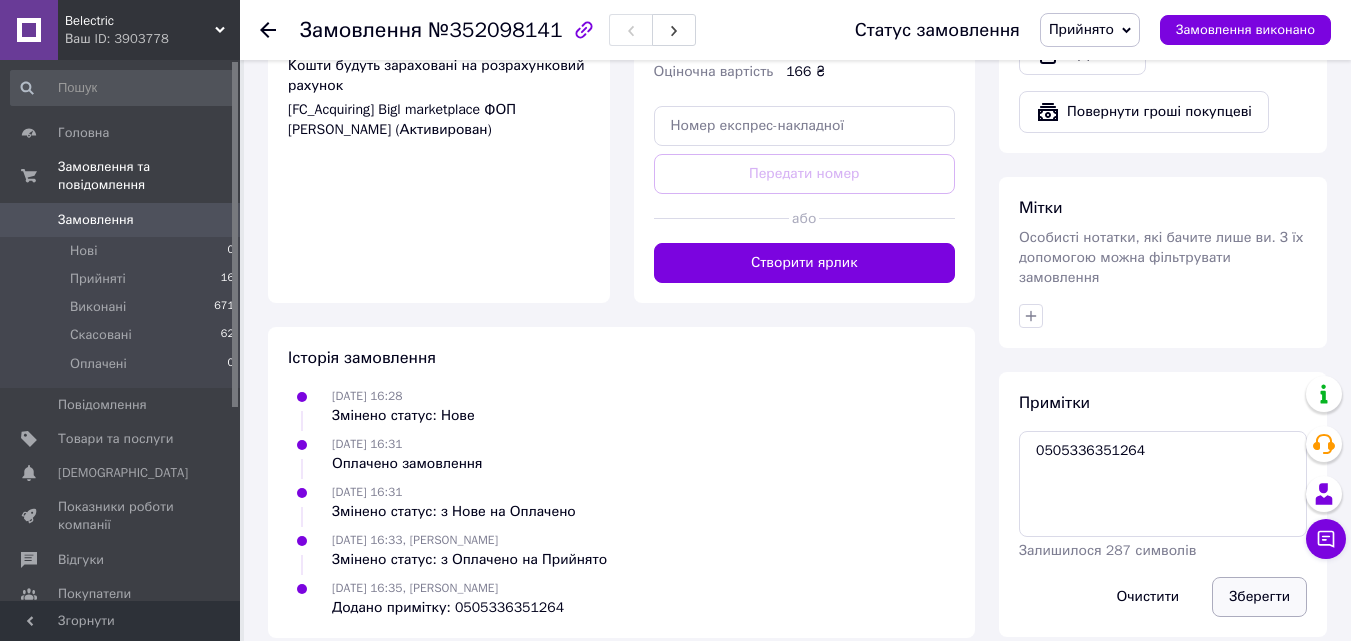 click on "Зберегти" at bounding box center [1259, 597] 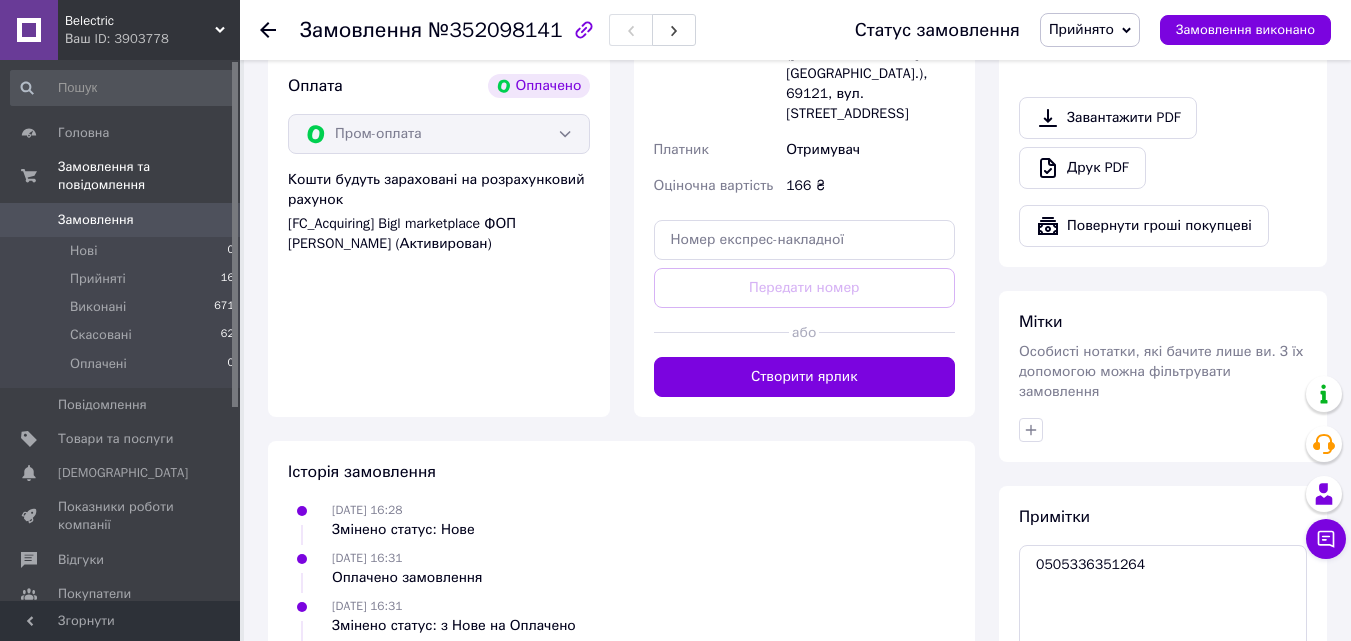 scroll, scrollTop: 800, scrollLeft: 0, axis: vertical 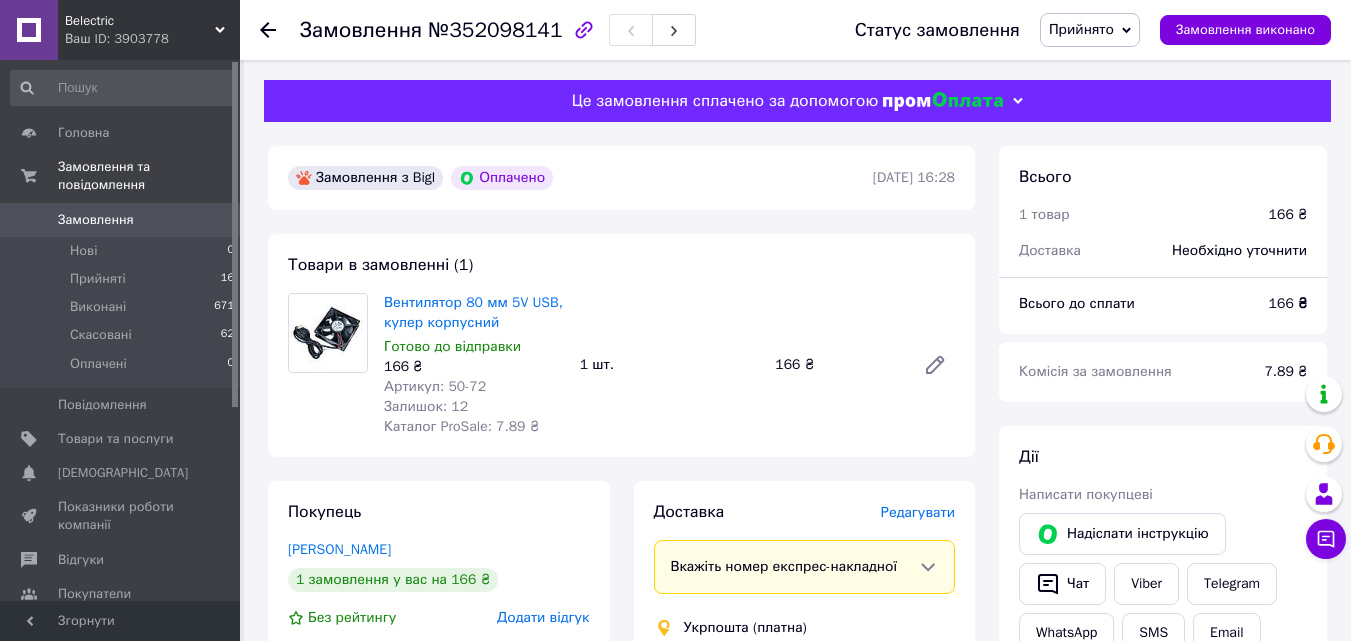 click on "Замовлення 0" at bounding box center (123, 220) 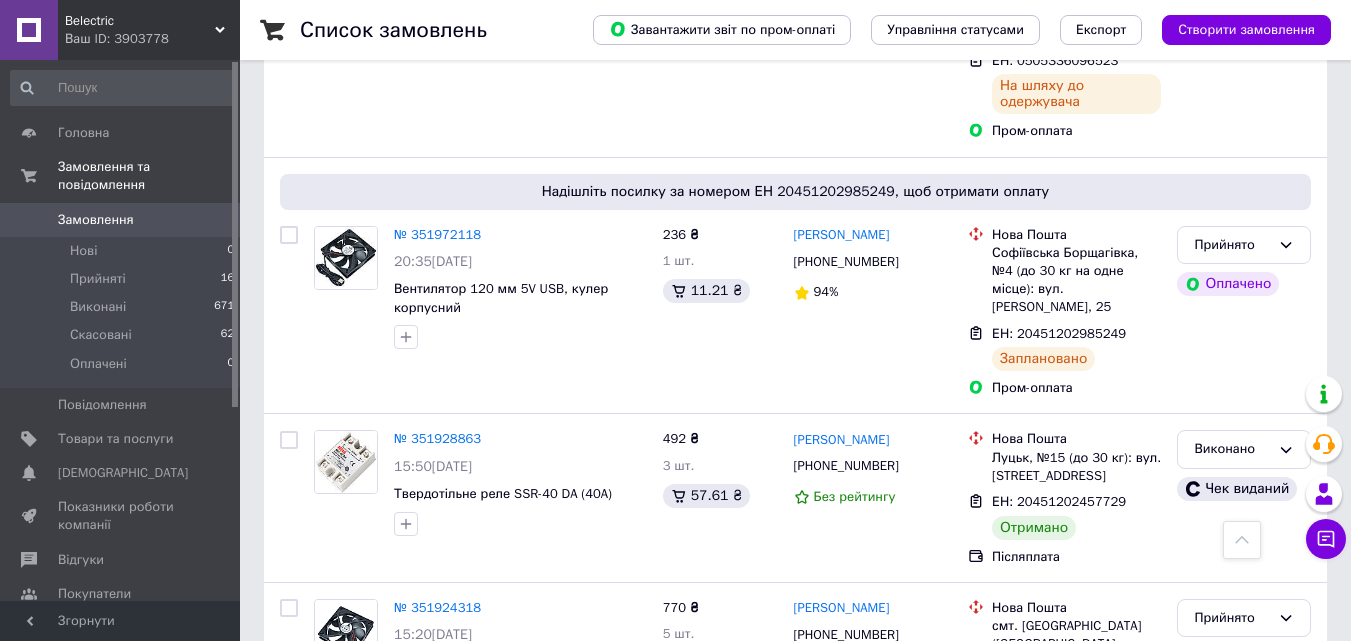 scroll, scrollTop: 1260, scrollLeft: 0, axis: vertical 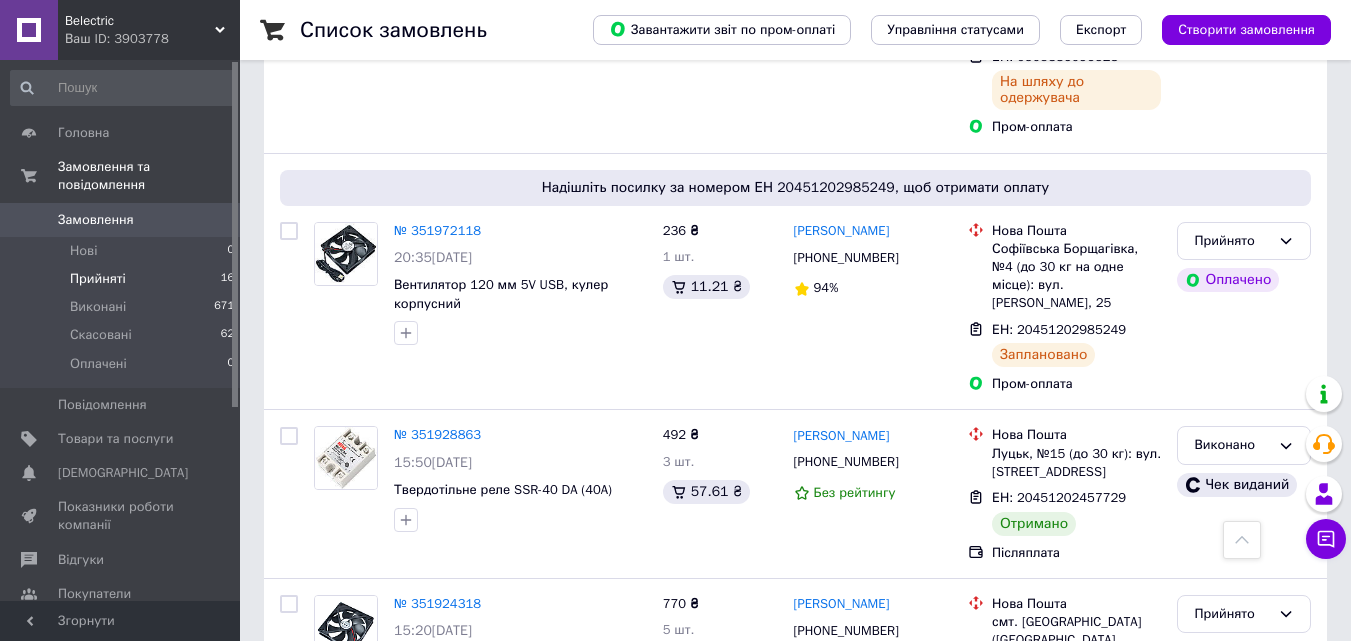 click on "Прийняті 16" at bounding box center (123, 279) 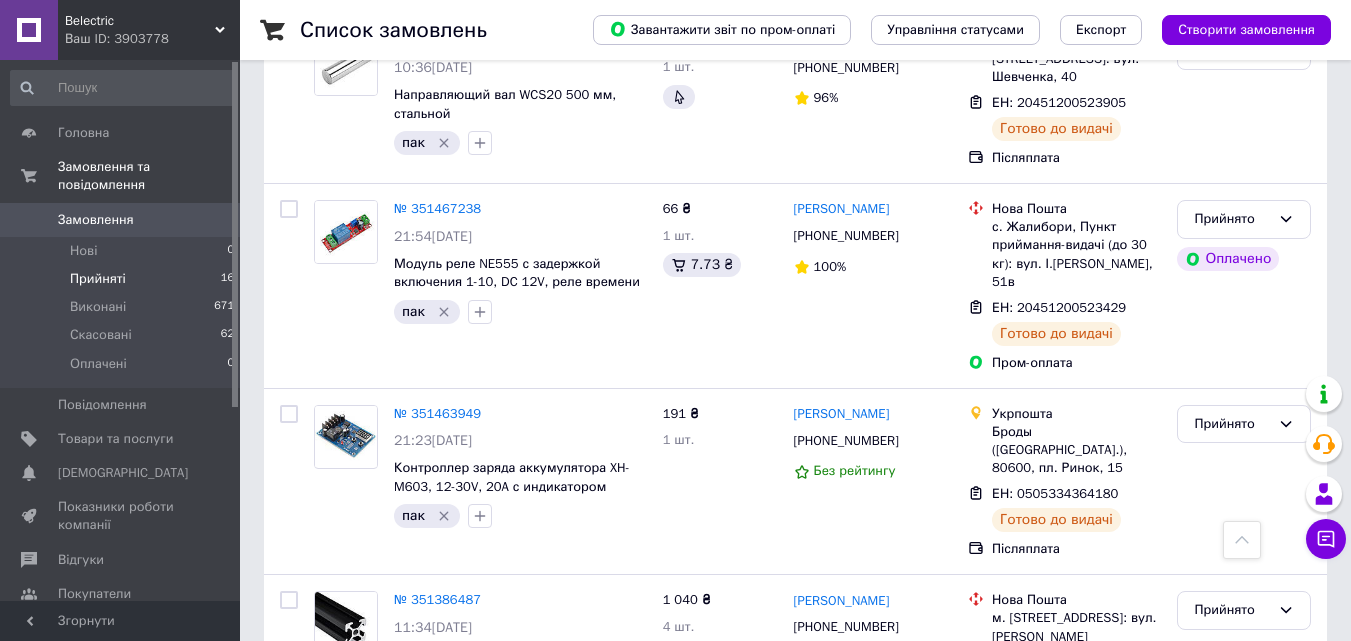 scroll, scrollTop: 2914, scrollLeft: 0, axis: vertical 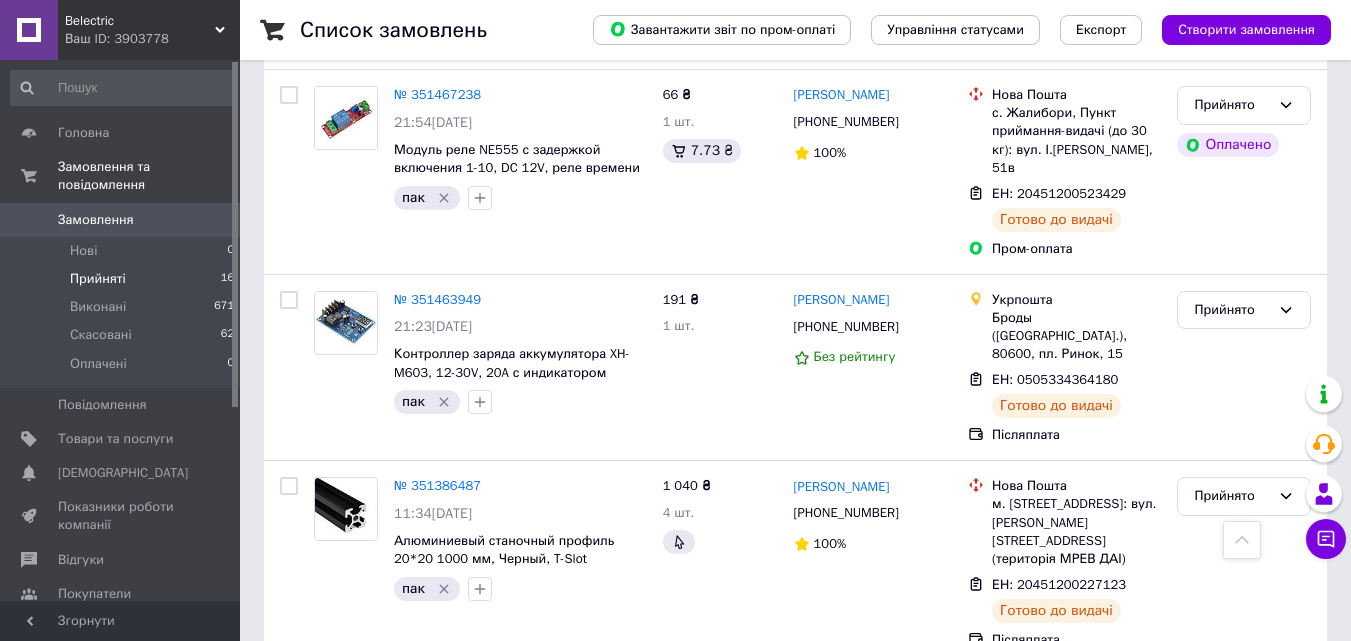 click on "Замовлення" at bounding box center (121, 220) 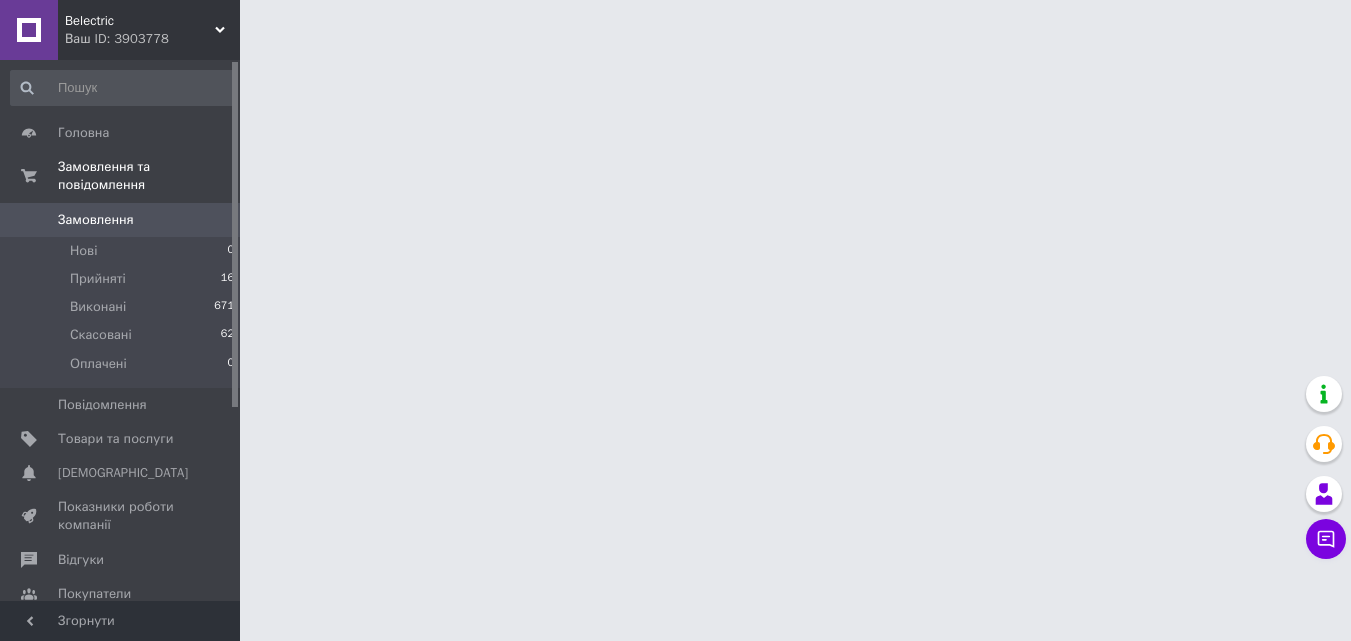 scroll, scrollTop: 0, scrollLeft: 0, axis: both 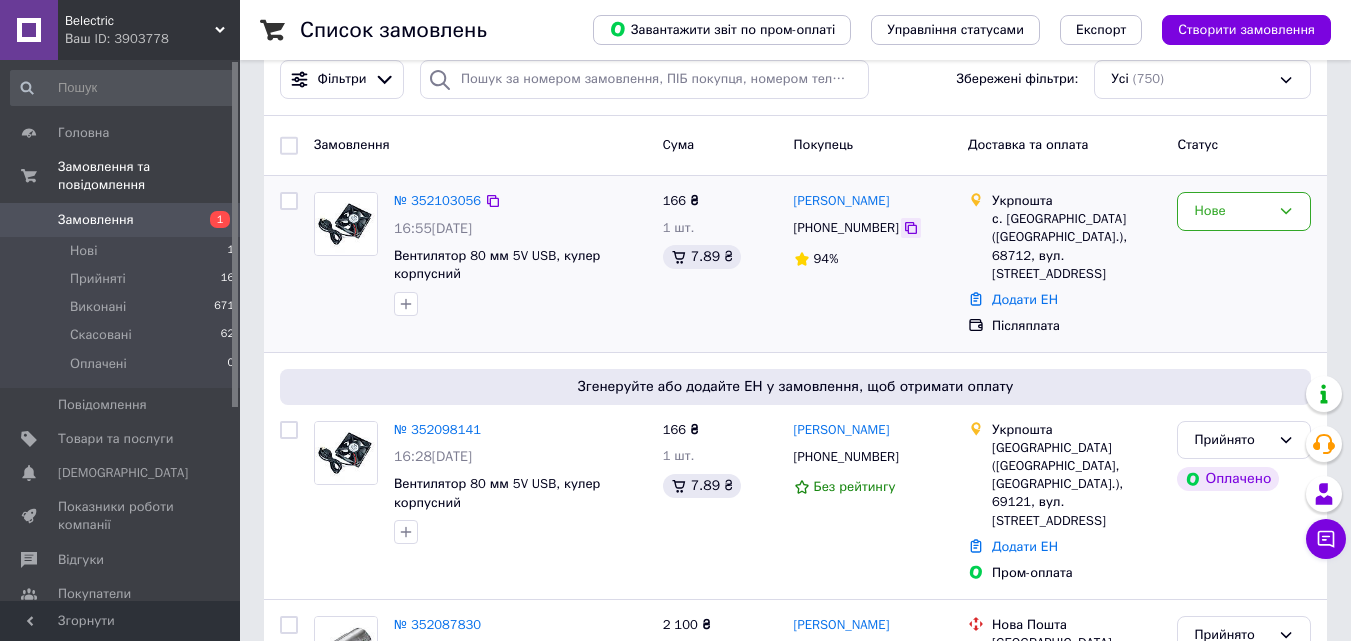 click 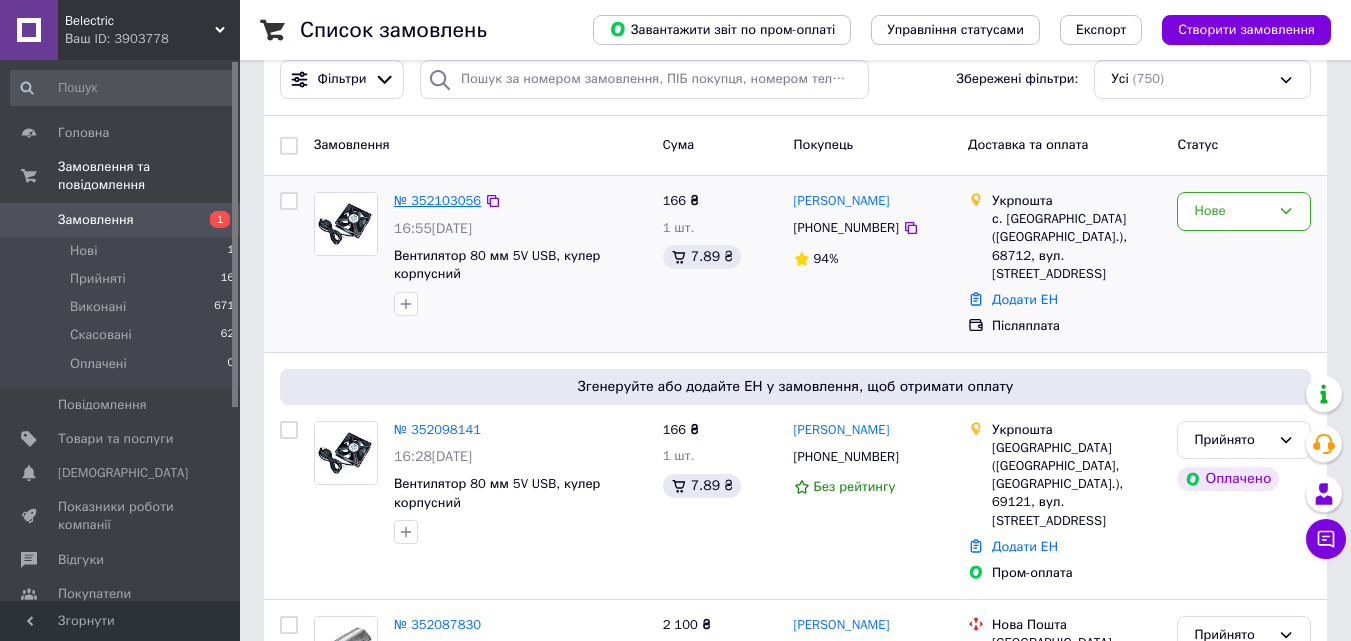 click on "№ 352103056" at bounding box center (437, 200) 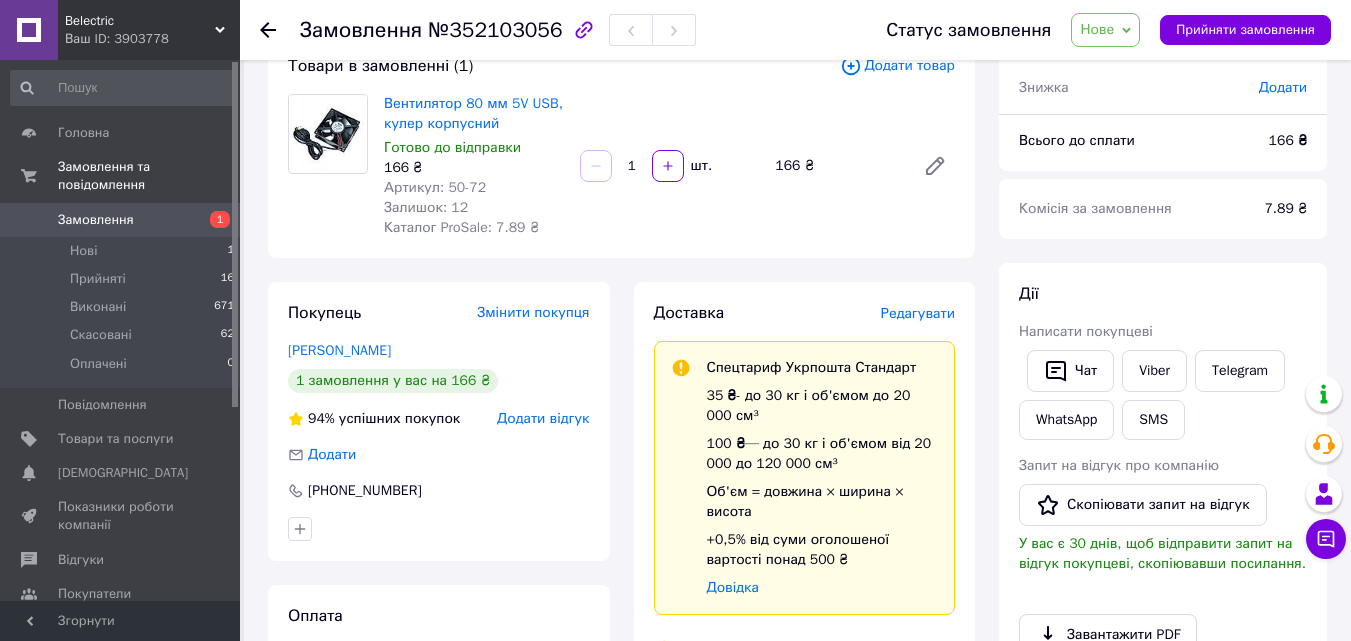 scroll, scrollTop: 200, scrollLeft: 0, axis: vertical 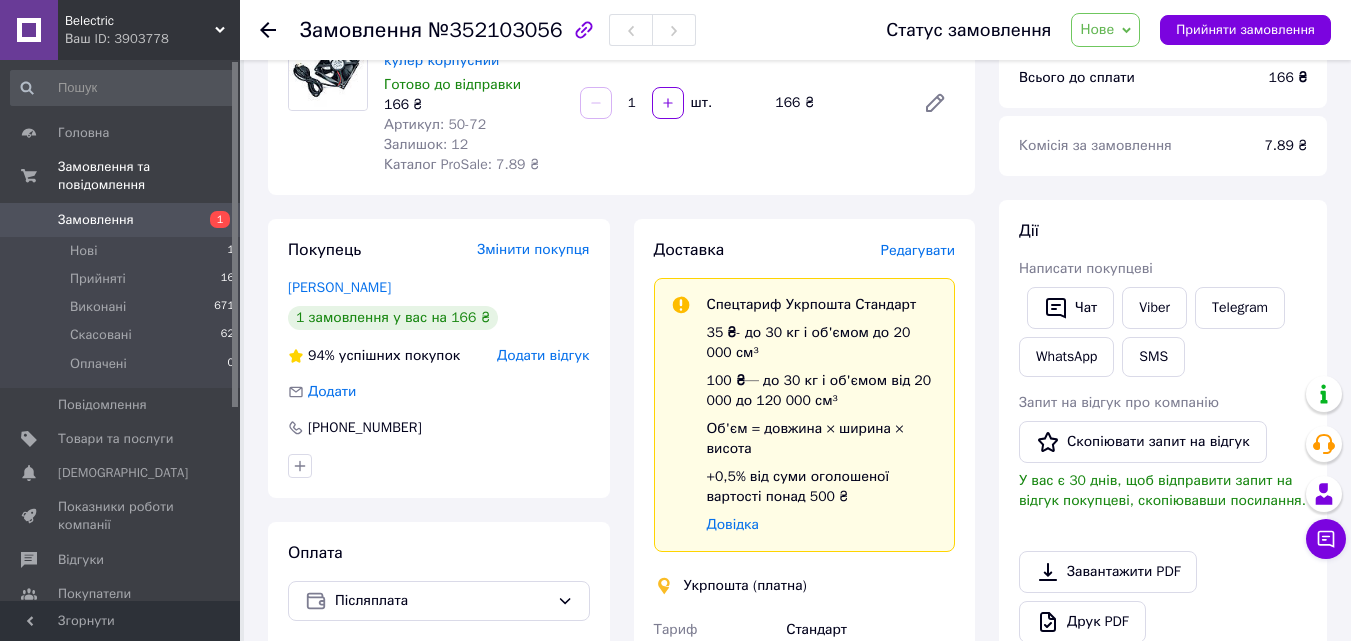 click on "Нове" at bounding box center [1097, 29] 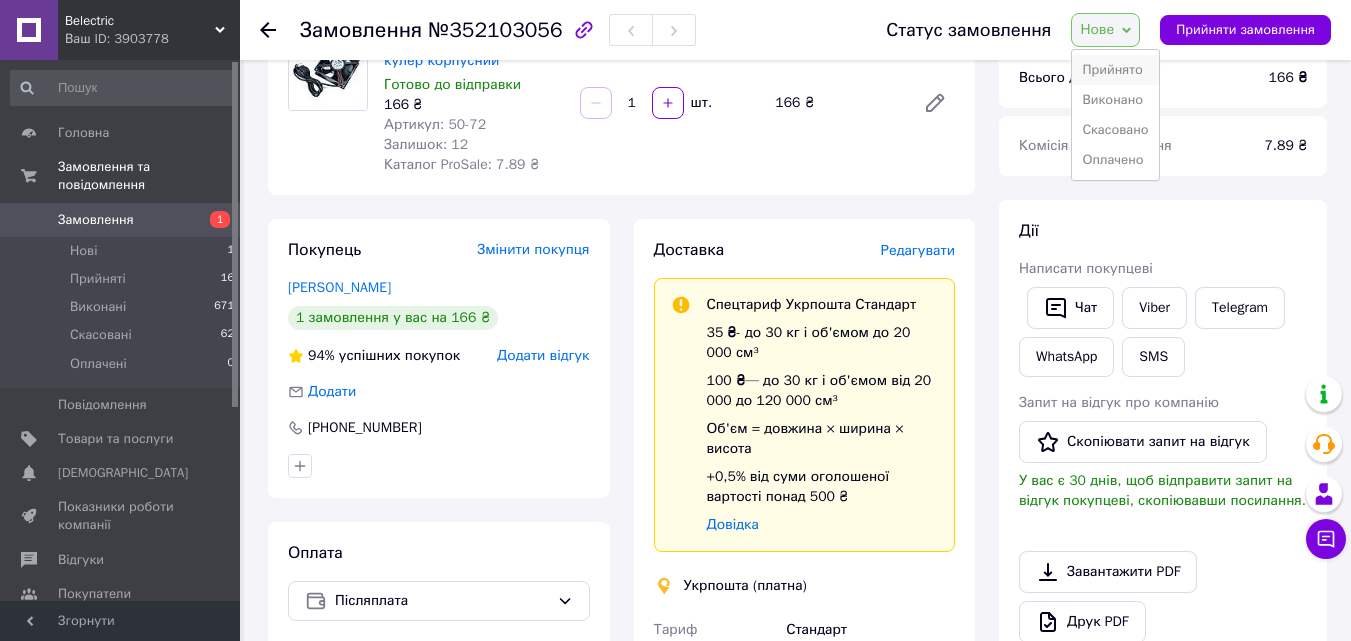 click on "Прийнято" at bounding box center (1115, 70) 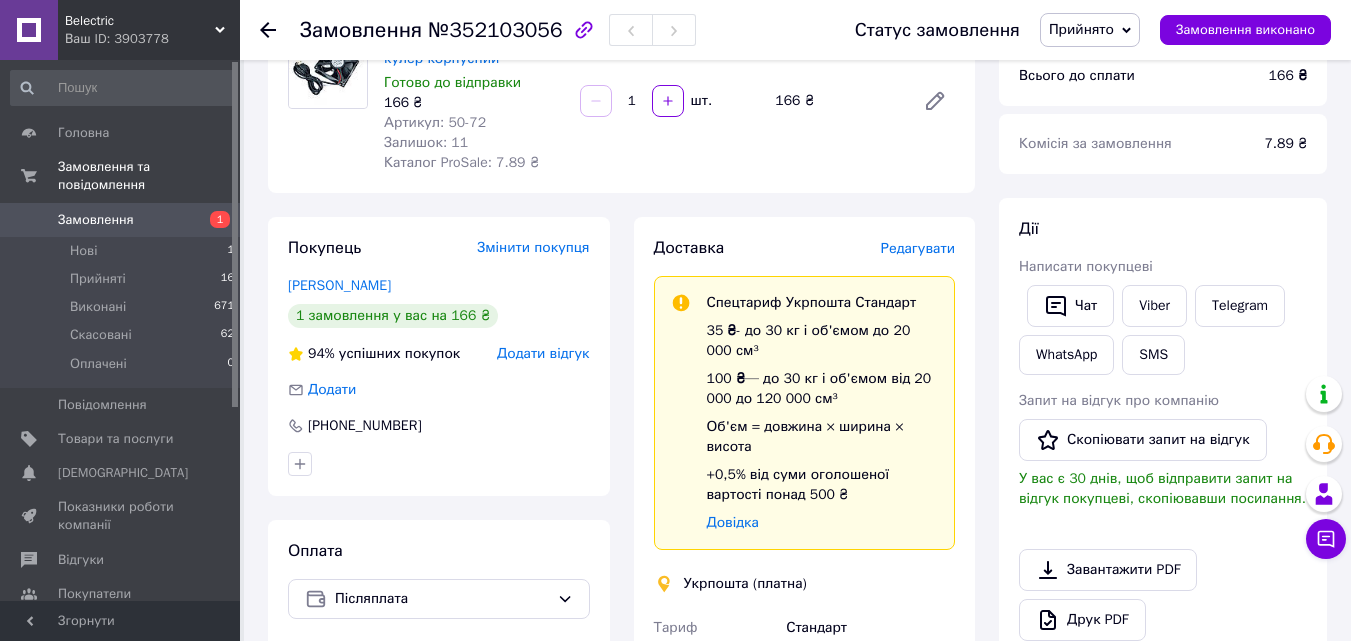 scroll, scrollTop: 200, scrollLeft: 0, axis: vertical 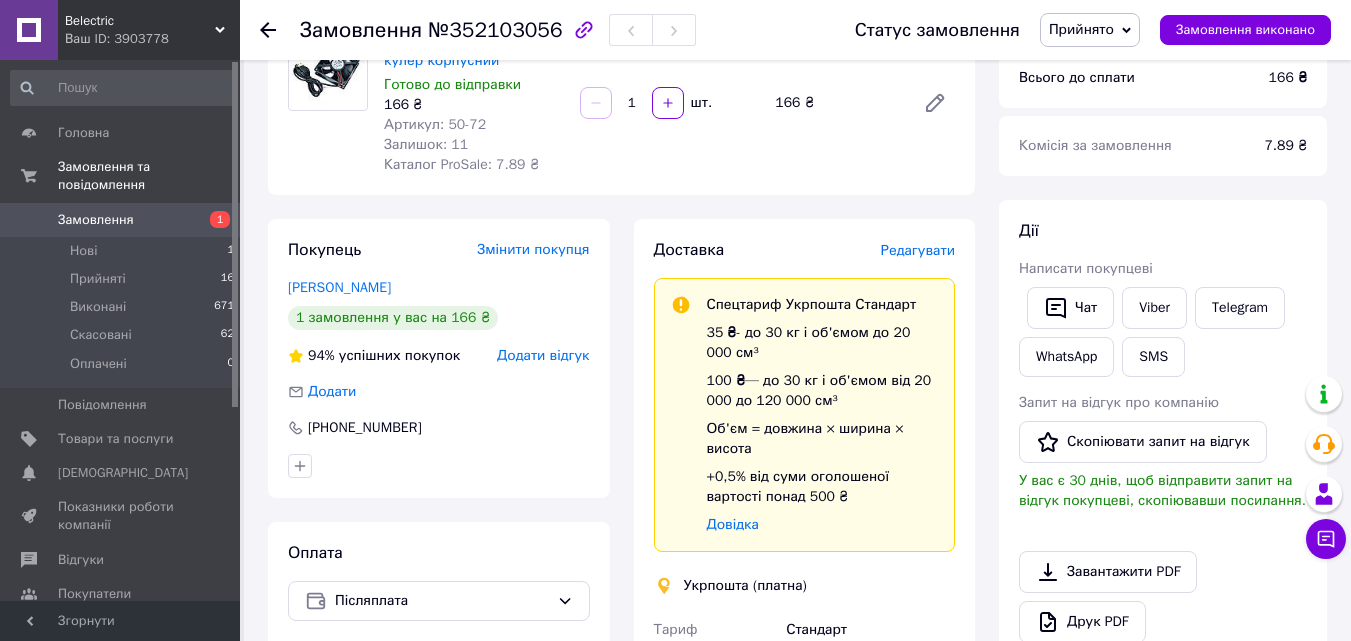 click on "Редагувати" at bounding box center [918, 250] 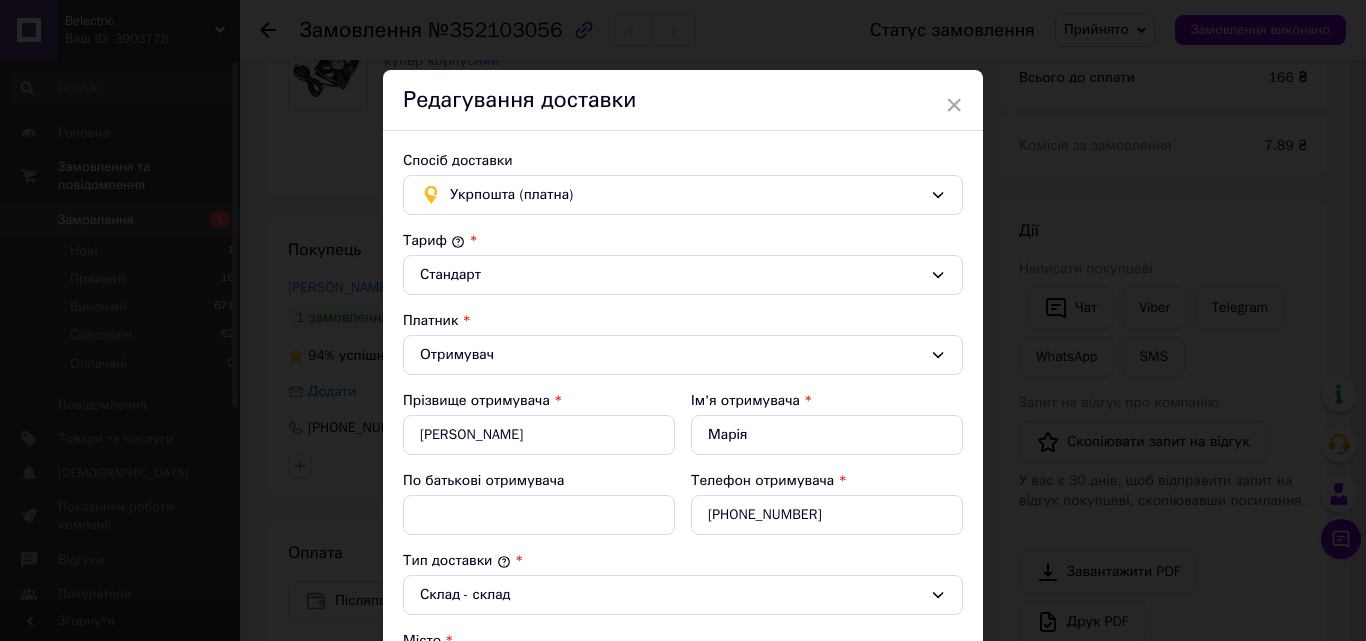 click on "× Редагування доставки Спосіб доставки Укрпошта (платна) Тариф     * [PERSON_NAME]   * Отримувач Прізвище отримувача   * [PERSON_NAME] Ім'я отримувача   * [PERSON_NAME] батькові отримувача Телефон отримувача   * [PHONE_NUMBER] Тип доставки     * Склад - склад Місто с. [GEOGRAPHIC_DATA] ([GEOGRAPHIC_DATA] обл.) Відділення 68712, вул. Виноградна, 54 Місце відправки   * м. [GEOGRAPHIC_DATA] ([GEOGRAPHIC_DATA].); 34600, вул. Андріївська, 24 Оціночна вартість     * 166 Вага, грам   * 500 Довжина, см   * 11 Ширина, см   * 11 Висота, см   * 5 Об'єм, см³ 605 Додати місце SMS повідомлення відправнику (3 ₴)   Сума післяплати     * 166 Отримувач" at bounding box center [683, 320] 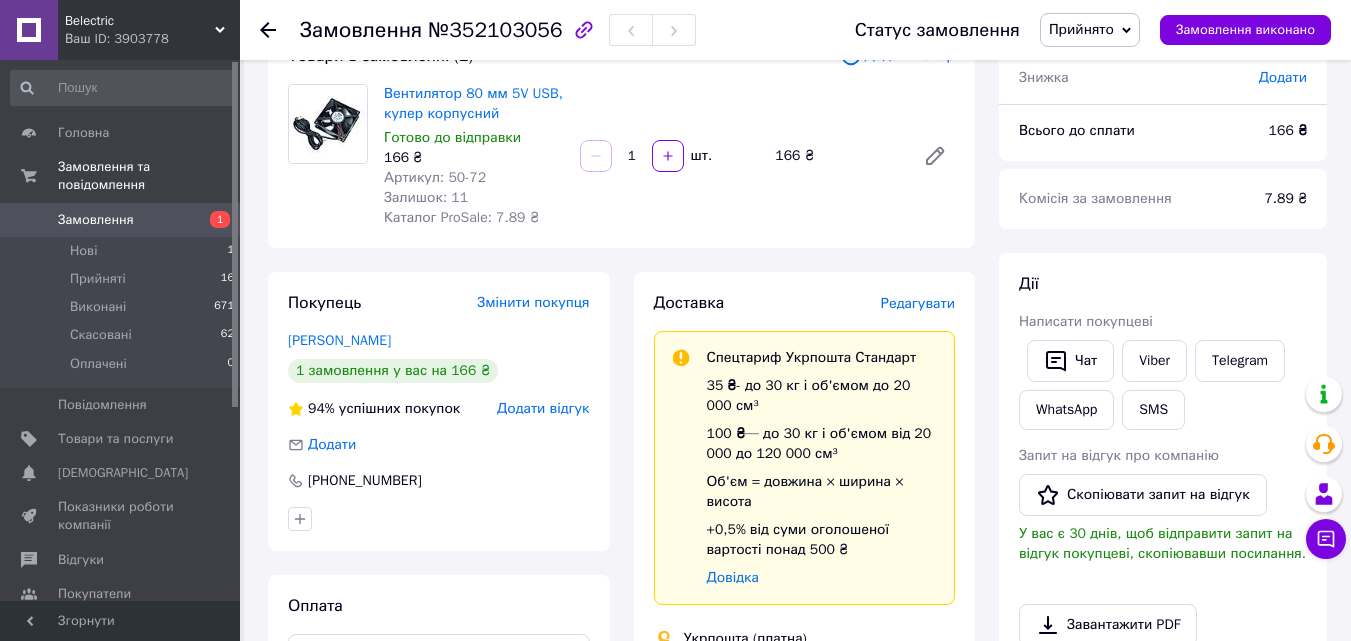scroll, scrollTop: 500, scrollLeft: 0, axis: vertical 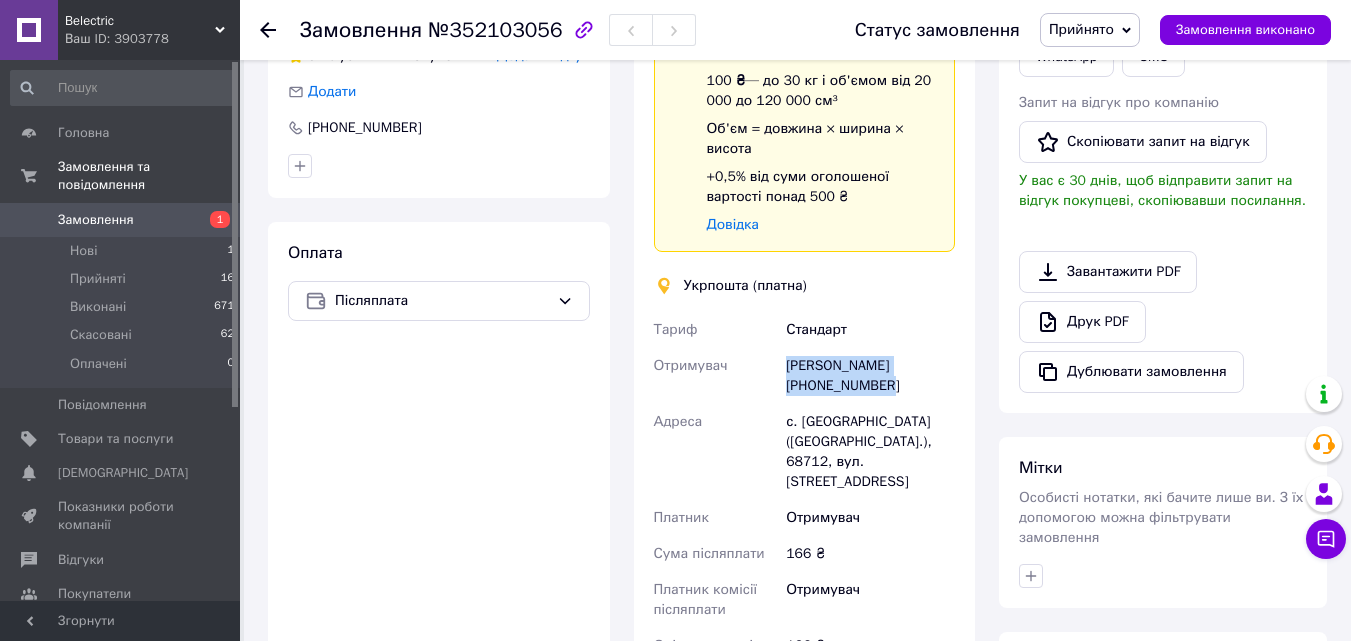 drag, startPoint x: 889, startPoint y: 386, endPoint x: 781, endPoint y: 386, distance: 108 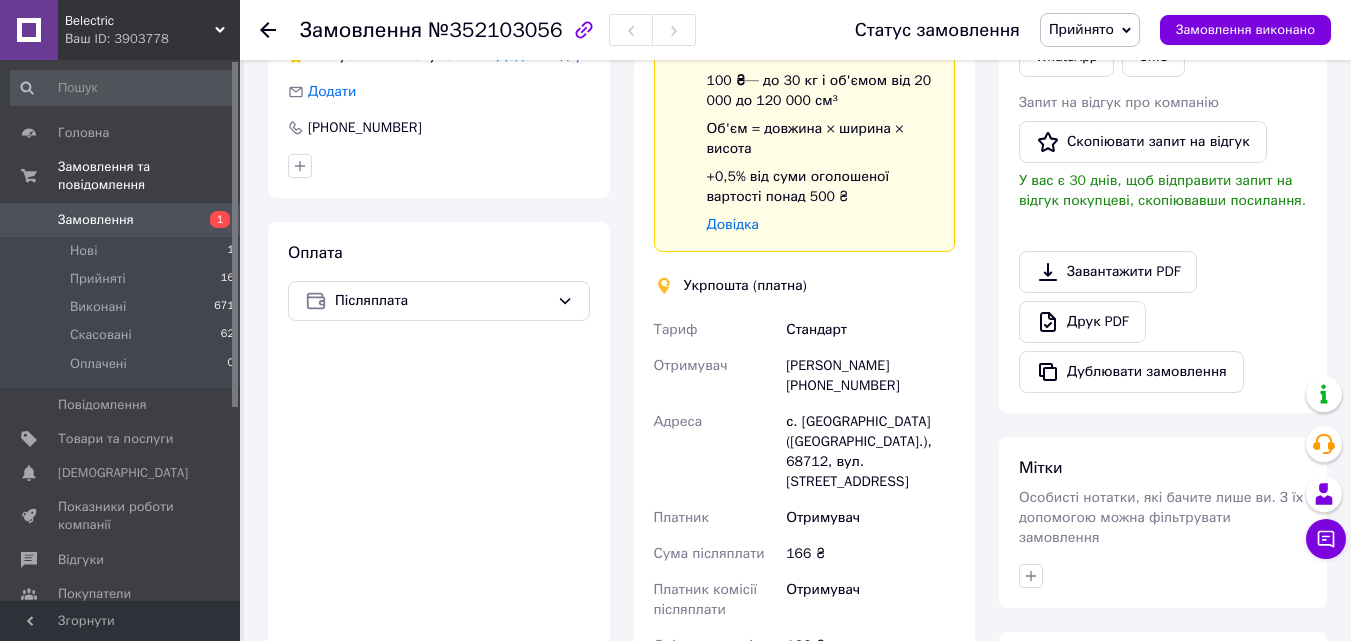 click on "[PERSON_NAME] [PHONE_NUMBER]" at bounding box center [870, 376] 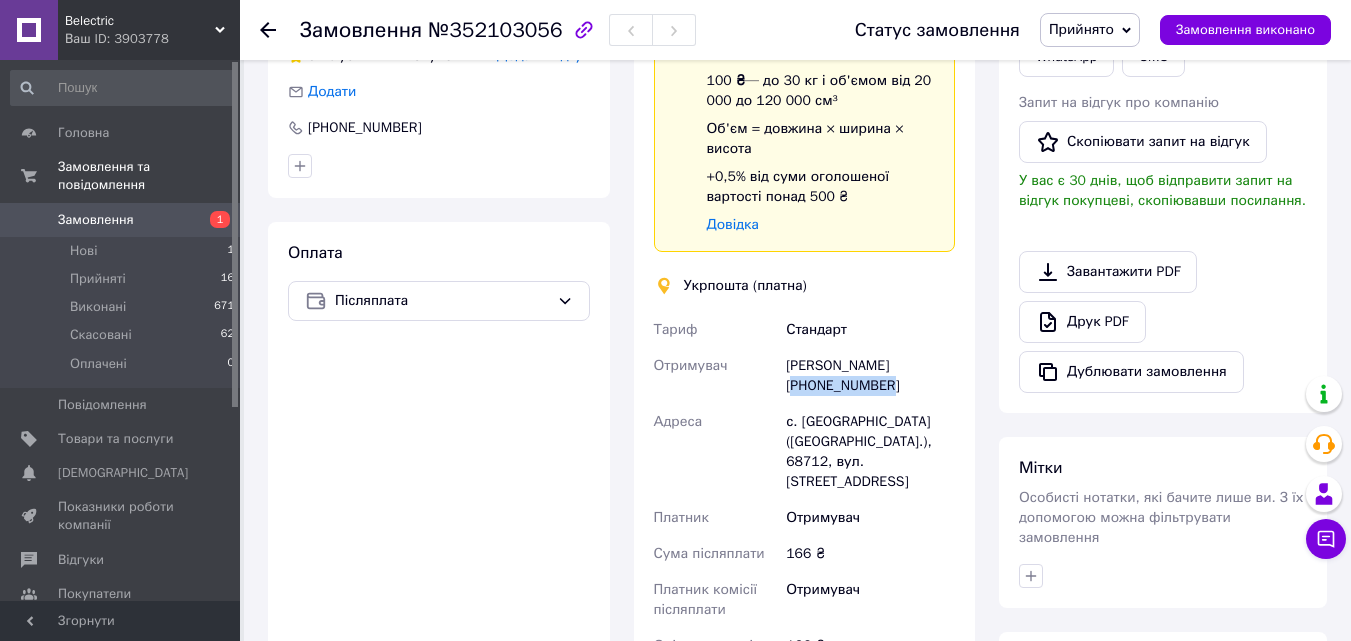click on "[PERSON_NAME] [PHONE_NUMBER]" at bounding box center (870, 376) 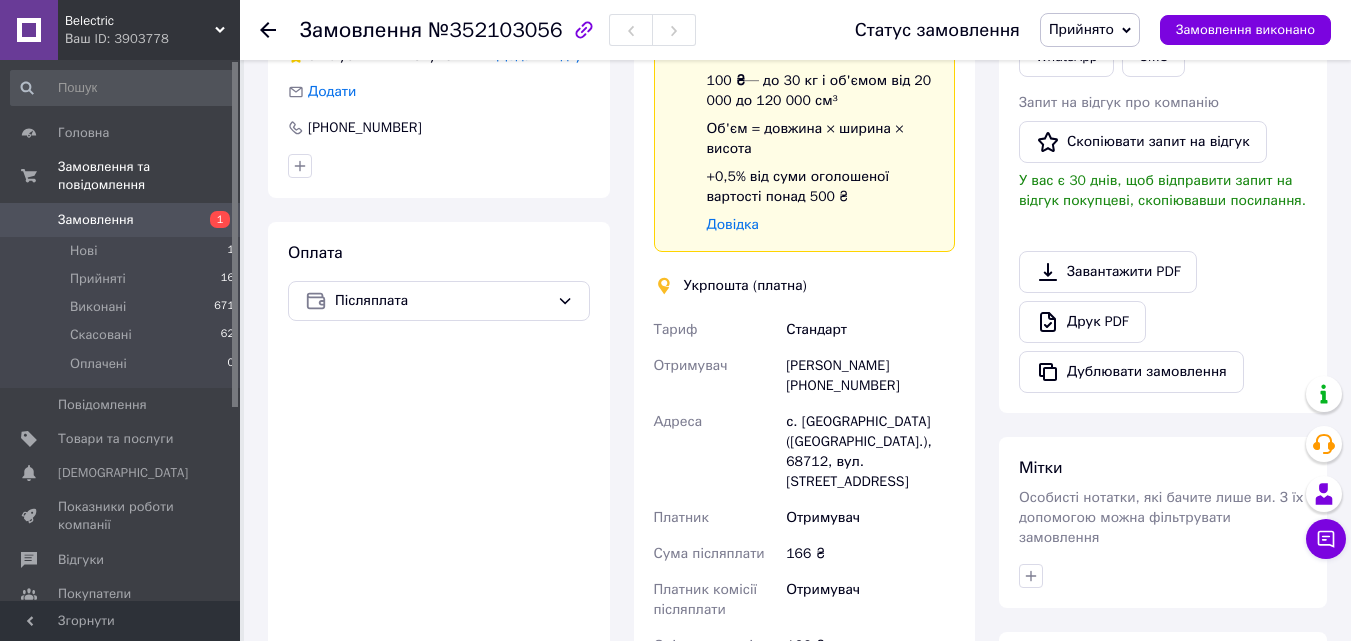 click on "с. [GEOGRAPHIC_DATA] ([GEOGRAPHIC_DATA].), 68712, вул. [STREET_ADDRESS]" at bounding box center (870, 452) 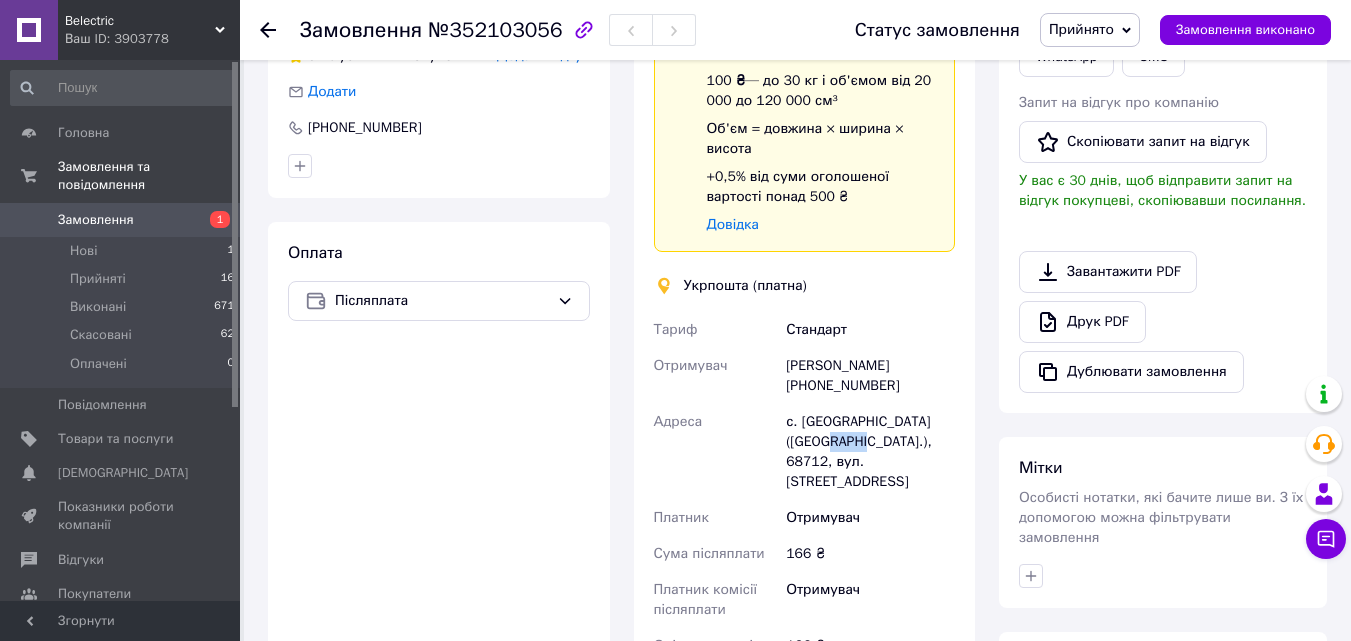 click on "с. [GEOGRAPHIC_DATA] ([GEOGRAPHIC_DATA].), 68712, вул. [STREET_ADDRESS]" at bounding box center (870, 452) 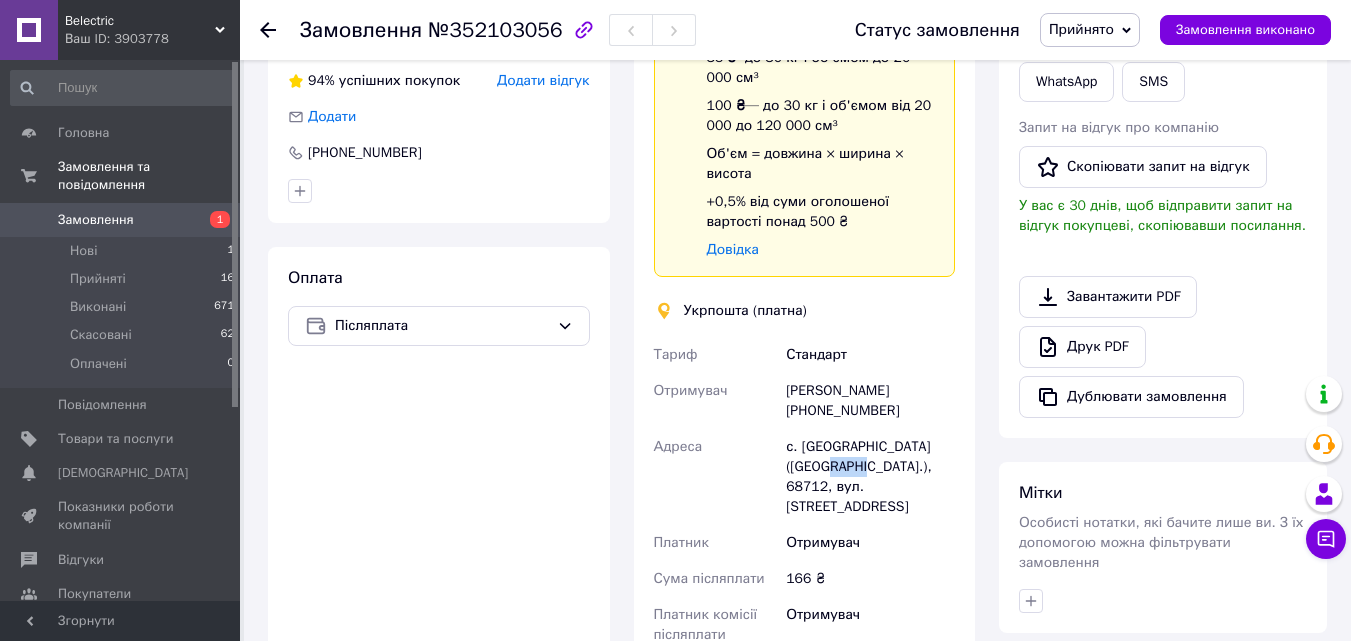 scroll, scrollTop: 200, scrollLeft: 0, axis: vertical 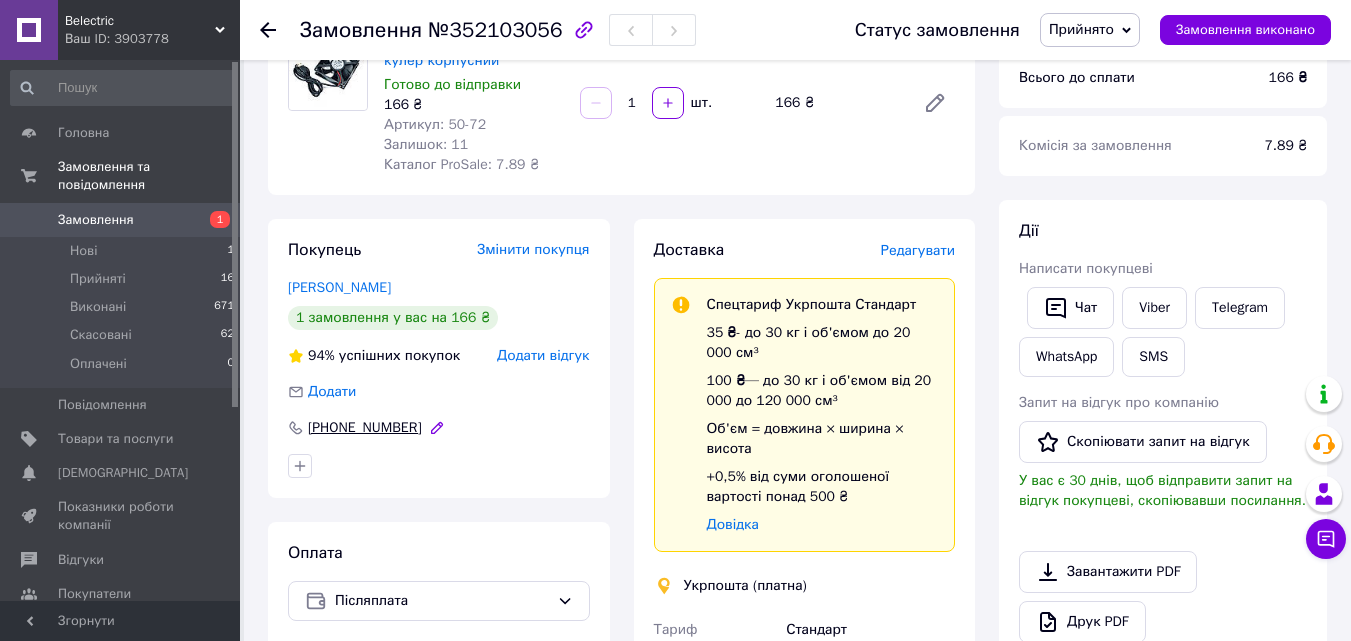 click on "[PHONE_NUMBER]" at bounding box center [365, 428] 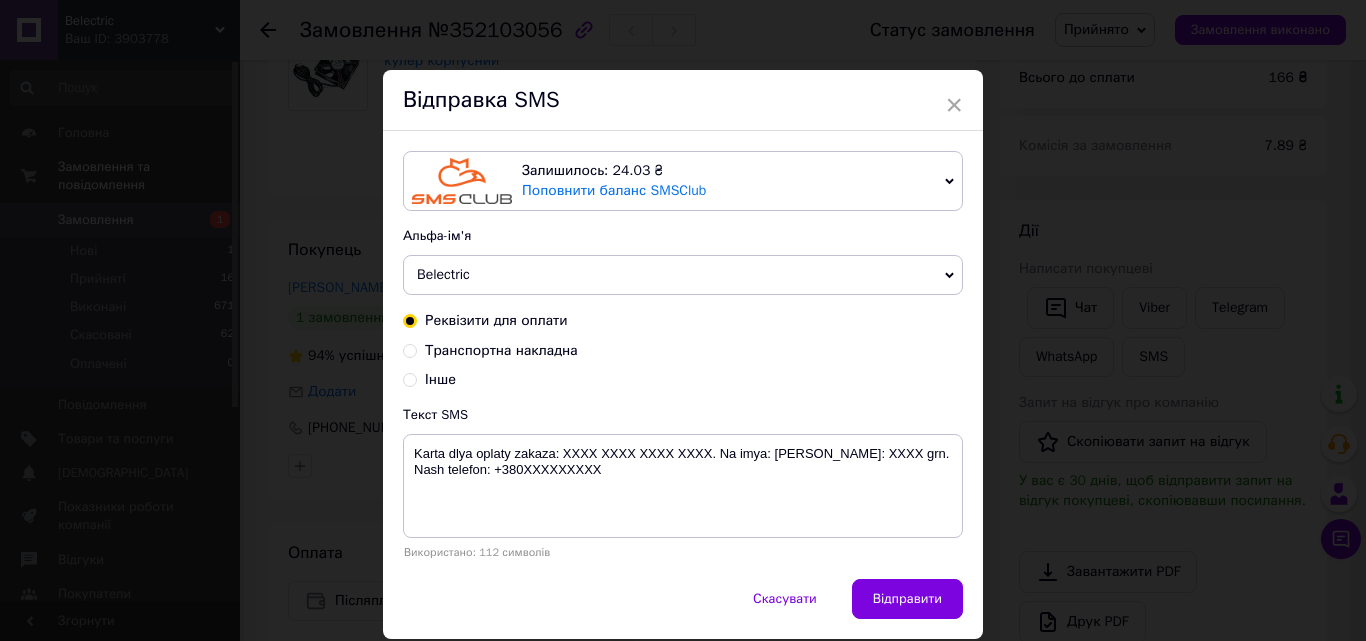 click on "Транспортна накладна" at bounding box center [501, 350] 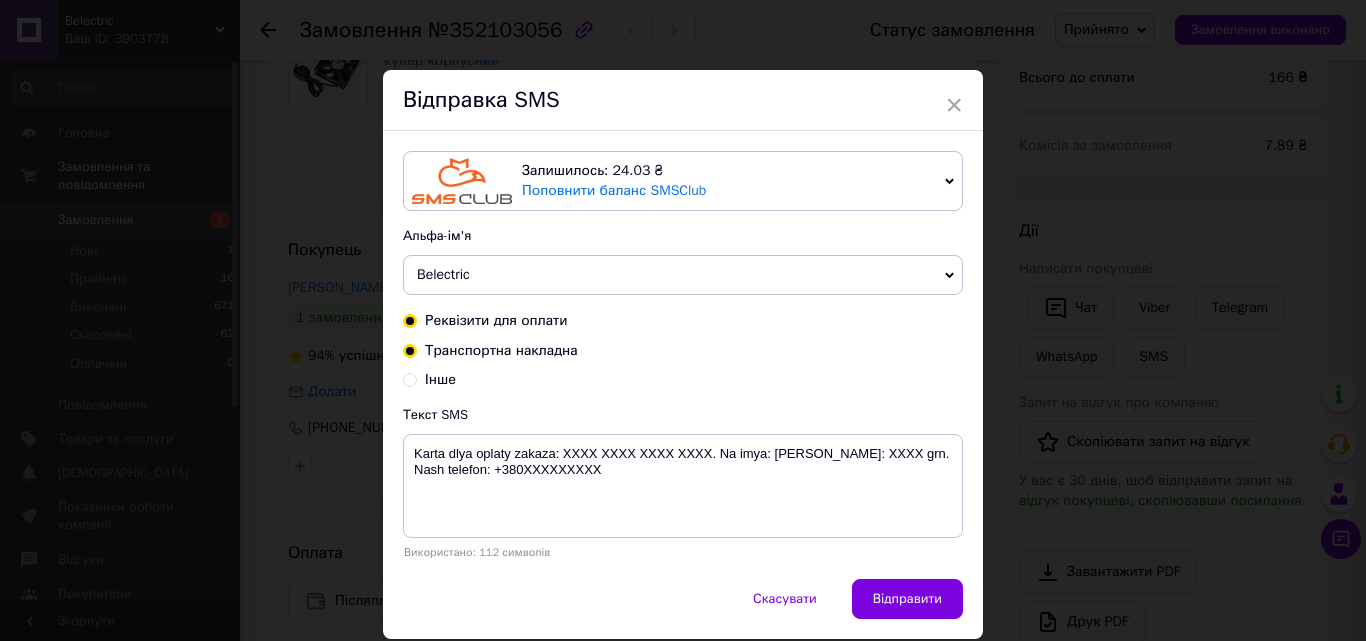 radio on "true" 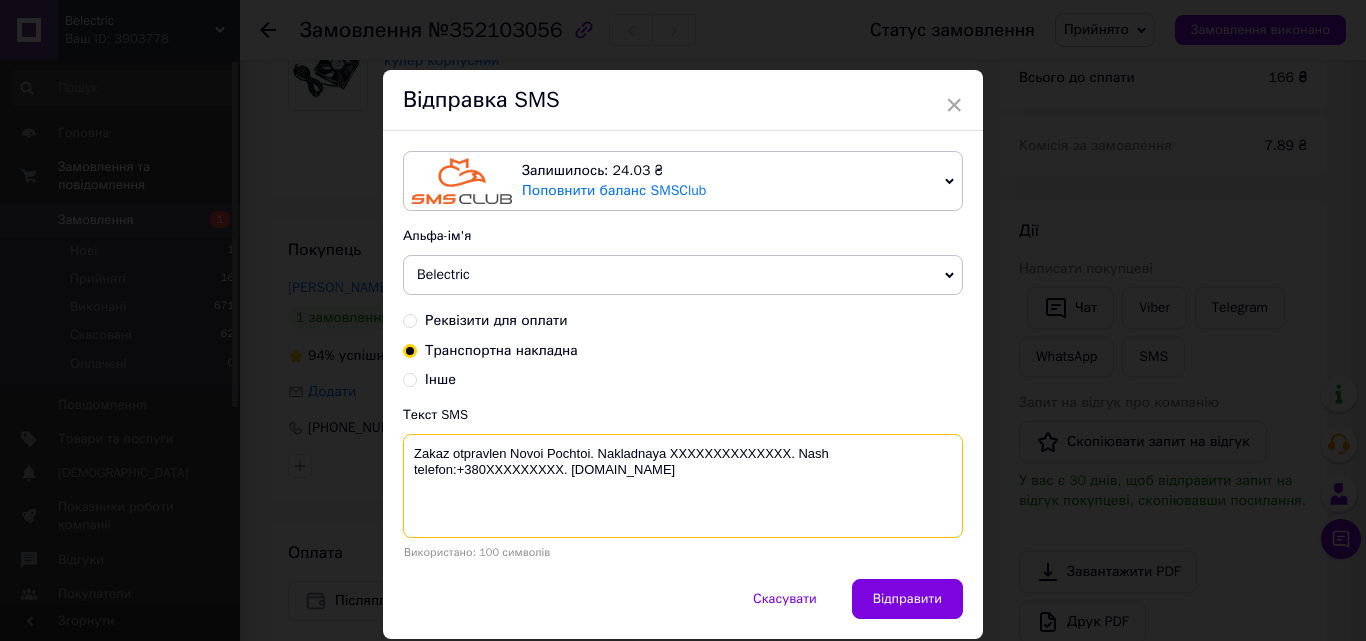 drag, startPoint x: 714, startPoint y: 489, endPoint x: 412, endPoint y: 454, distance: 304.0214 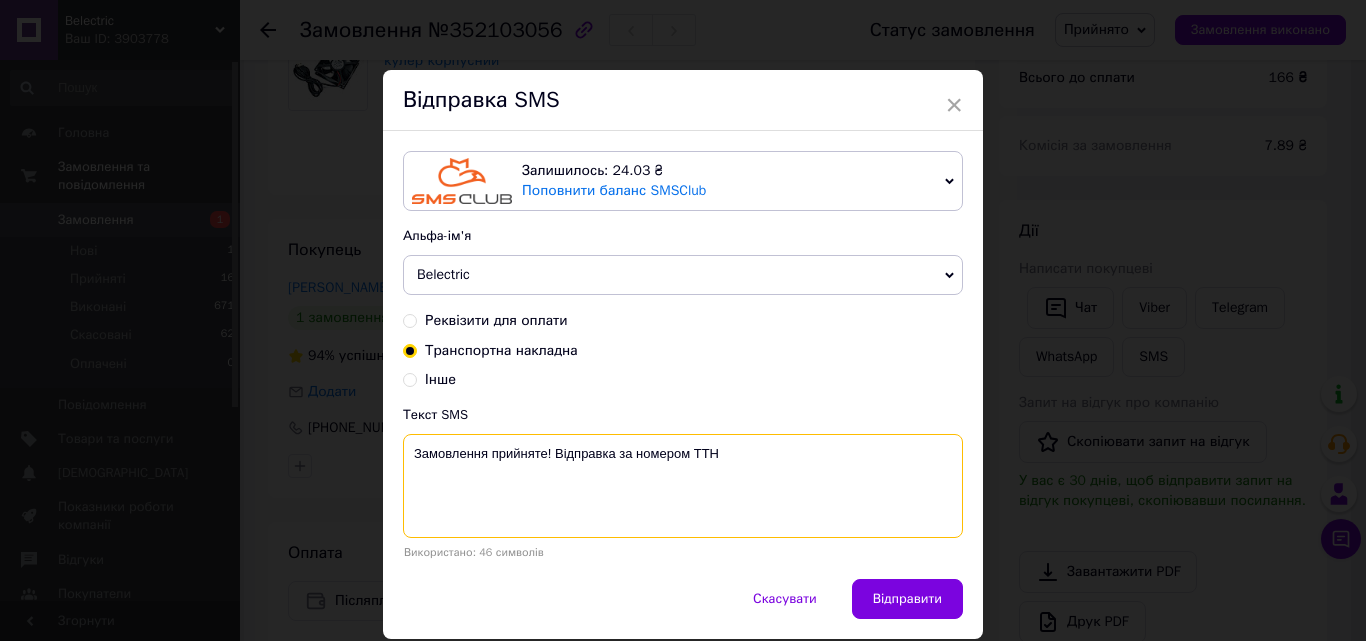 paste on "0505336369317" 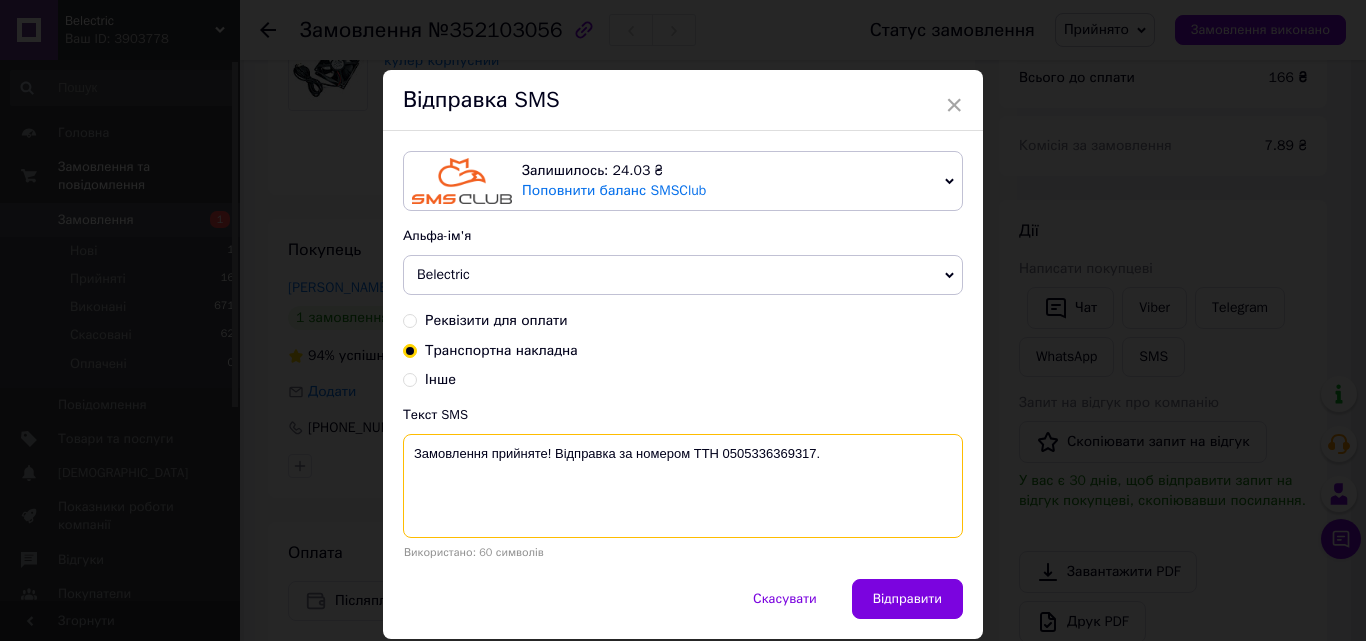 type on "Замовлення прийняте! Відправка за номером ТТН 0505336369317." 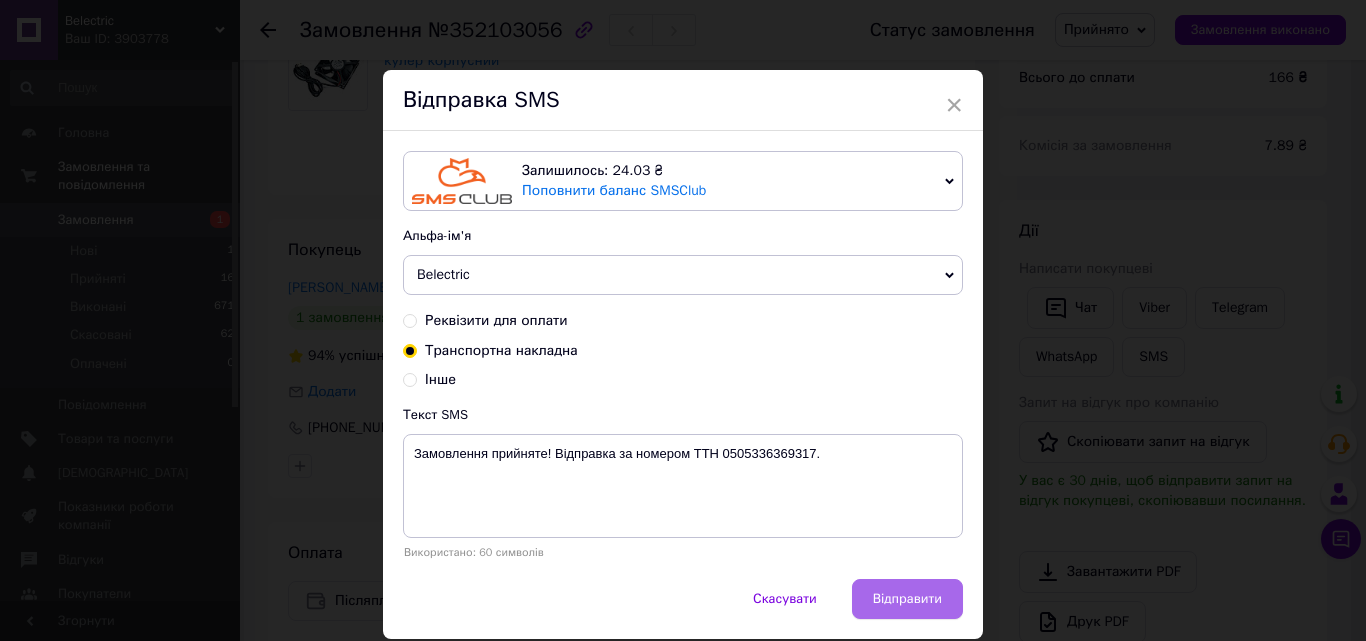 click on "Відправити" at bounding box center (907, 599) 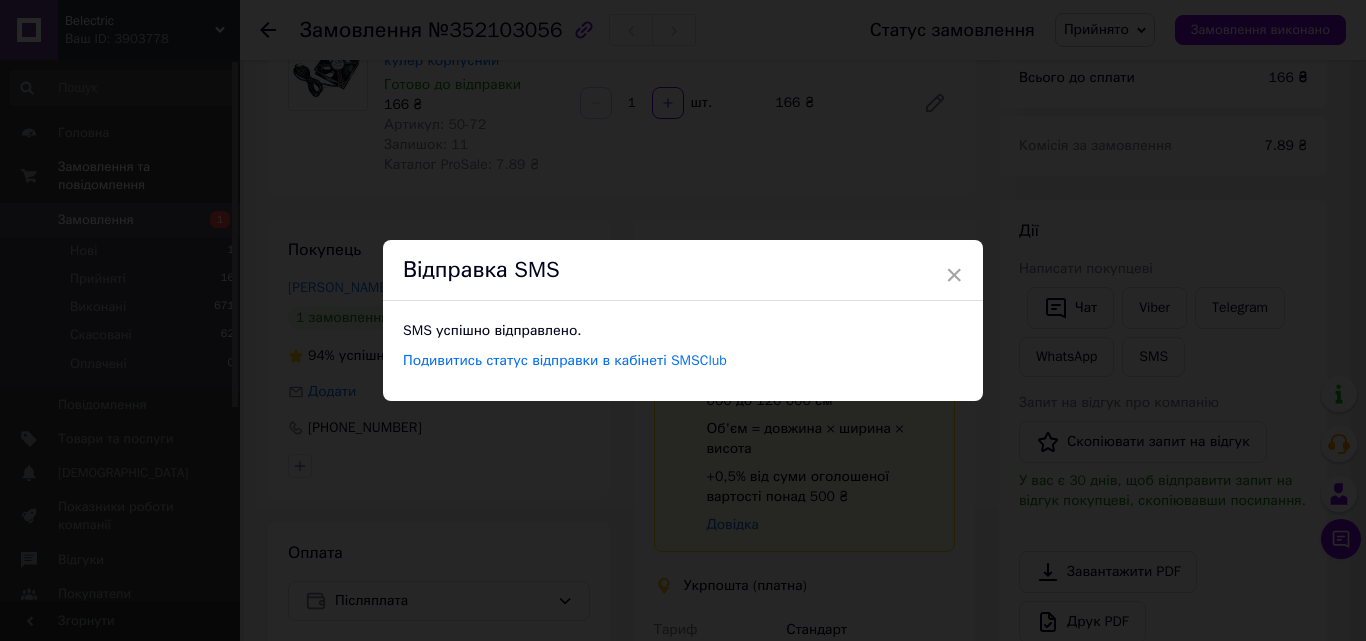 click on "× Відправка SMS SMS успішно відправлено. Подивитись статус відправки в кабінеті SMSClub" at bounding box center (683, 320) 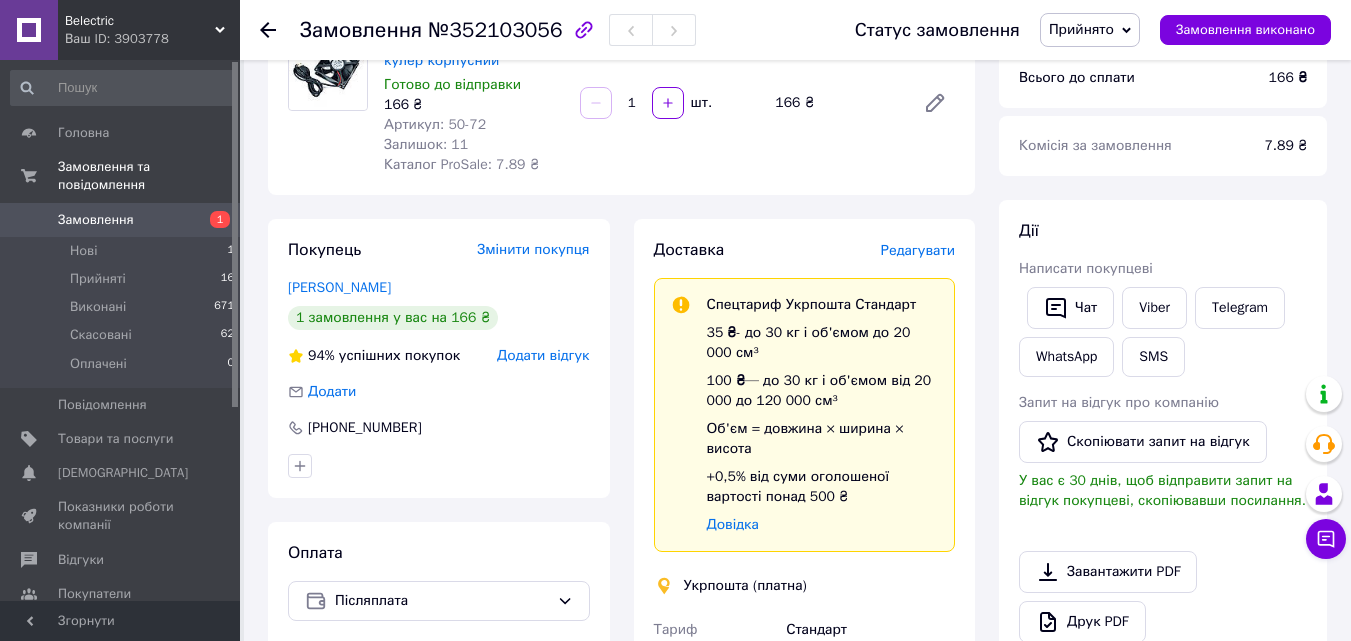 click on "Замовлення" at bounding box center (121, 220) 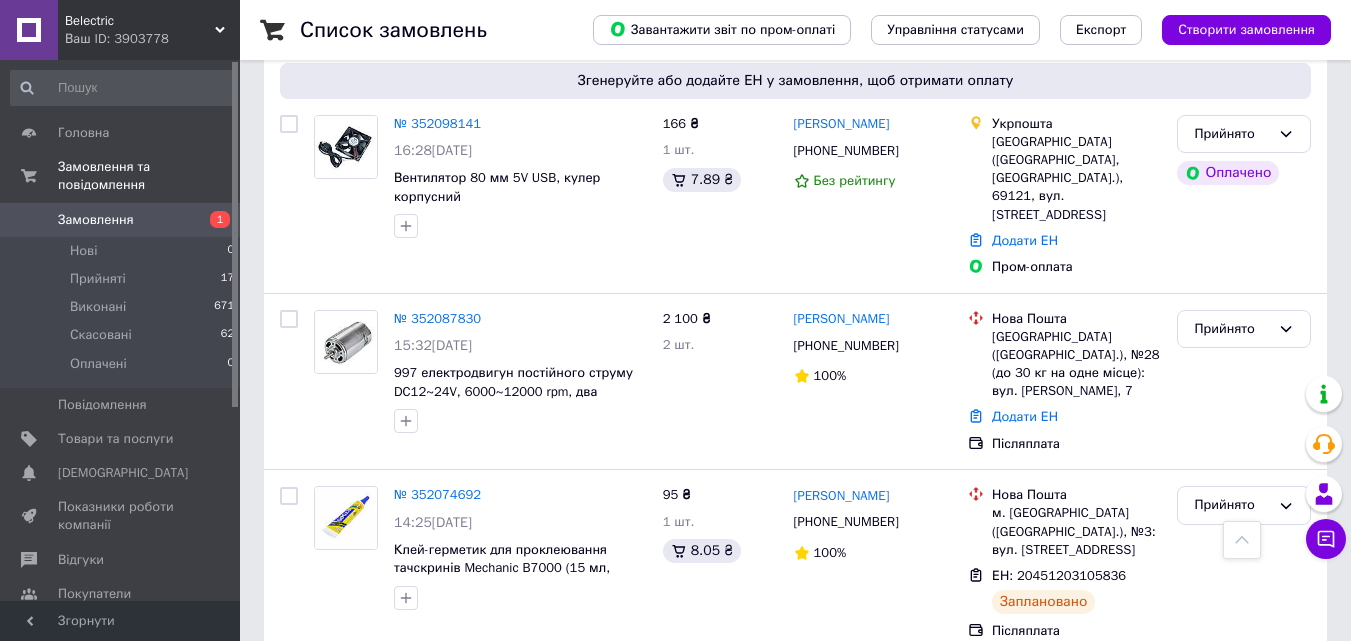 scroll, scrollTop: 600, scrollLeft: 0, axis: vertical 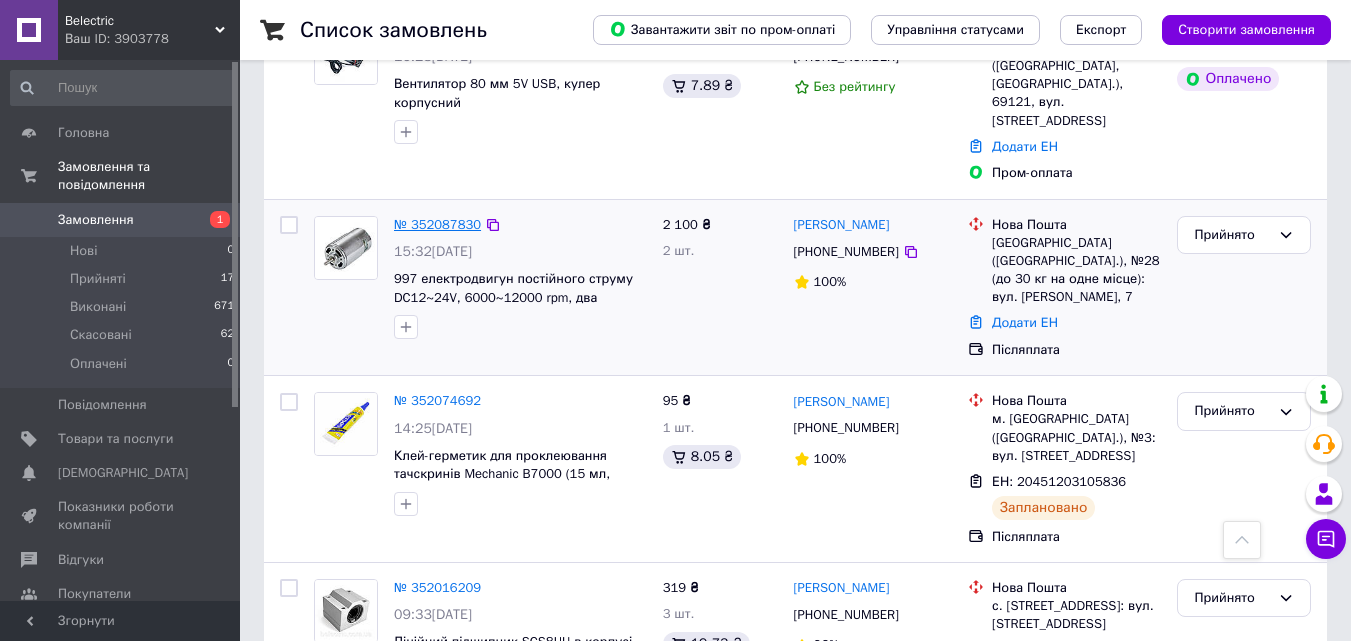 click on "№ 352087830" at bounding box center (437, 224) 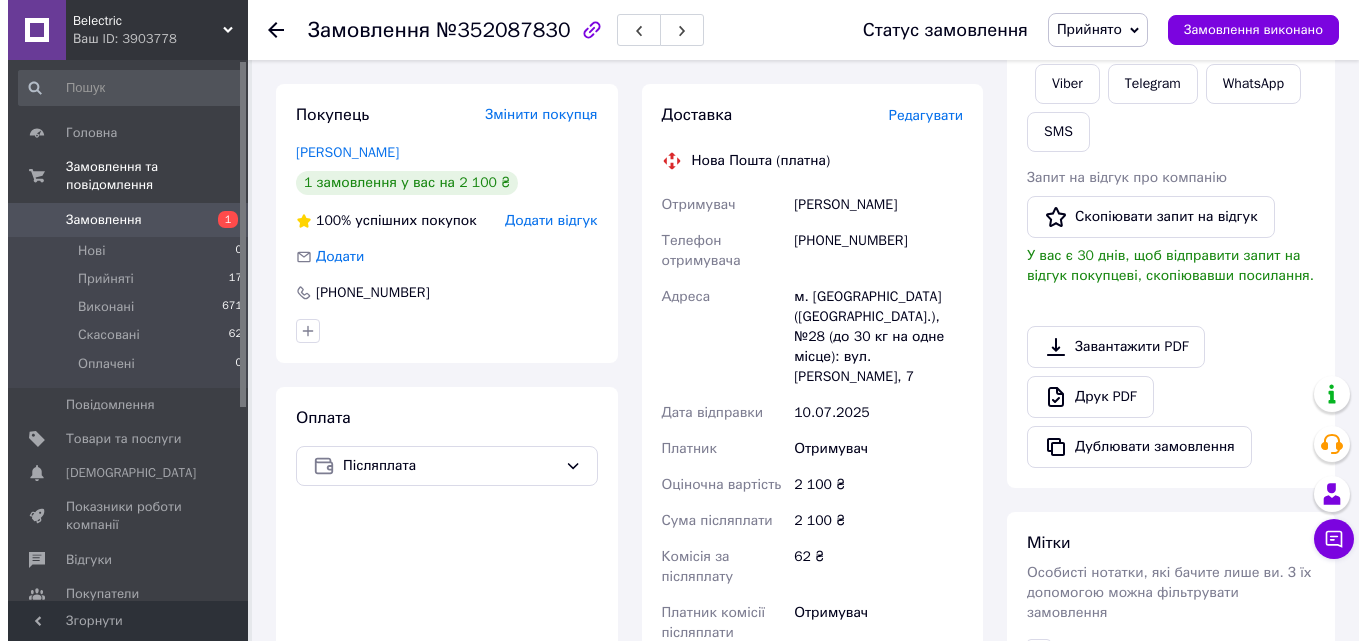 scroll, scrollTop: 254, scrollLeft: 0, axis: vertical 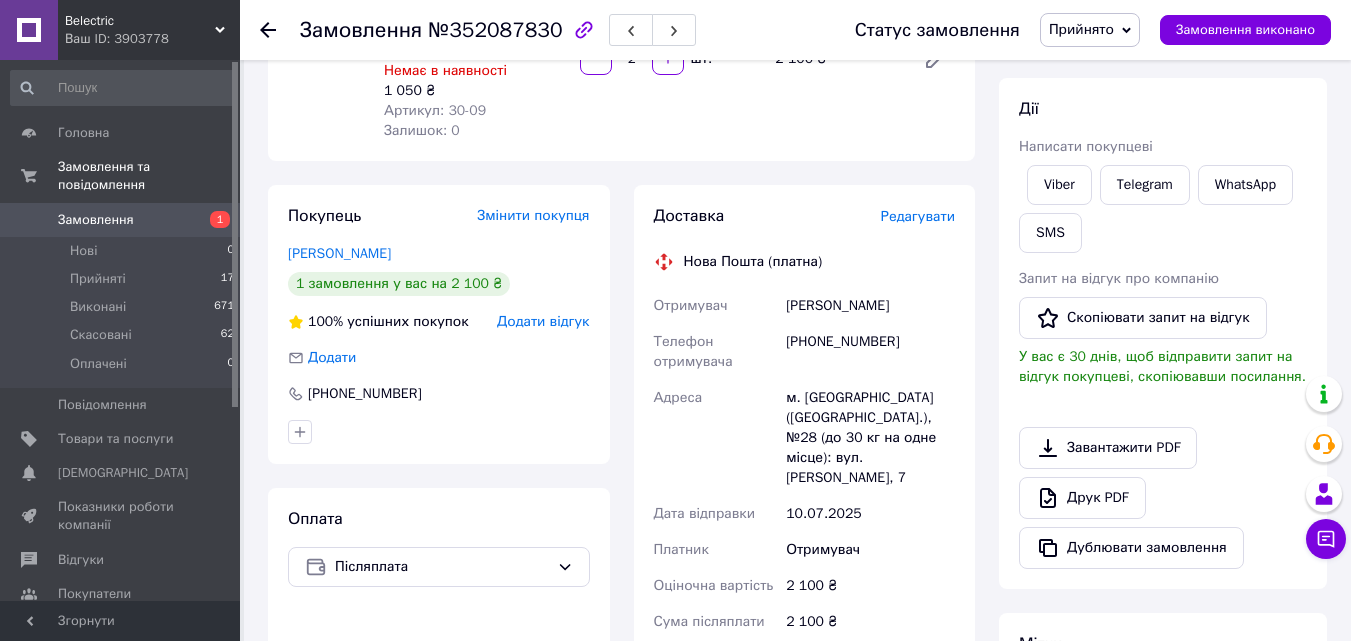 click on "Редагувати" at bounding box center [918, 216] 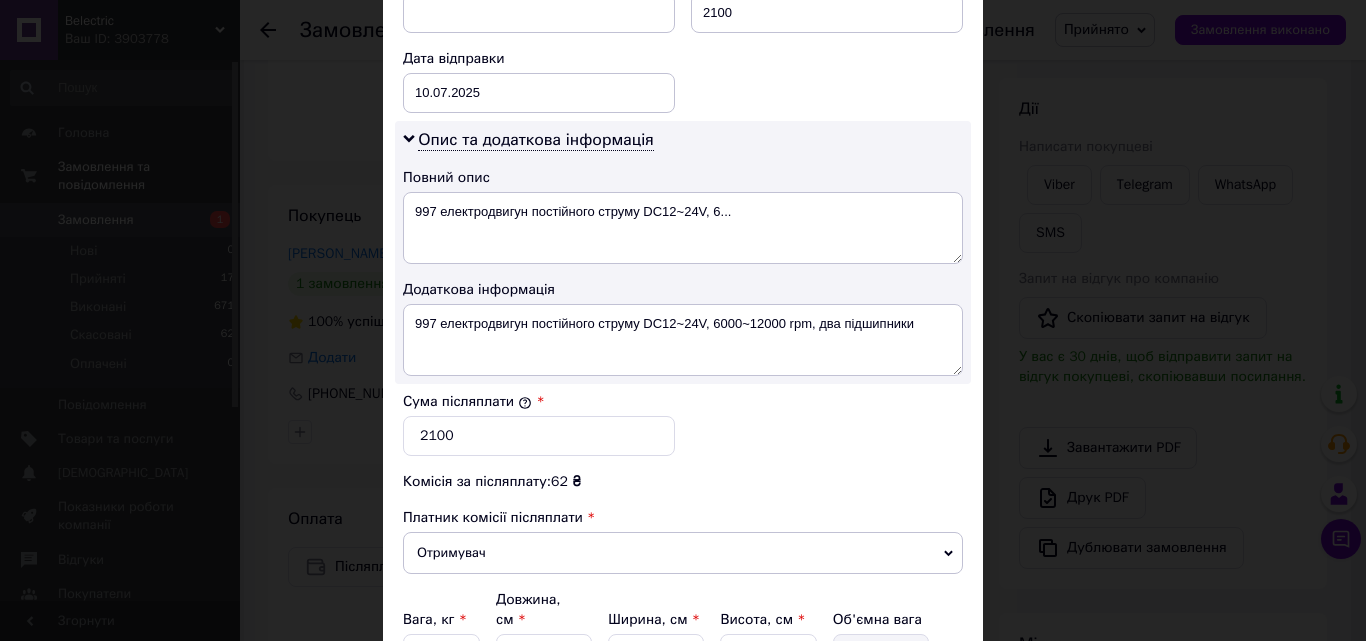 scroll, scrollTop: 1129, scrollLeft: 0, axis: vertical 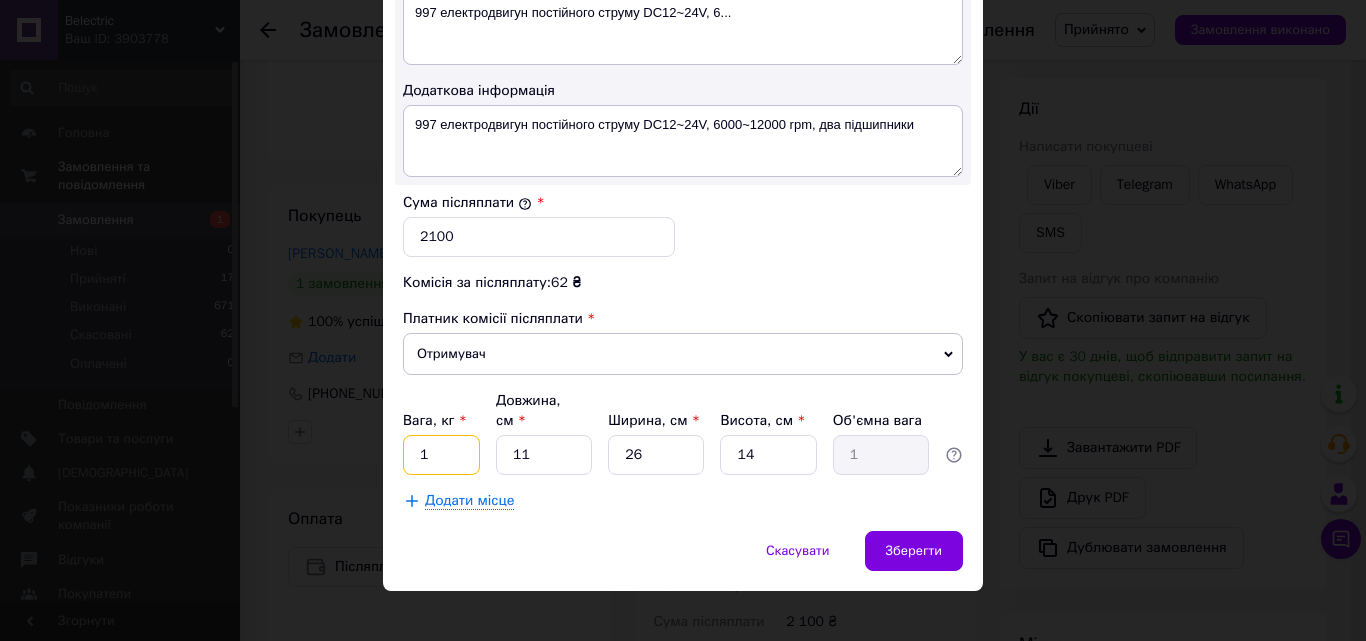 drag, startPoint x: 431, startPoint y: 449, endPoint x: 417, endPoint y: 444, distance: 14.866069 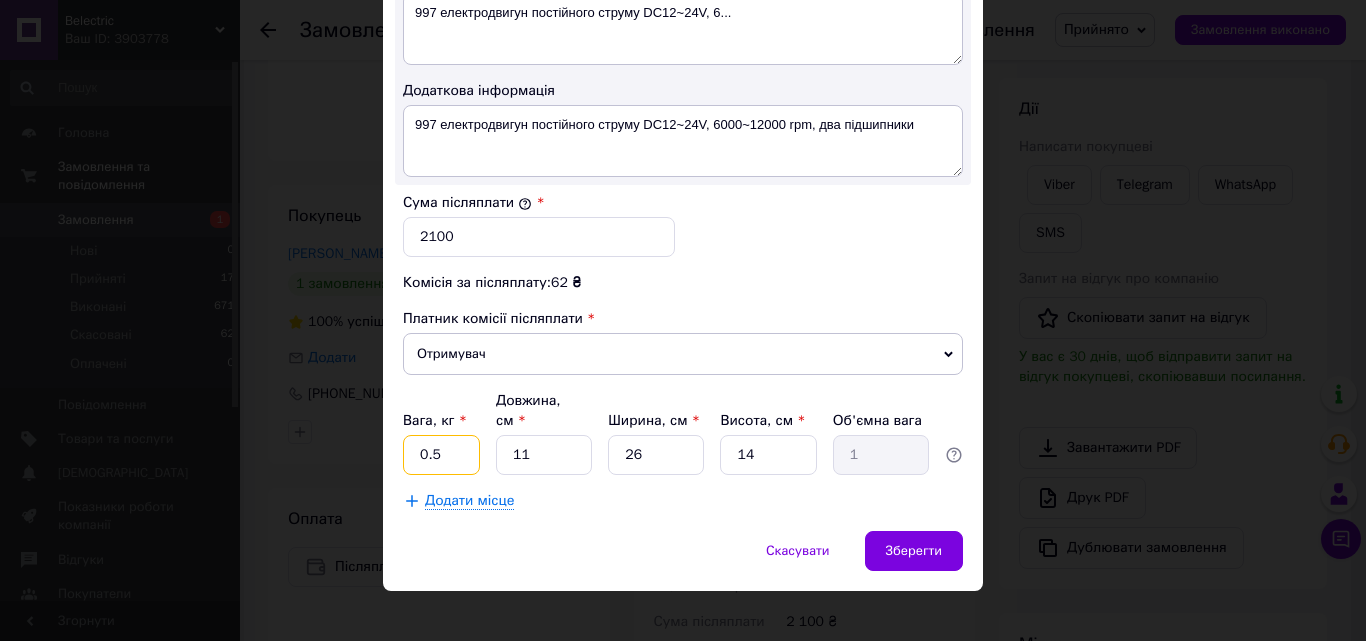 type on "0.5" 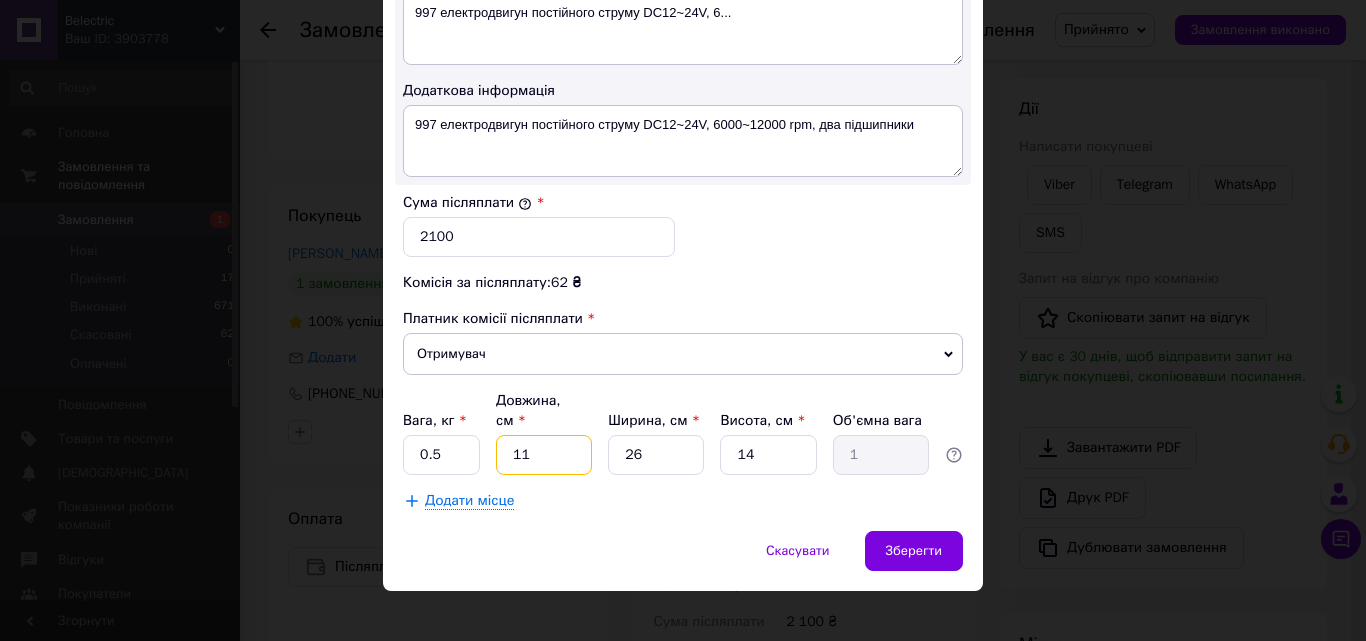 type on "1" 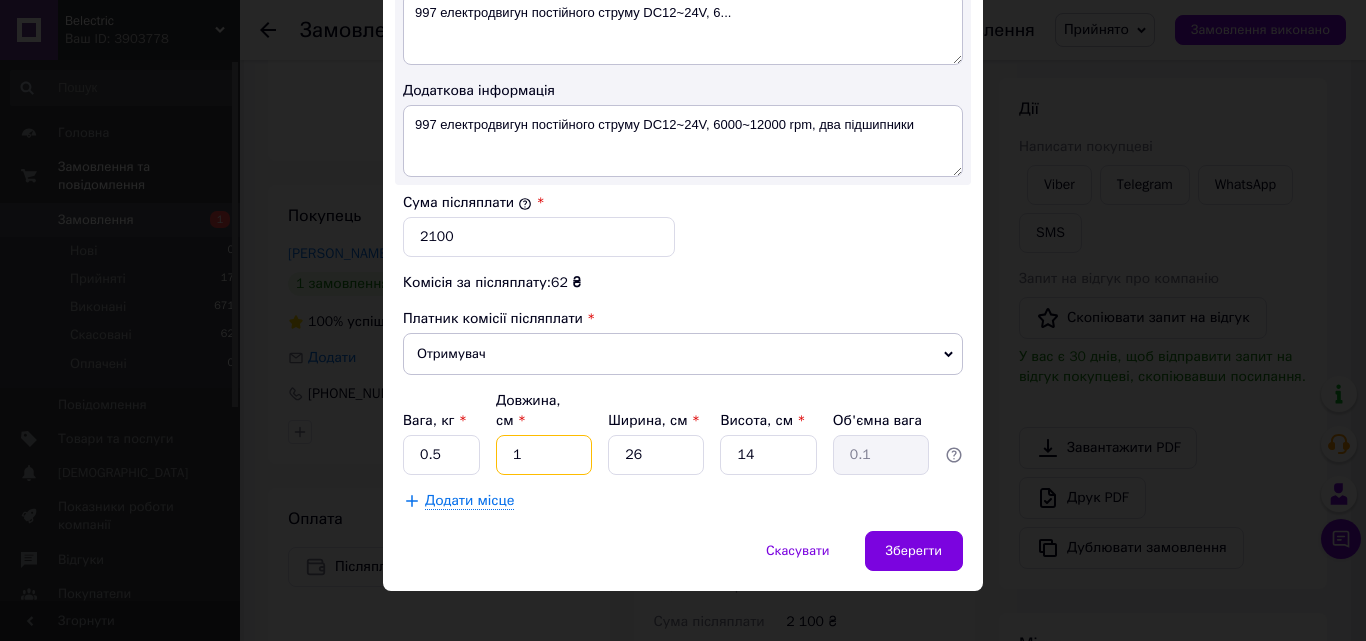 type on "0.91" 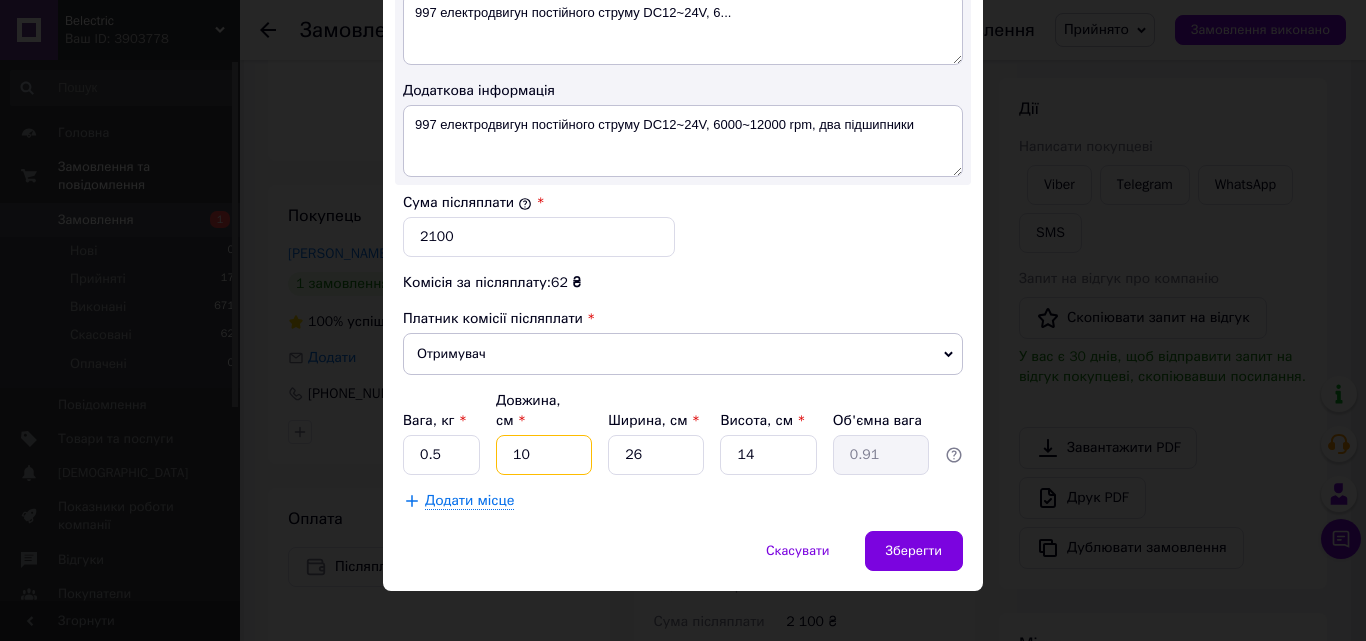 type on "10" 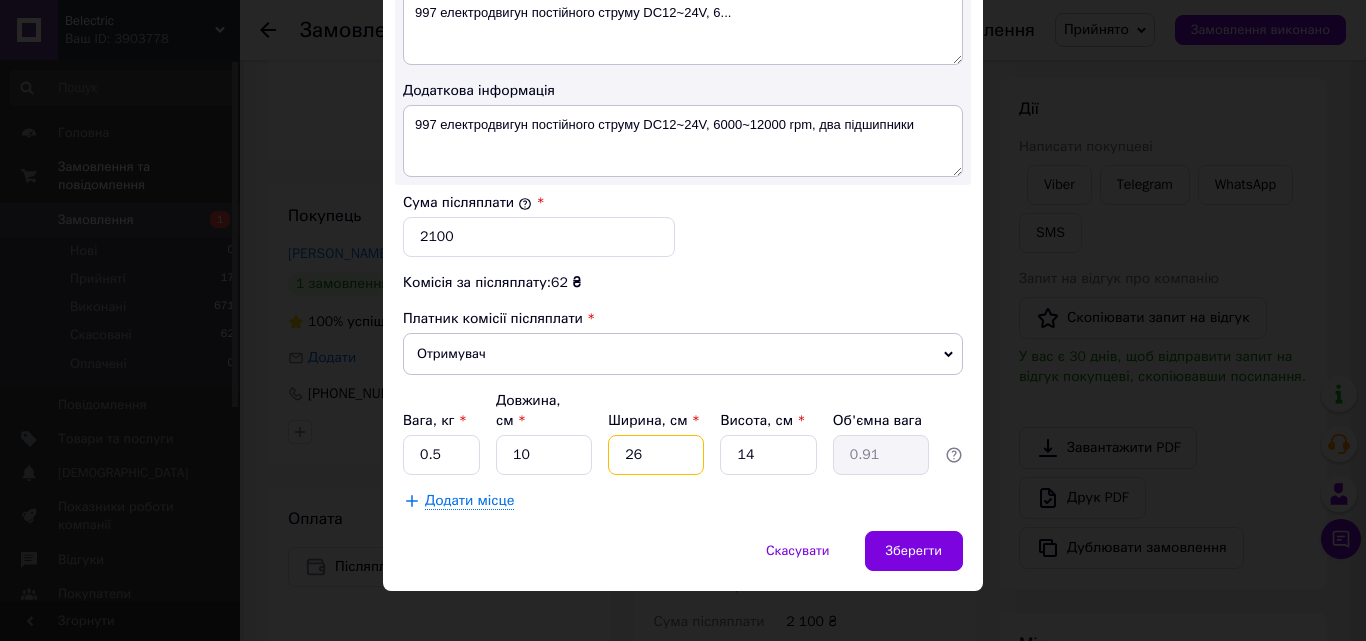 type on "1" 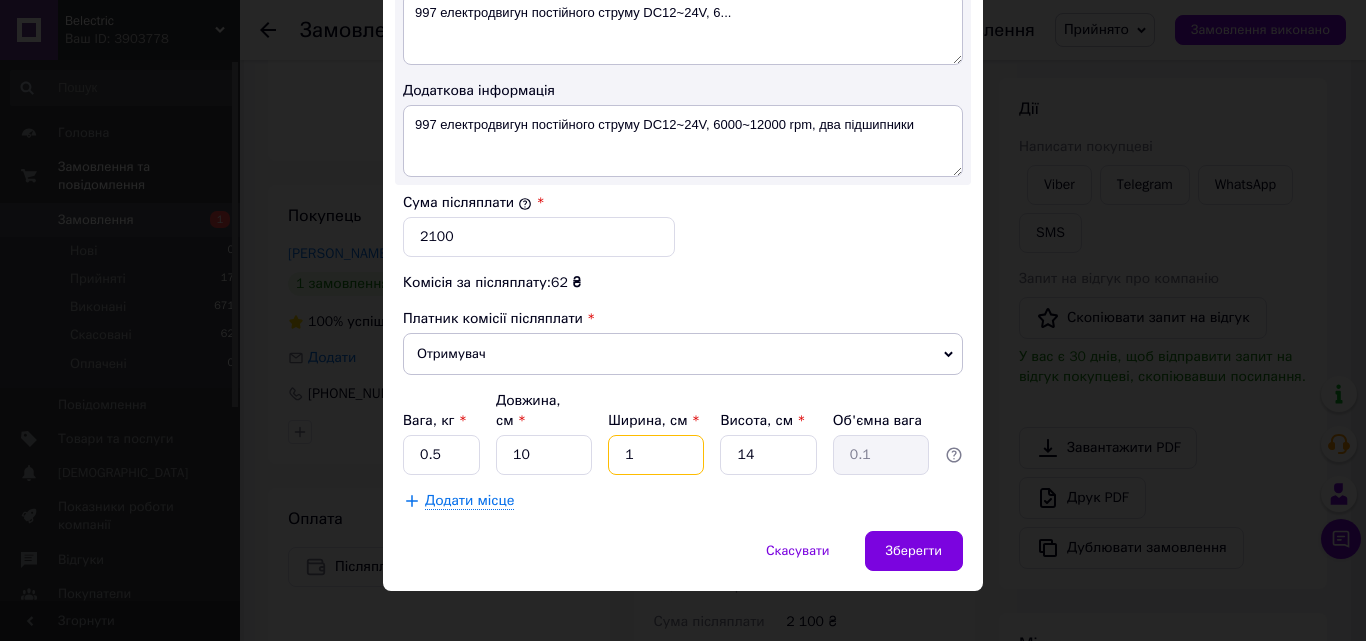 type on "10" 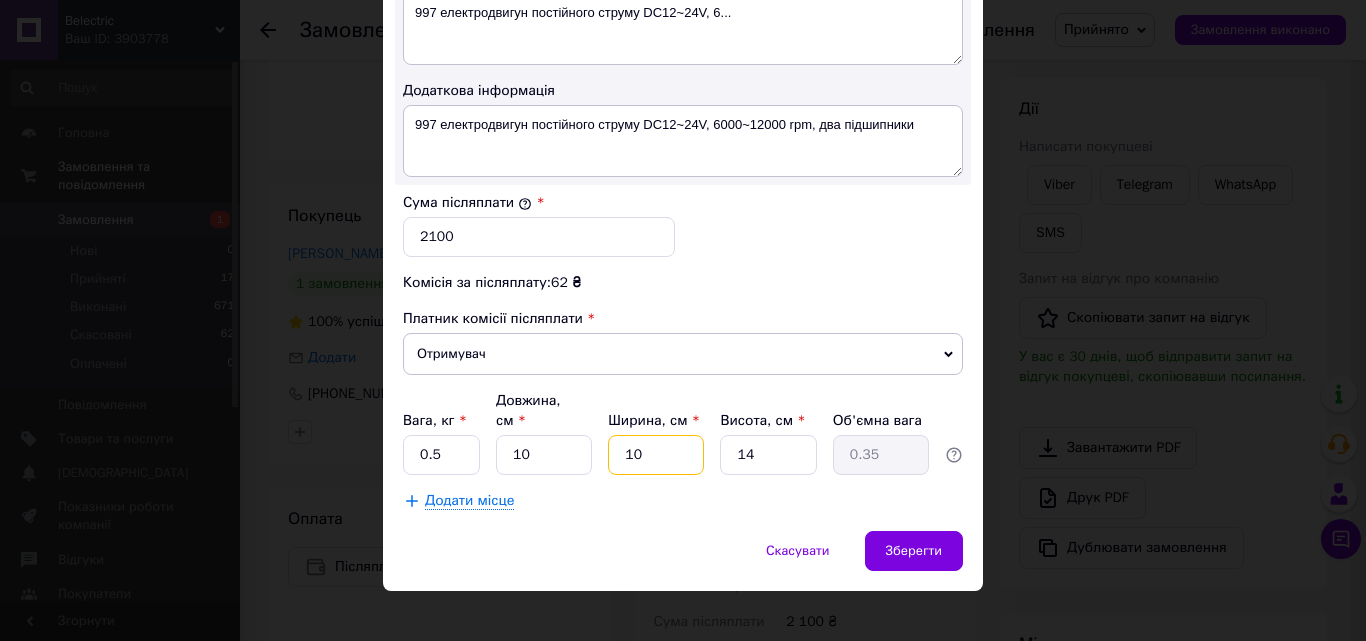 type on "10" 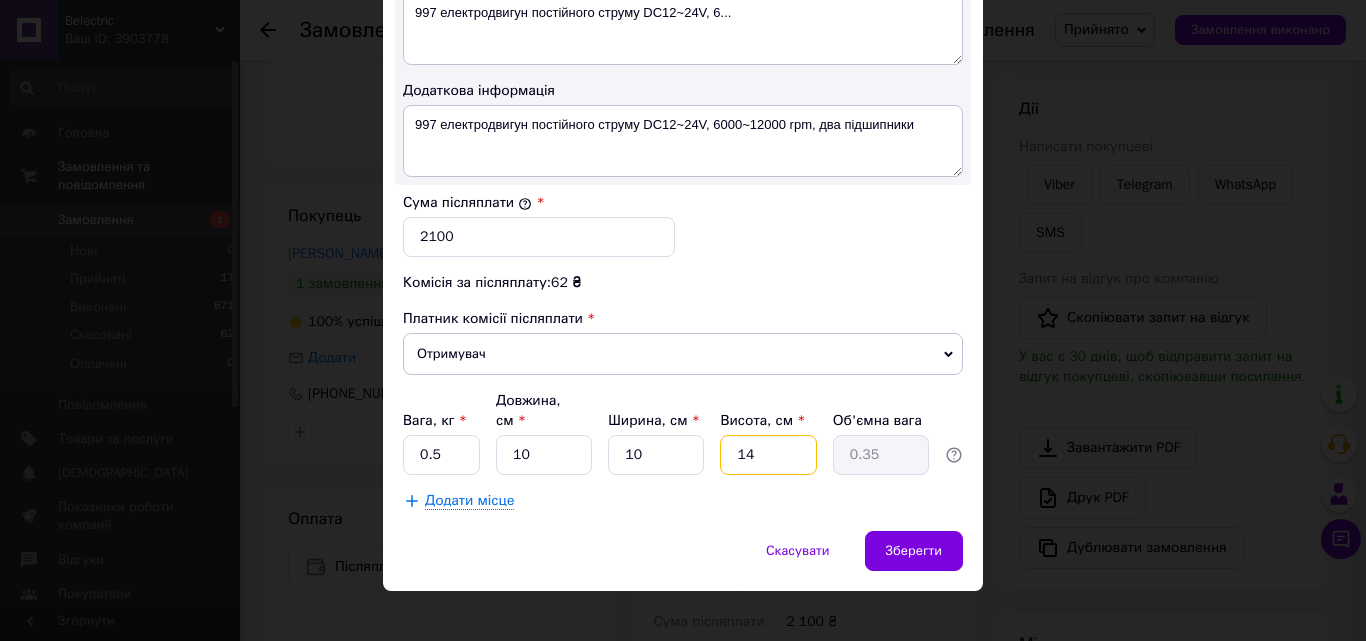 type on "1" 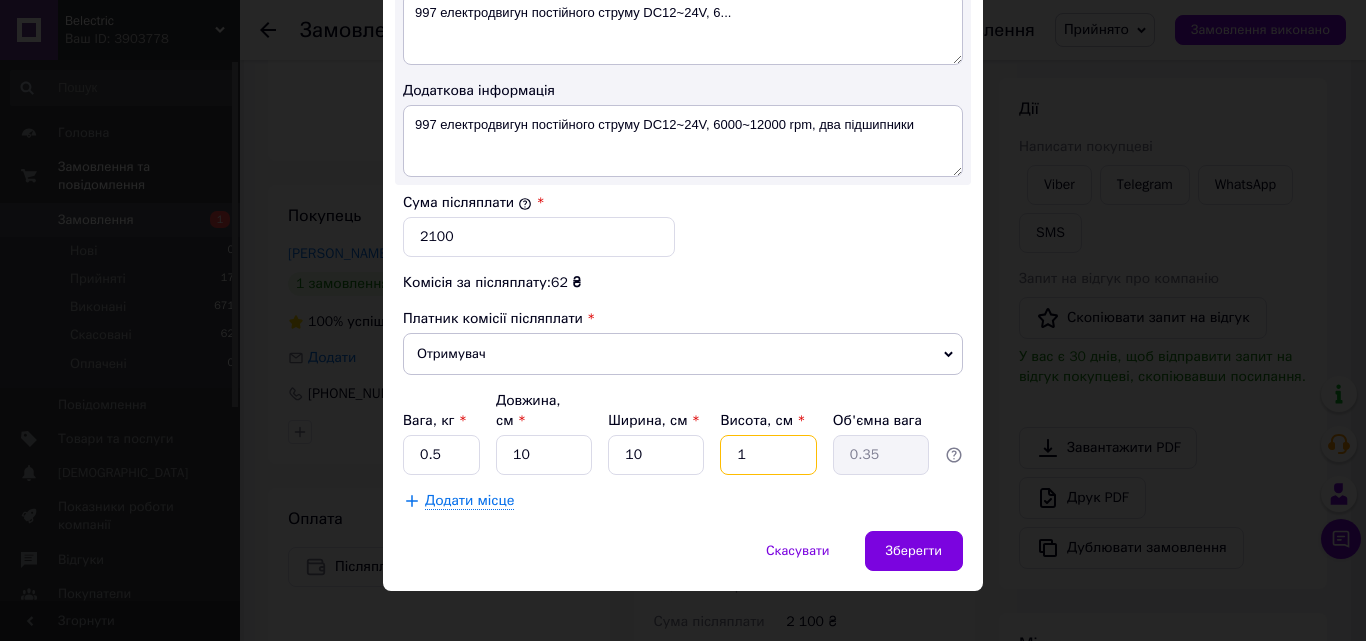type on "0.1" 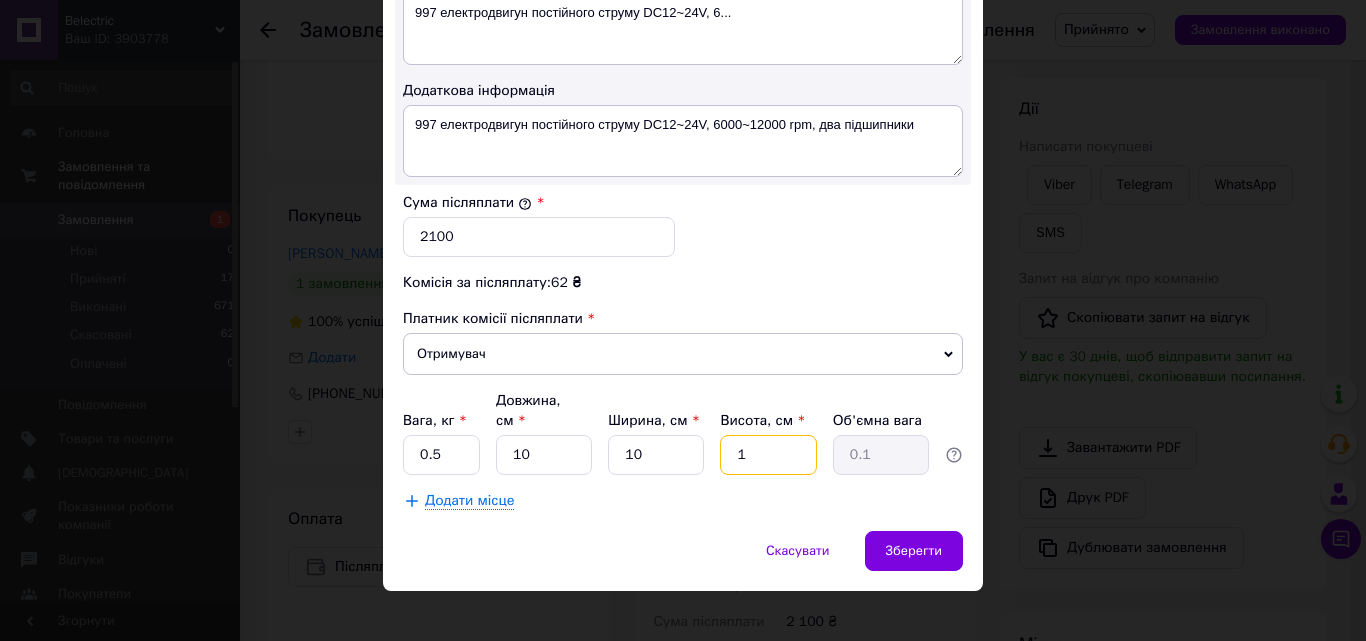 type on "10" 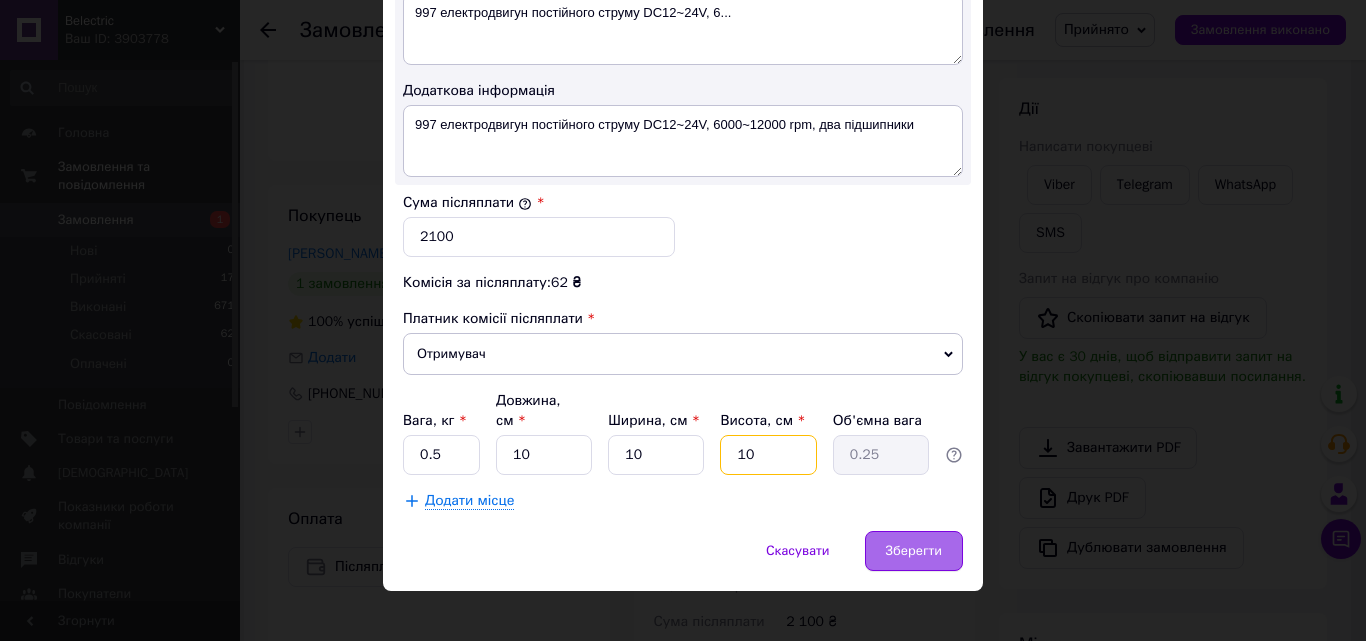type on "10" 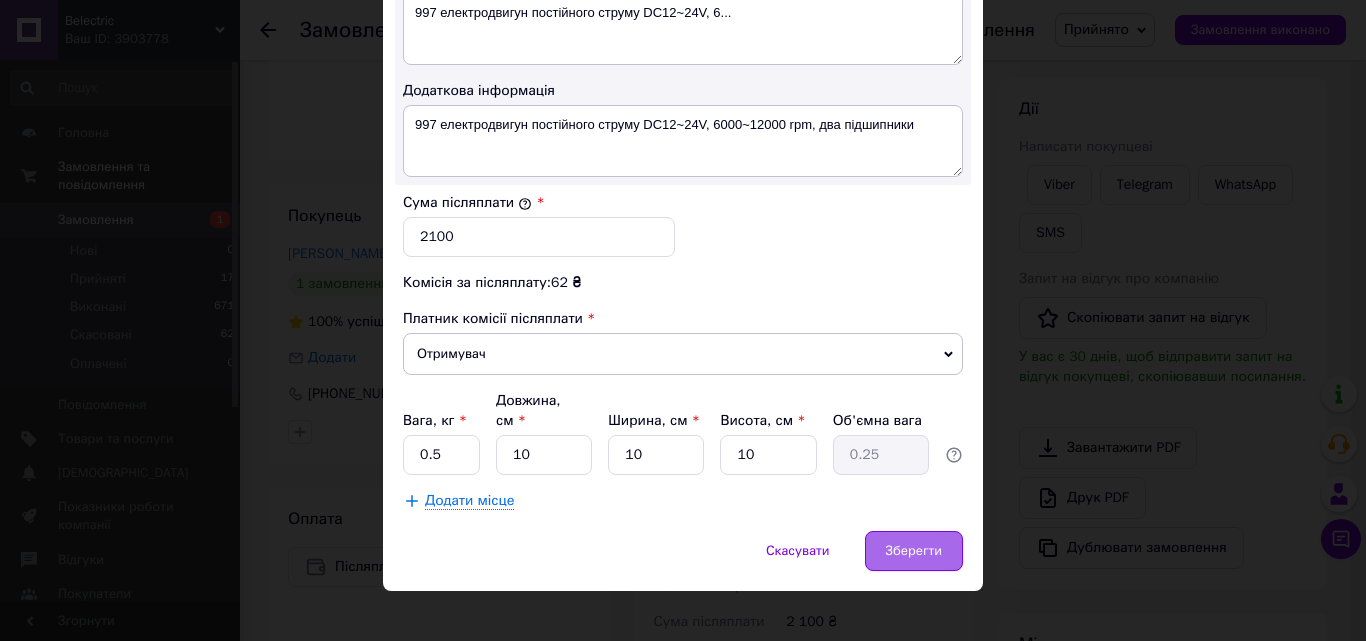 click on "Зберегти" at bounding box center (914, 551) 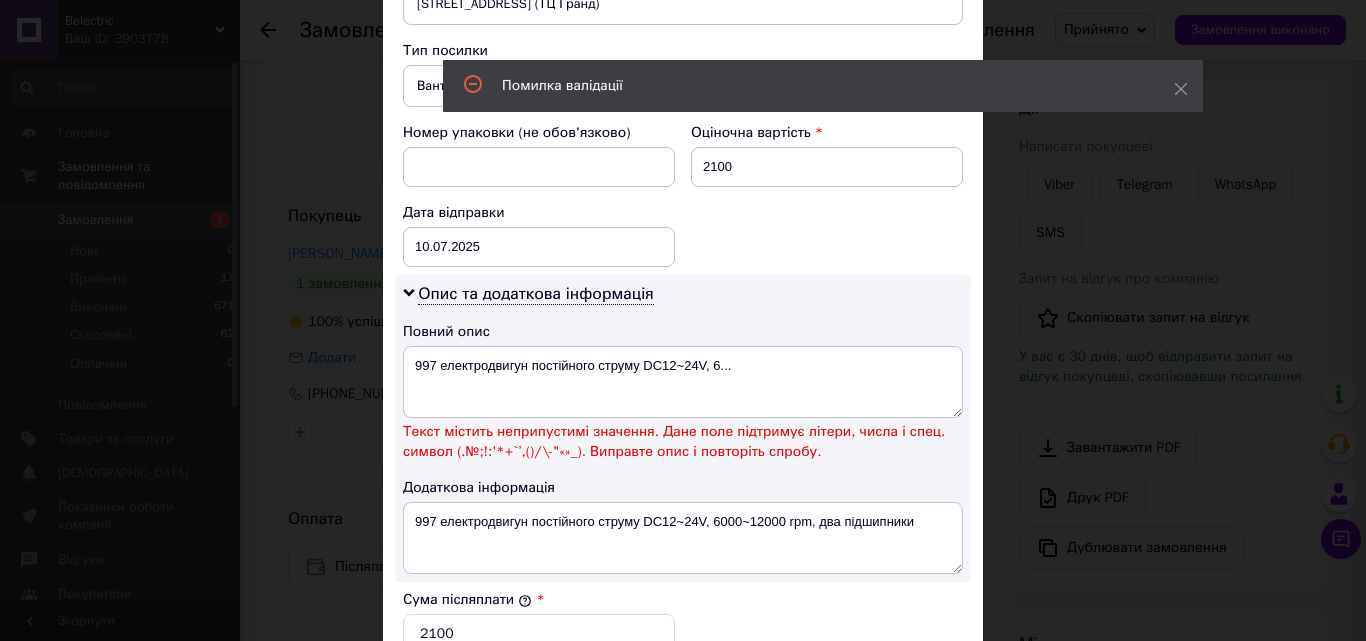 scroll, scrollTop: 773, scrollLeft: 0, axis: vertical 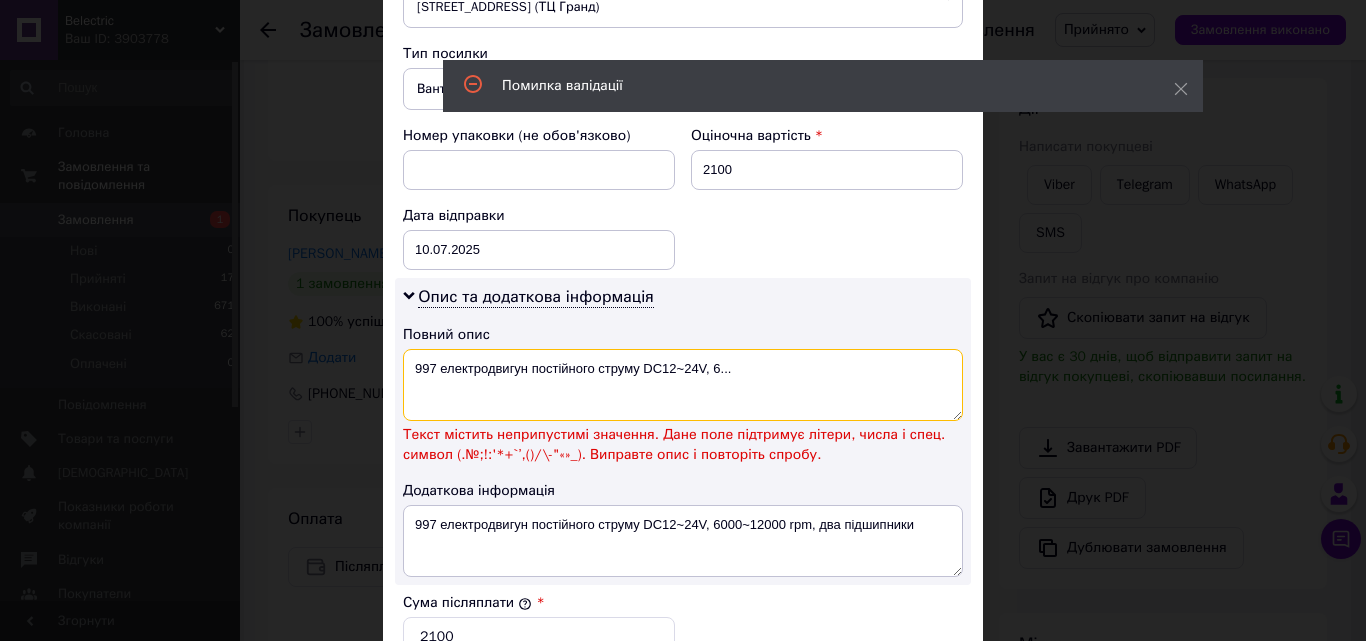 click on "997 електродвигун постійного струму DC12~24V, 6..." at bounding box center (683, 385) 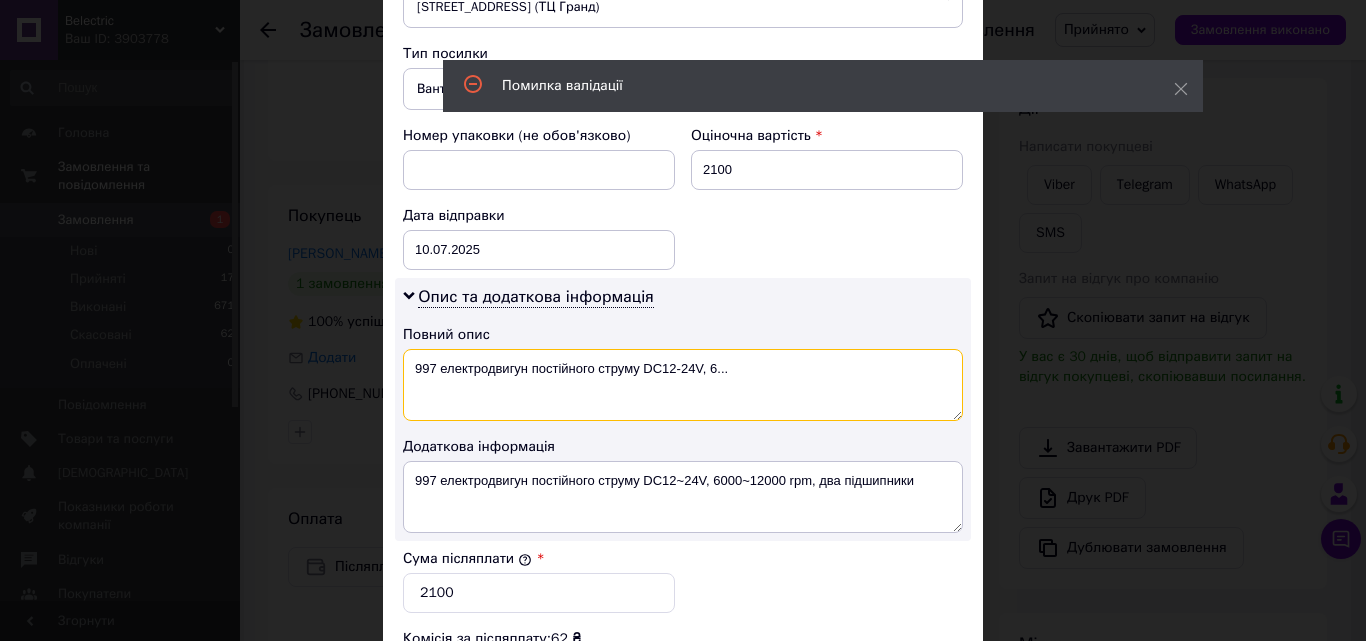 click on "997 електродвигун постійного струму DC12-24V, 6..." at bounding box center (683, 385) 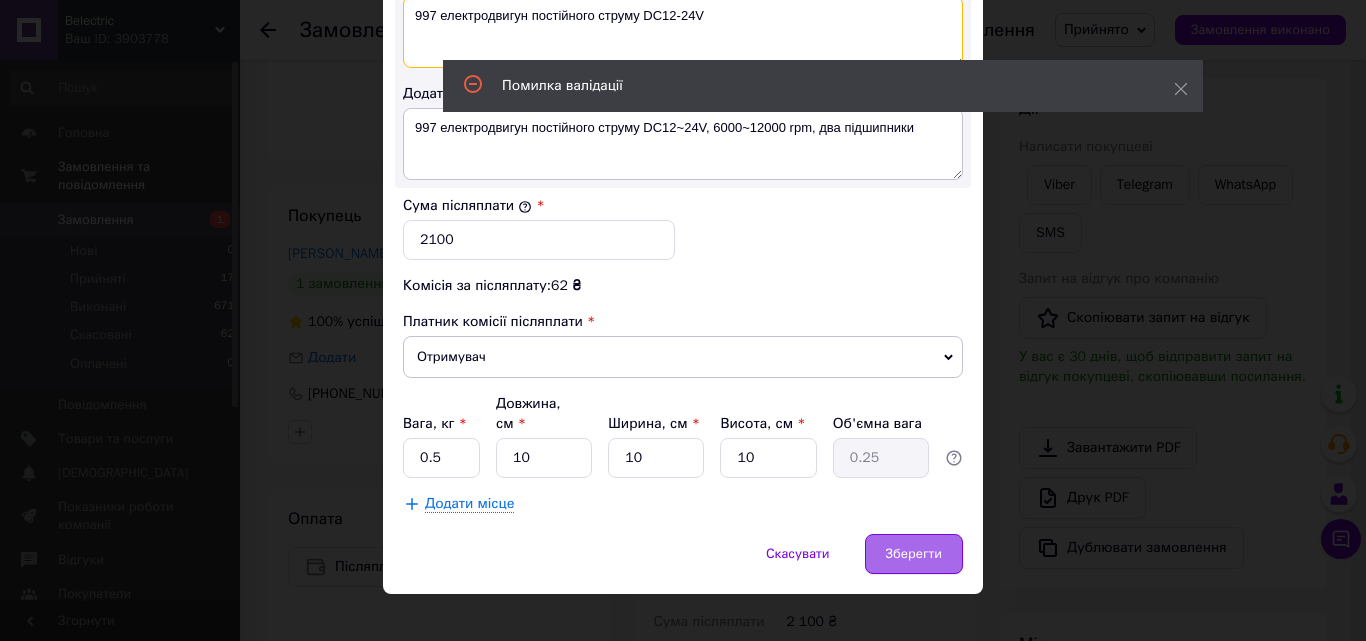 scroll, scrollTop: 1129, scrollLeft: 0, axis: vertical 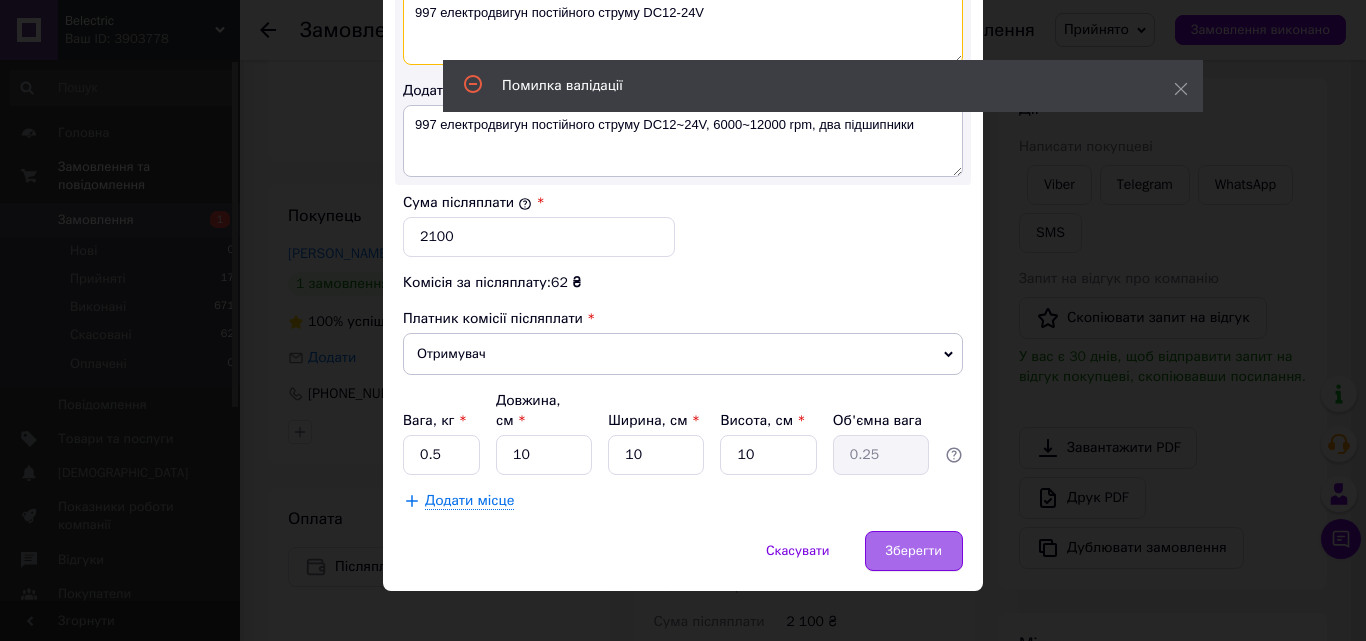 type on "997 електродвигун постійного струму DC12-24V" 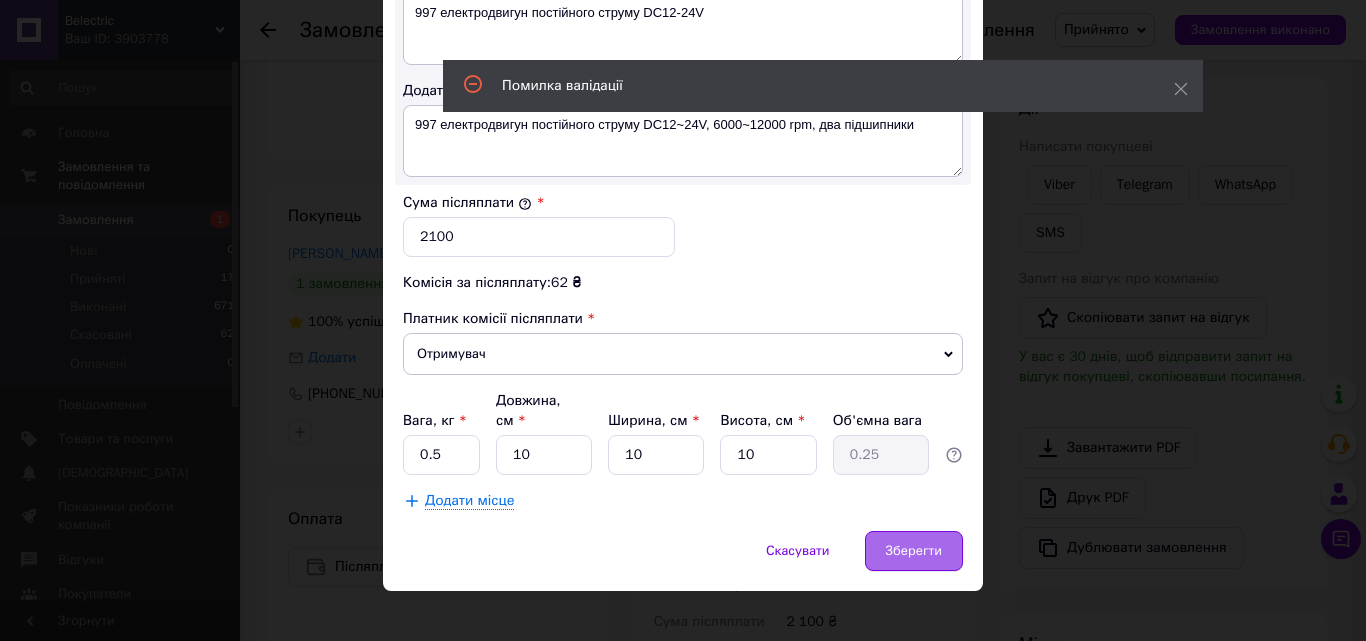 click on "Зберегти" at bounding box center [914, 551] 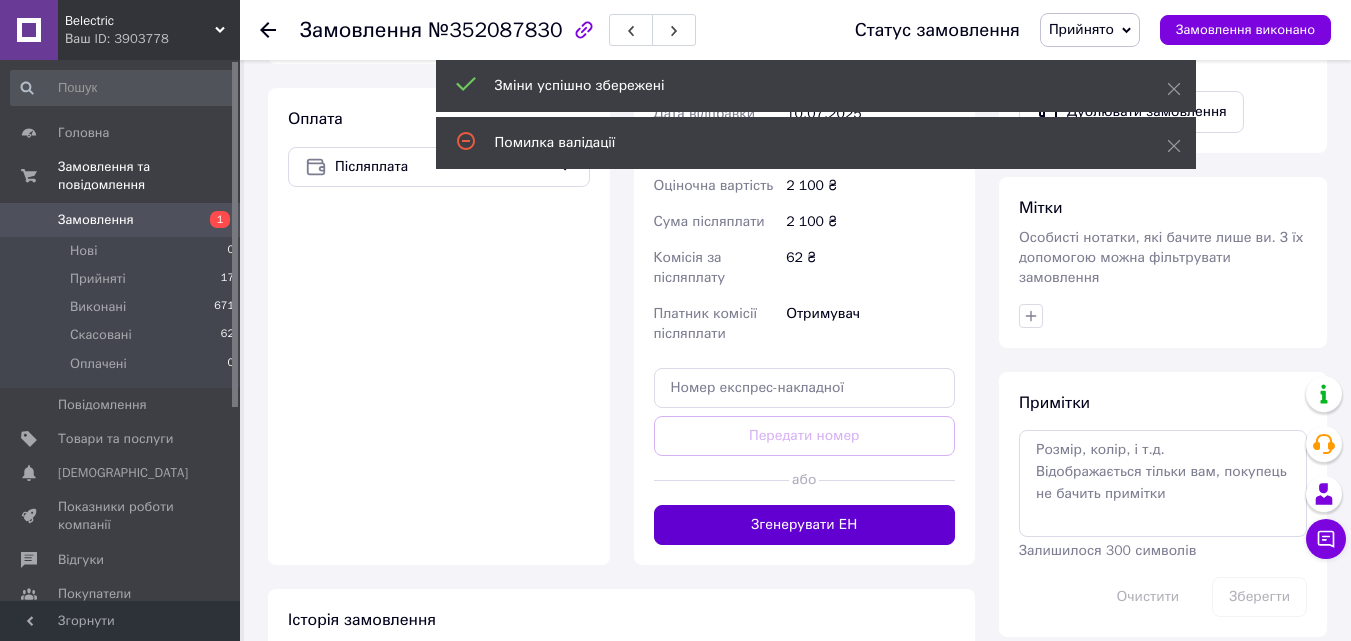 click on "Згенерувати ЕН" at bounding box center (805, 525) 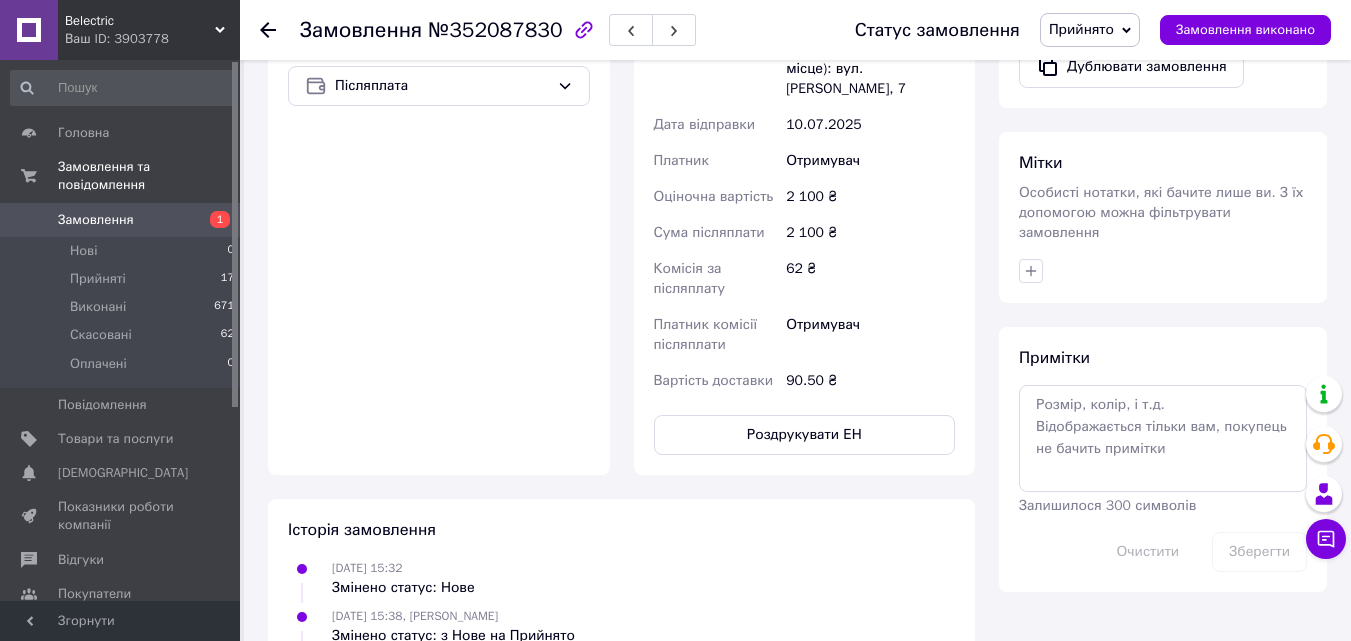 scroll, scrollTop: 400, scrollLeft: 0, axis: vertical 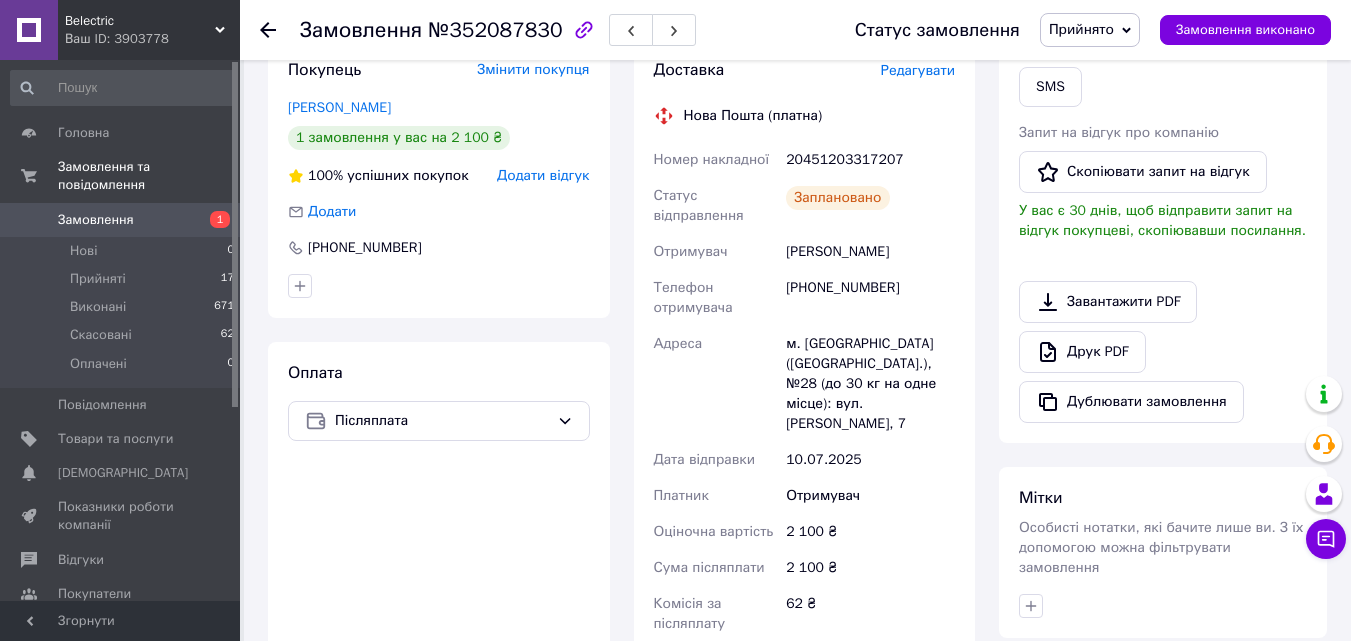 click on "Замовлення" at bounding box center (121, 220) 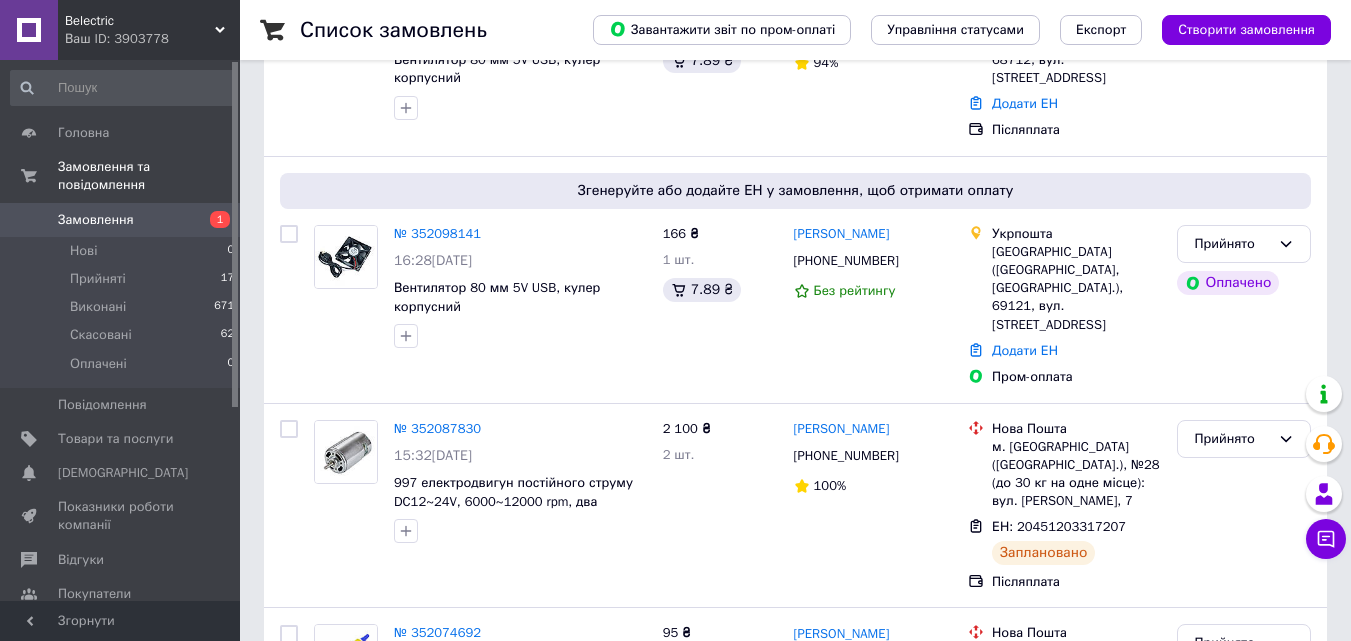 scroll, scrollTop: 700, scrollLeft: 0, axis: vertical 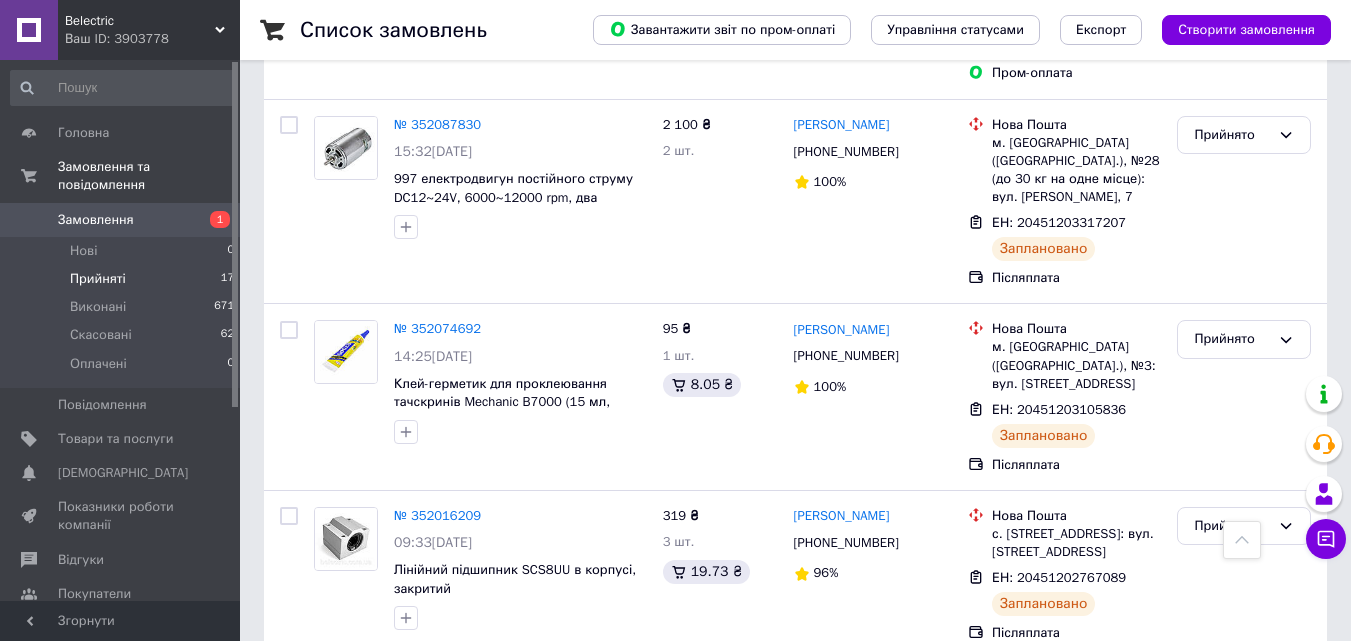 click on "Прийняті 17" at bounding box center (123, 279) 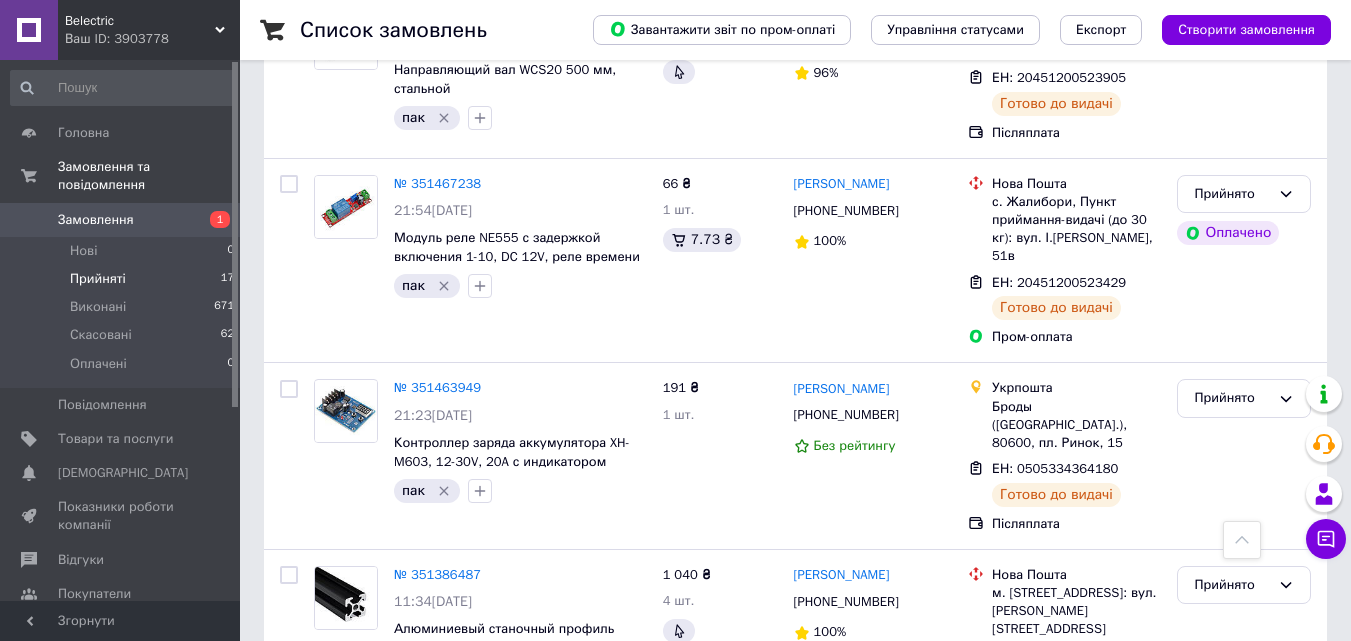 scroll, scrollTop: 3099, scrollLeft: 0, axis: vertical 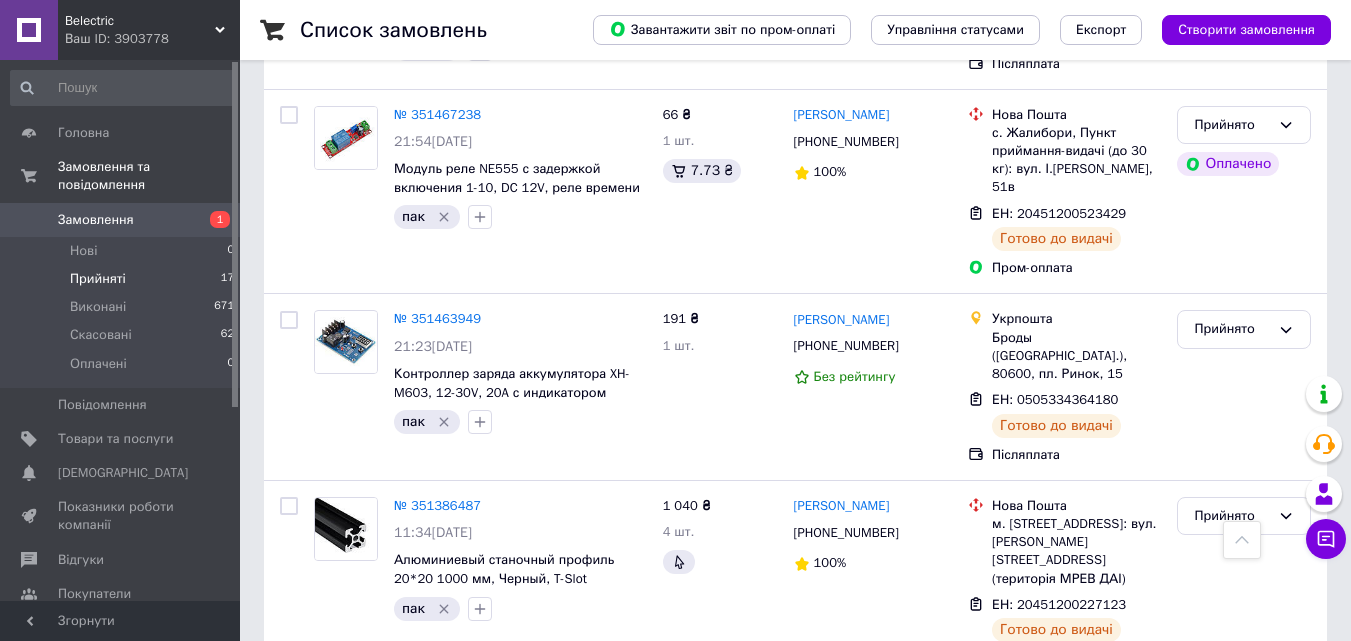 click on "1" at bounding box center [212, 220] 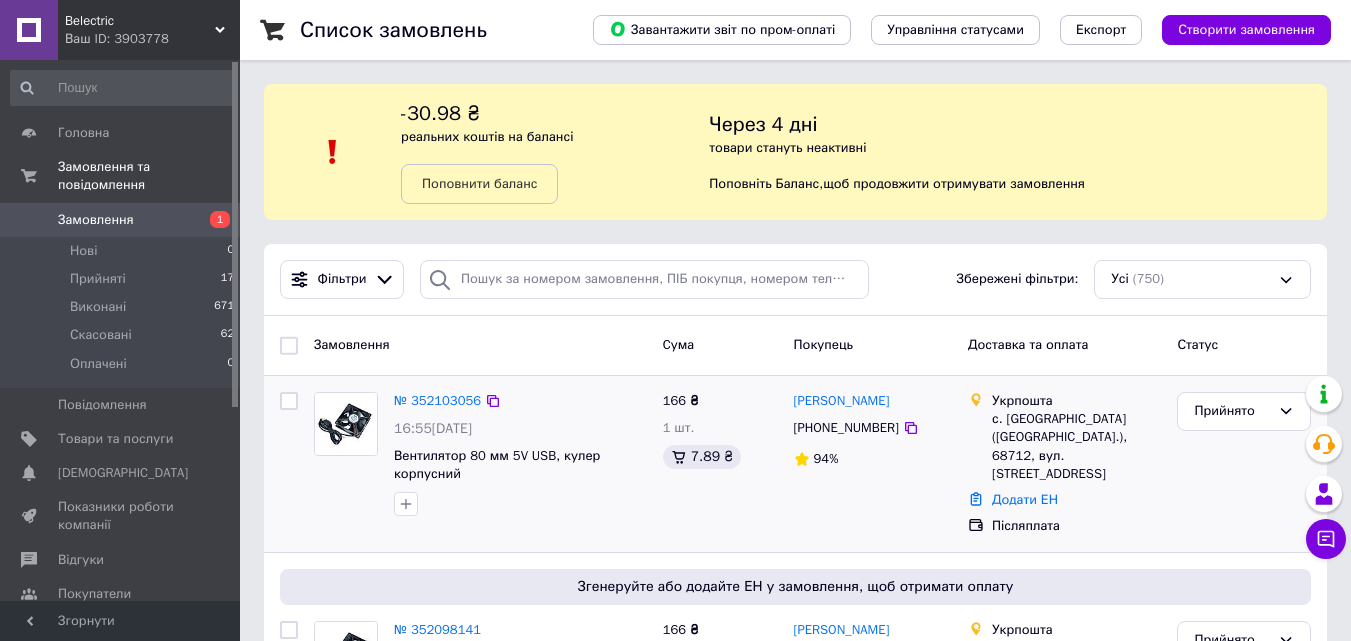 scroll, scrollTop: 200, scrollLeft: 0, axis: vertical 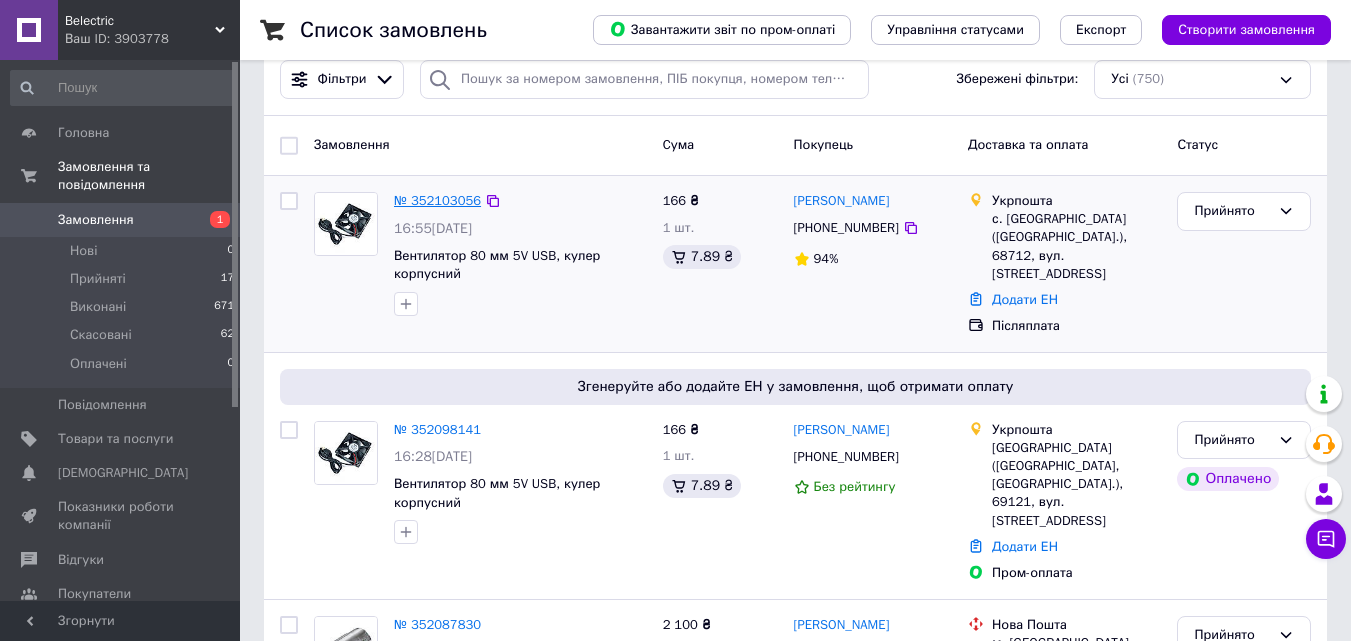 click on "№ 352103056" at bounding box center (437, 200) 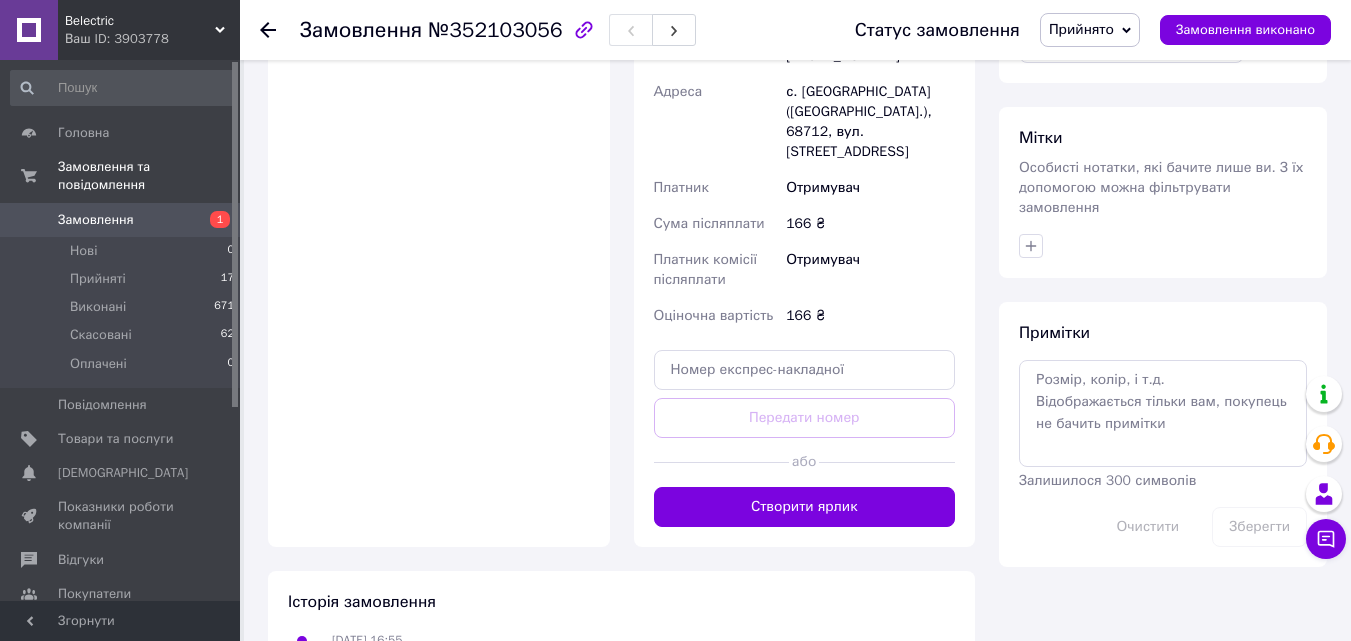 scroll, scrollTop: 979, scrollLeft: 0, axis: vertical 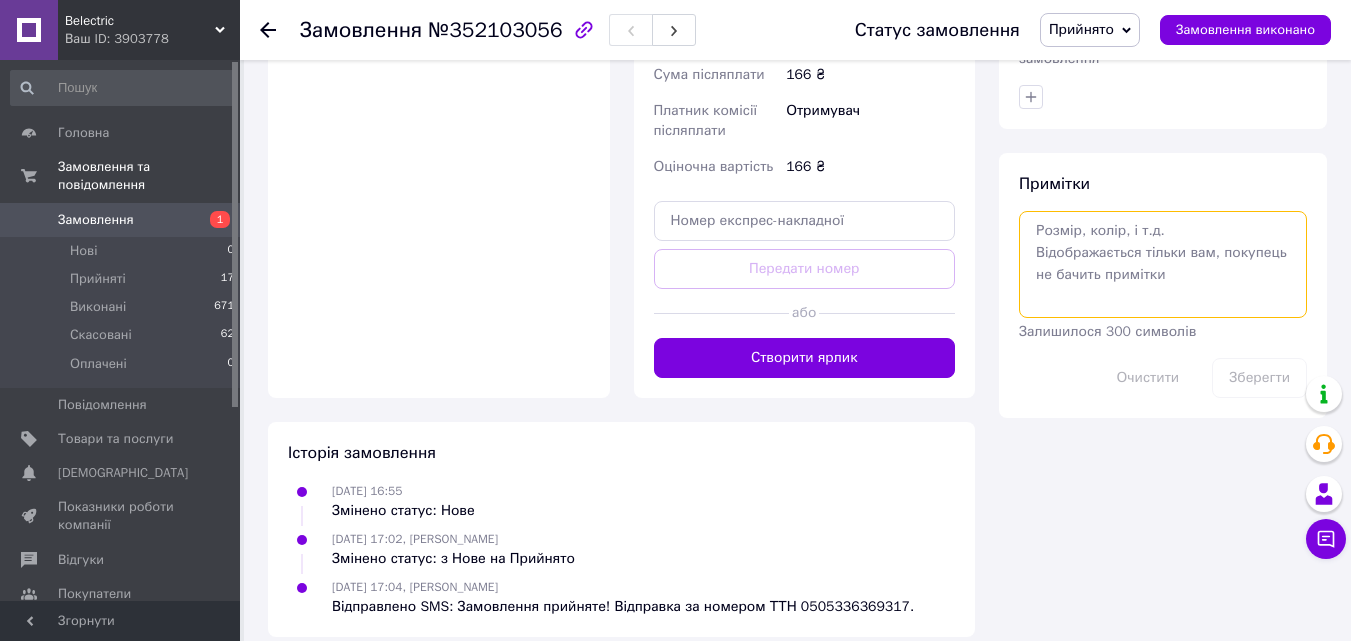click at bounding box center [1163, 264] 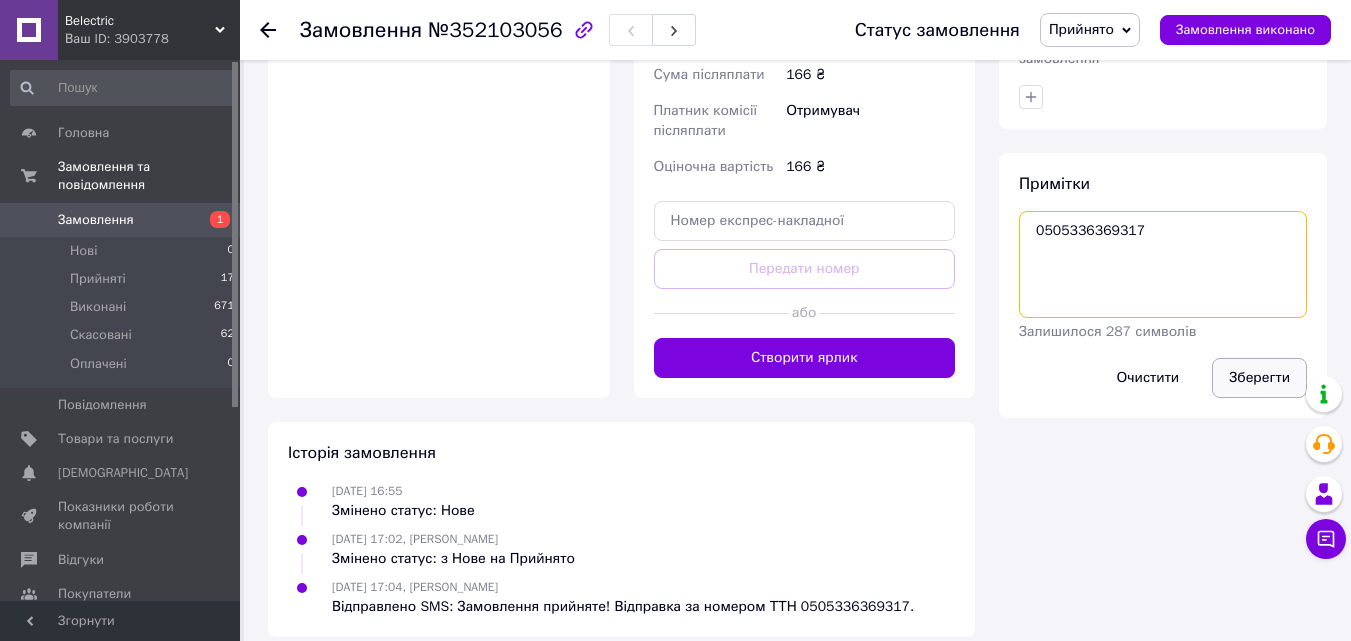 type on "0505336369317" 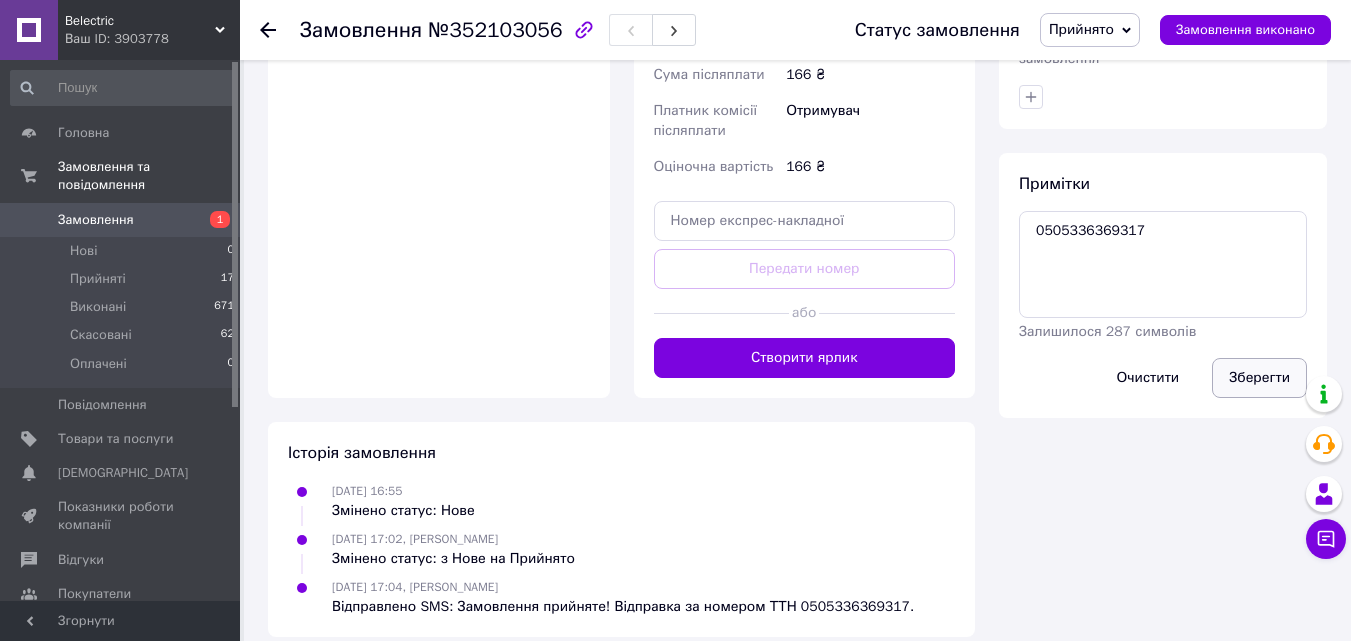 click on "Зберегти" at bounding box center (1259, 378) 